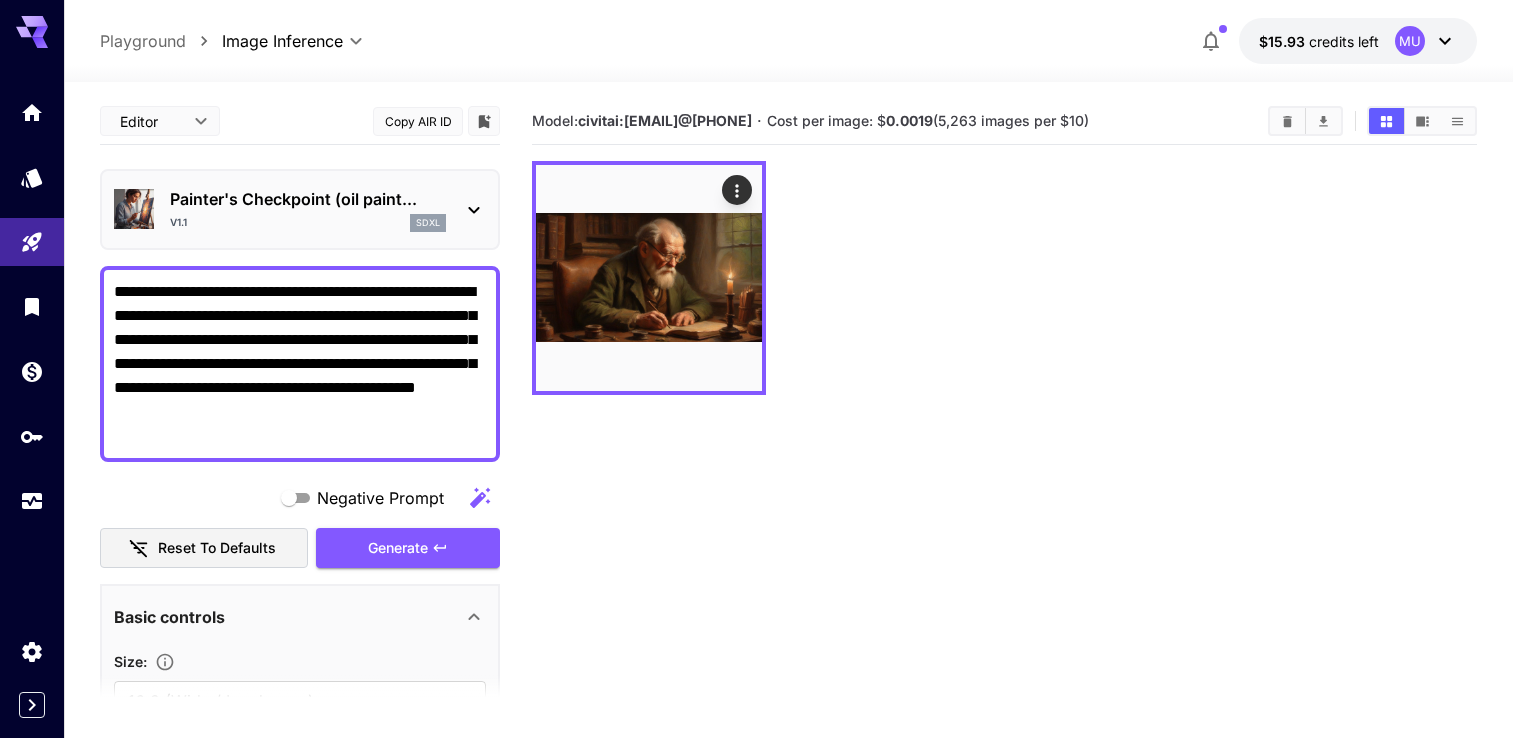 scroll, scrollTop: 0, scrollLeft: 0, axis: both 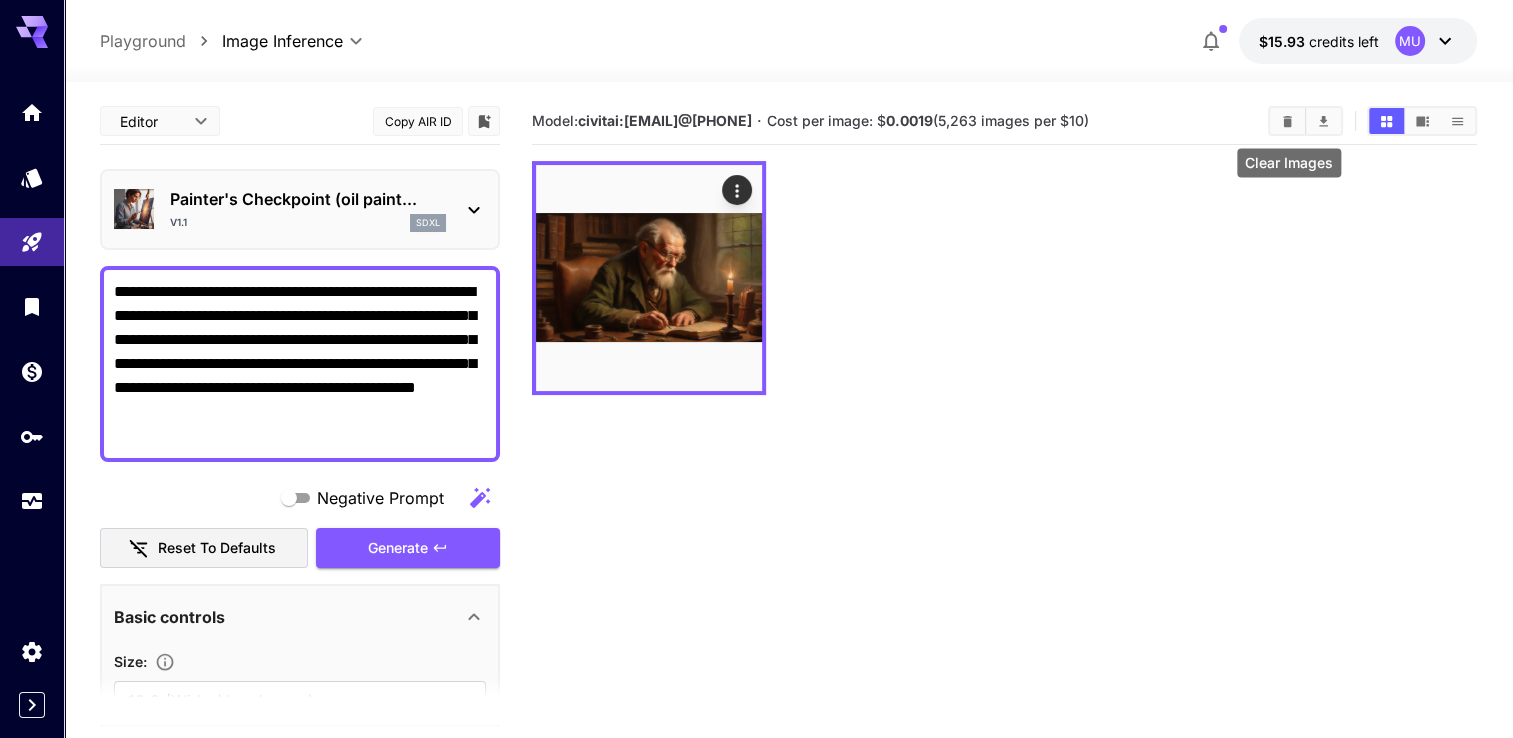 click 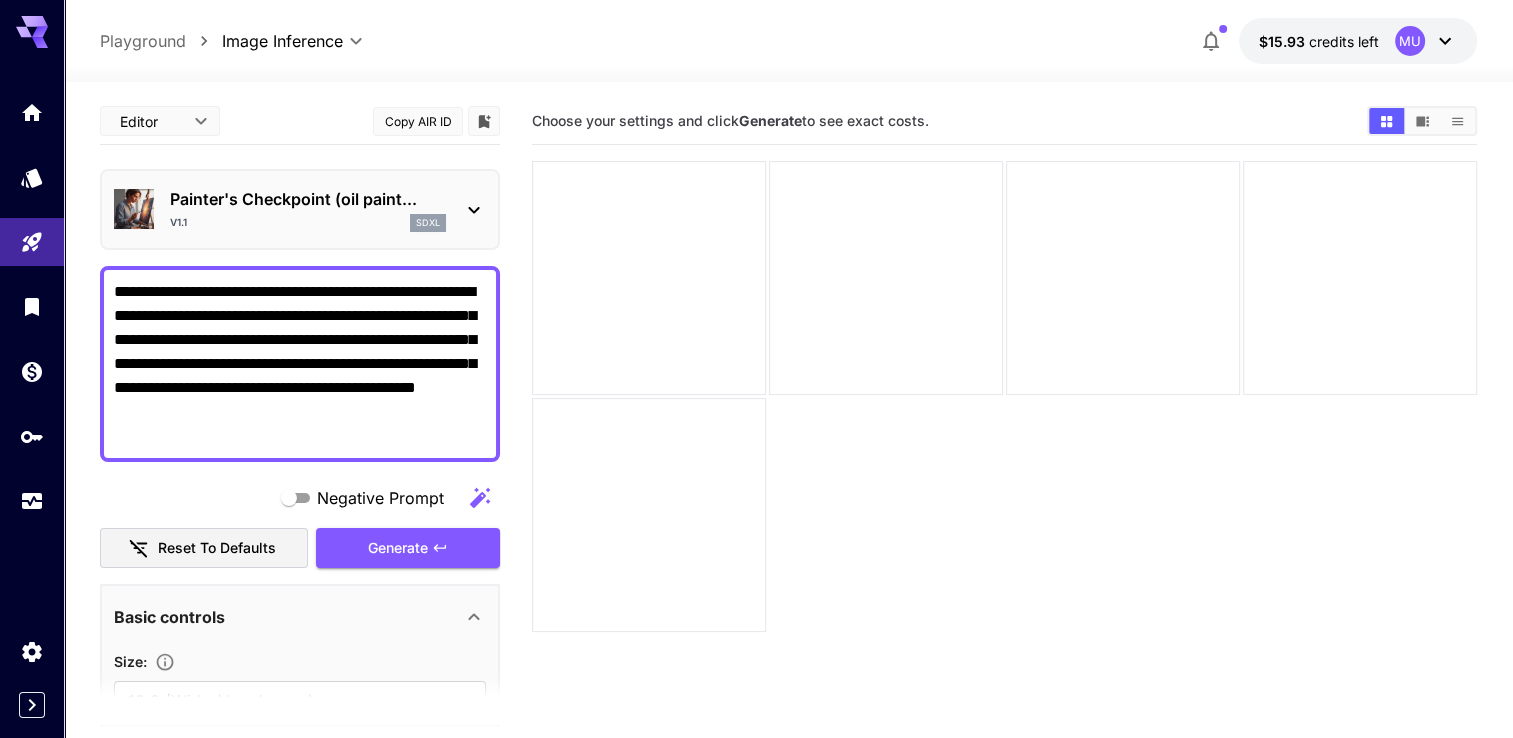 click on "**********" at bounding box center (300, 364) 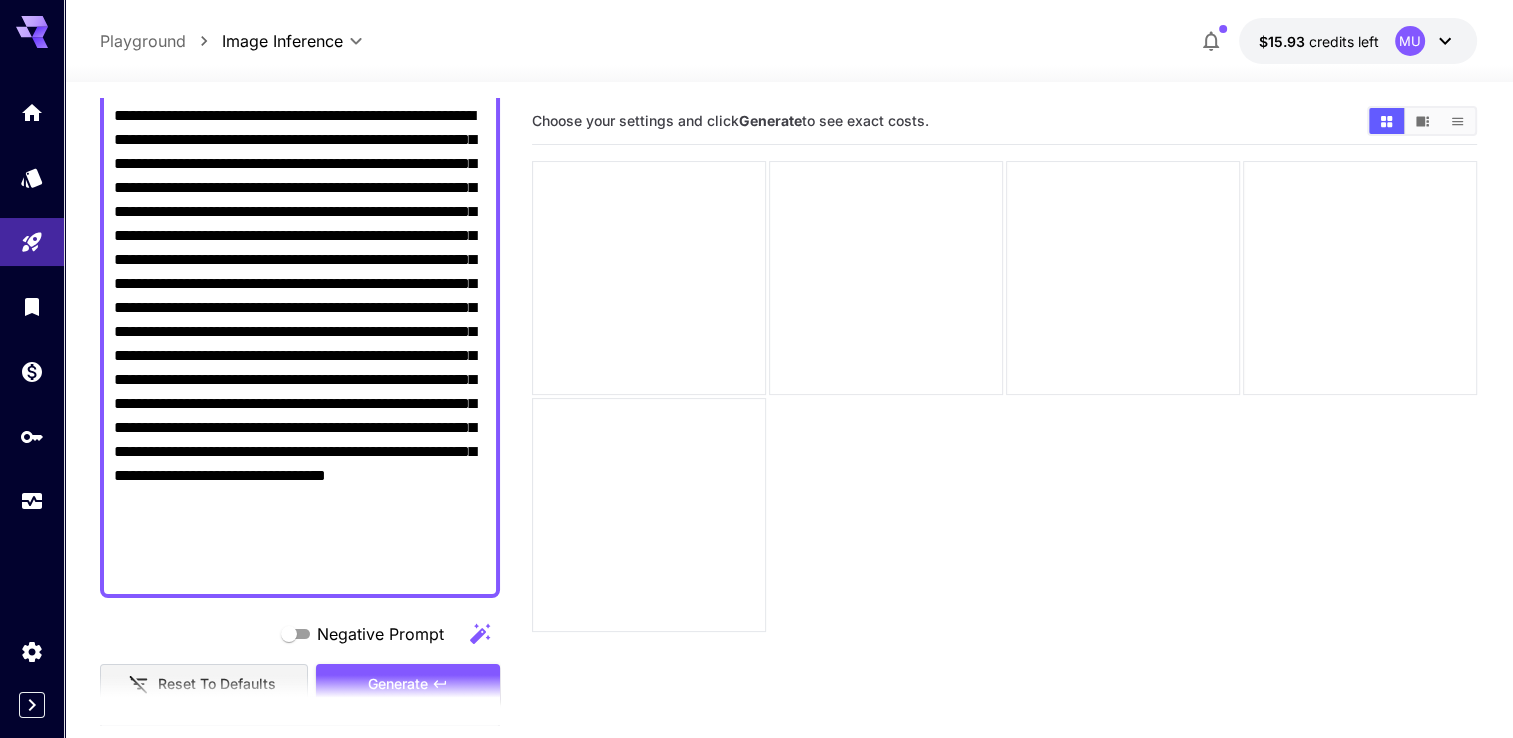 scroll, scrollTop: 500, scrollLeft: 0, axis: vertical 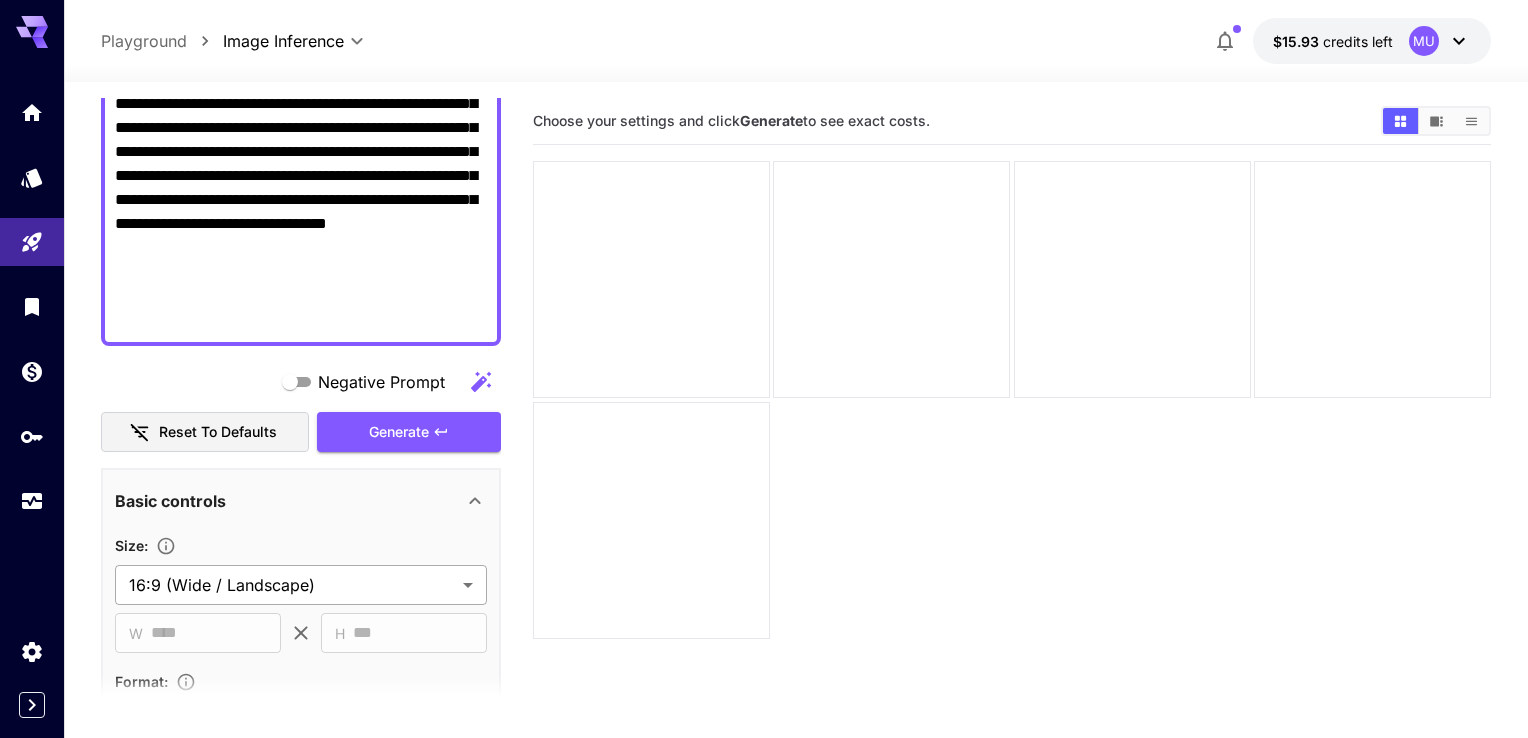 click on "**********" at bounding box center (764, 448) 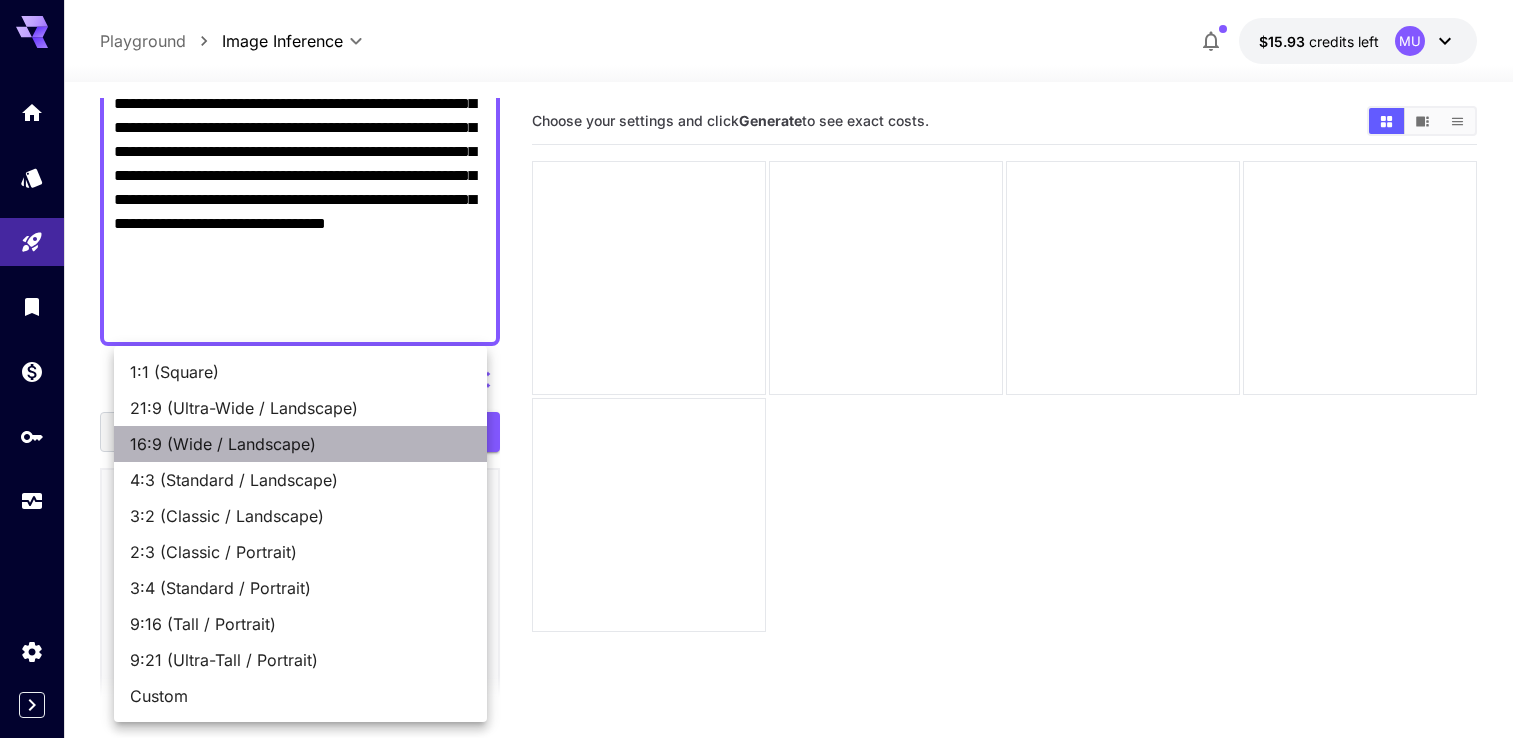 click on "16:9 (Wide / Landscape)" at bounding box center (300, 444) 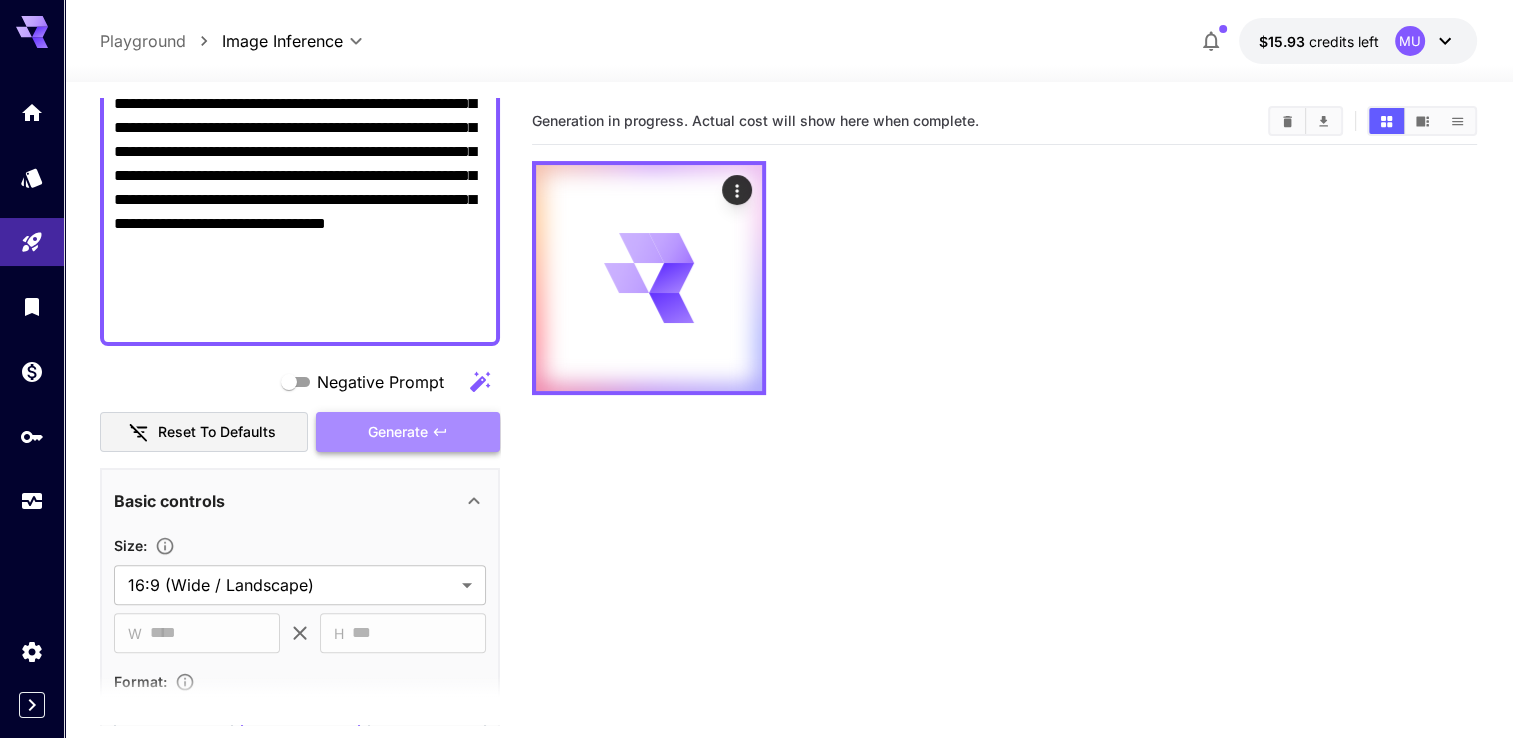 click on "Generate" at bounding box center [398, 432] 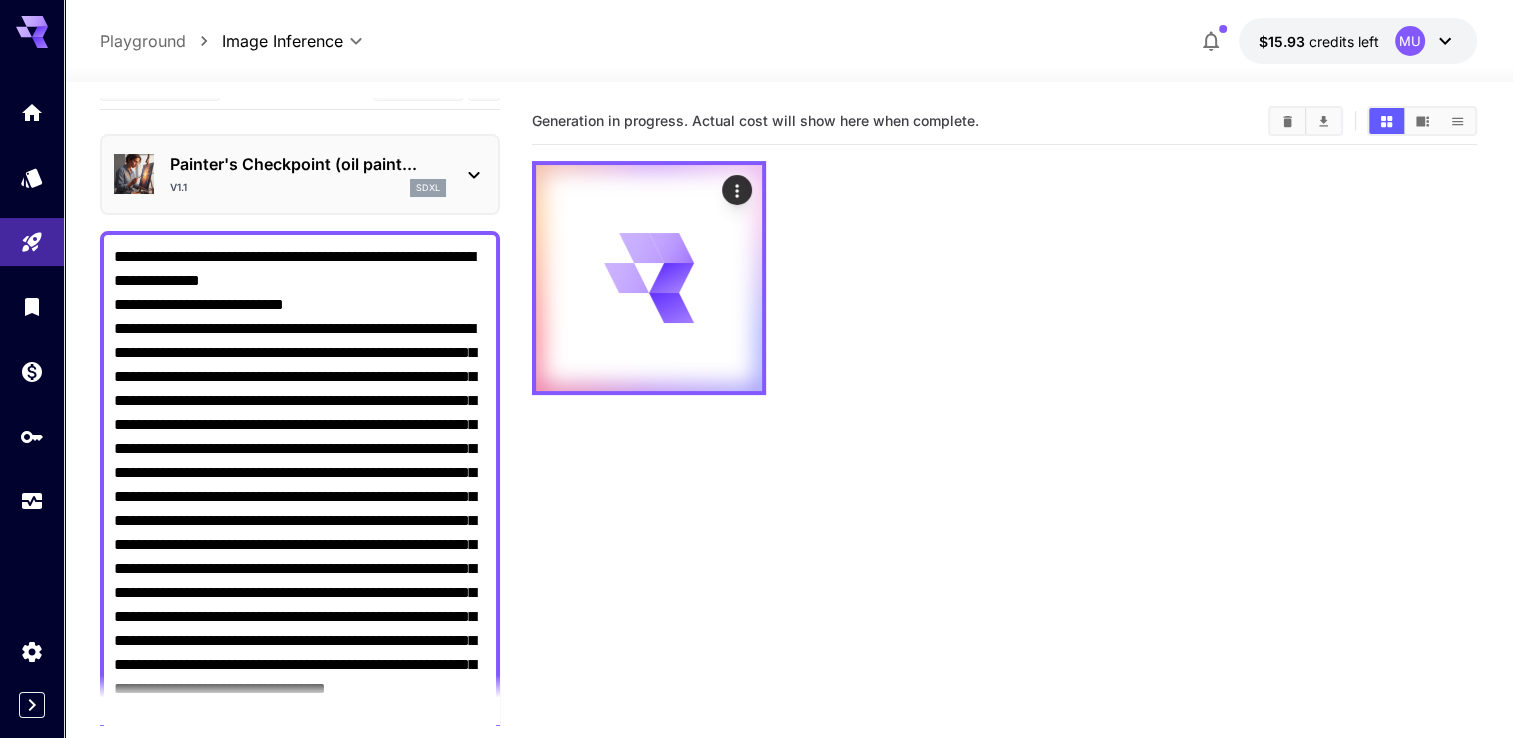 scroll, scrollTop: 0, scrollLeft: 0, axis: both 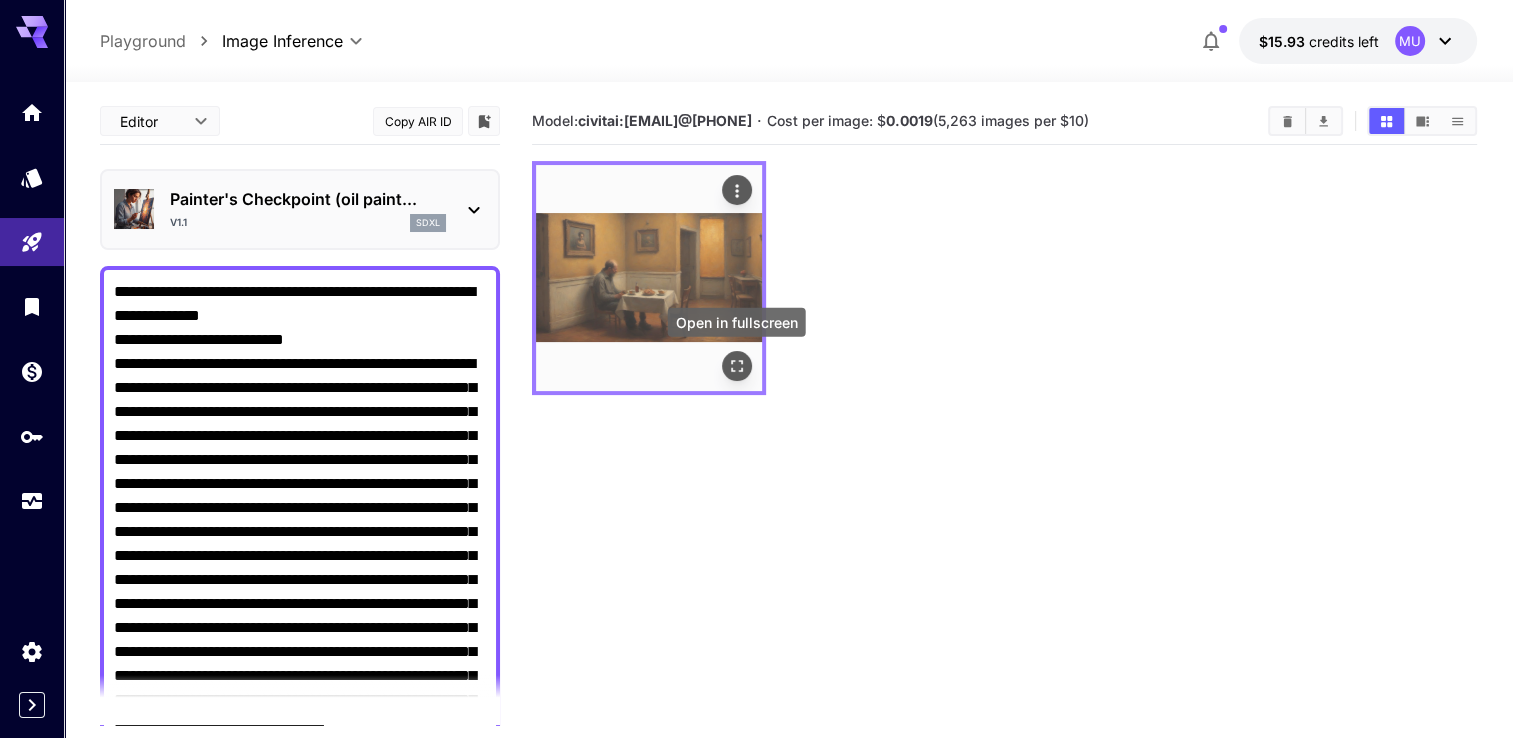 click 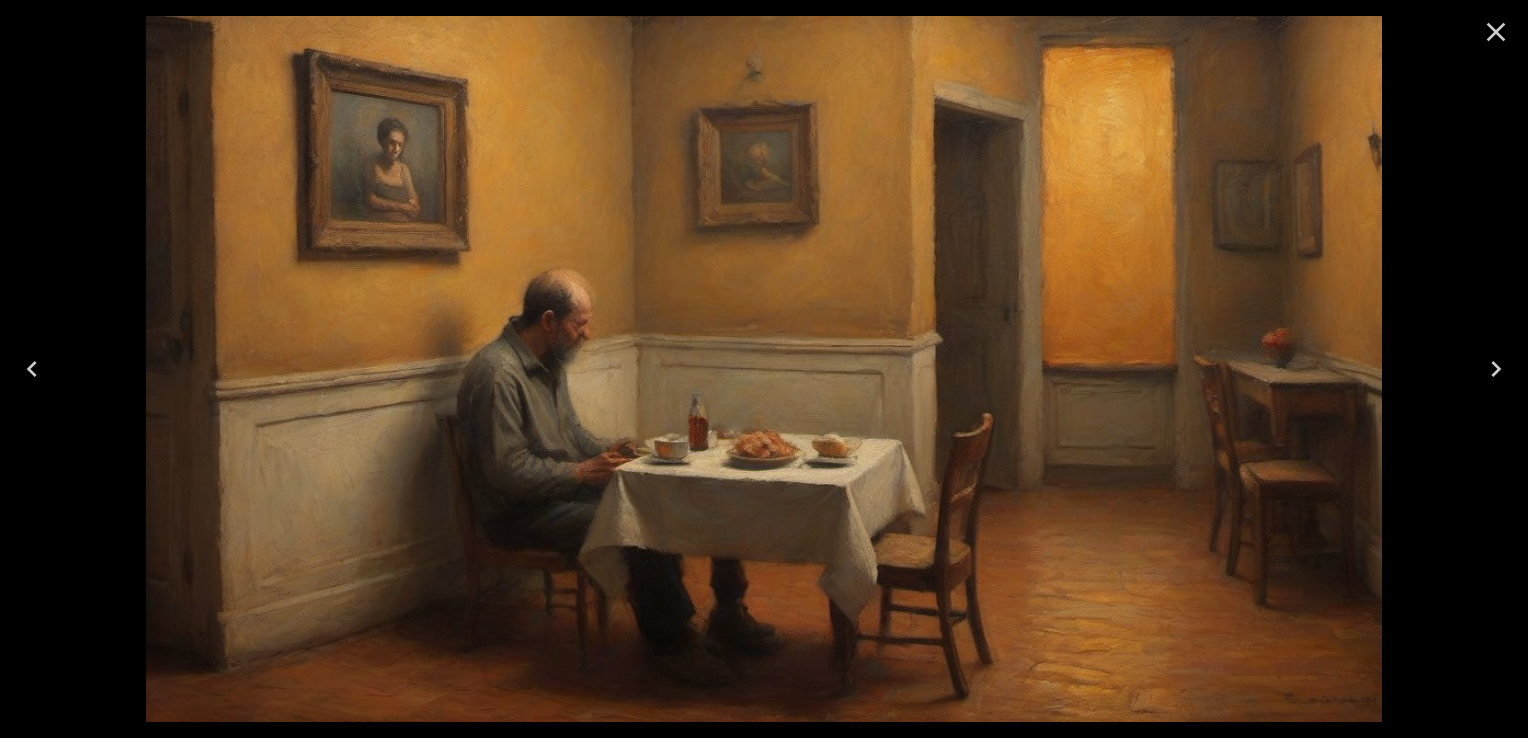 click 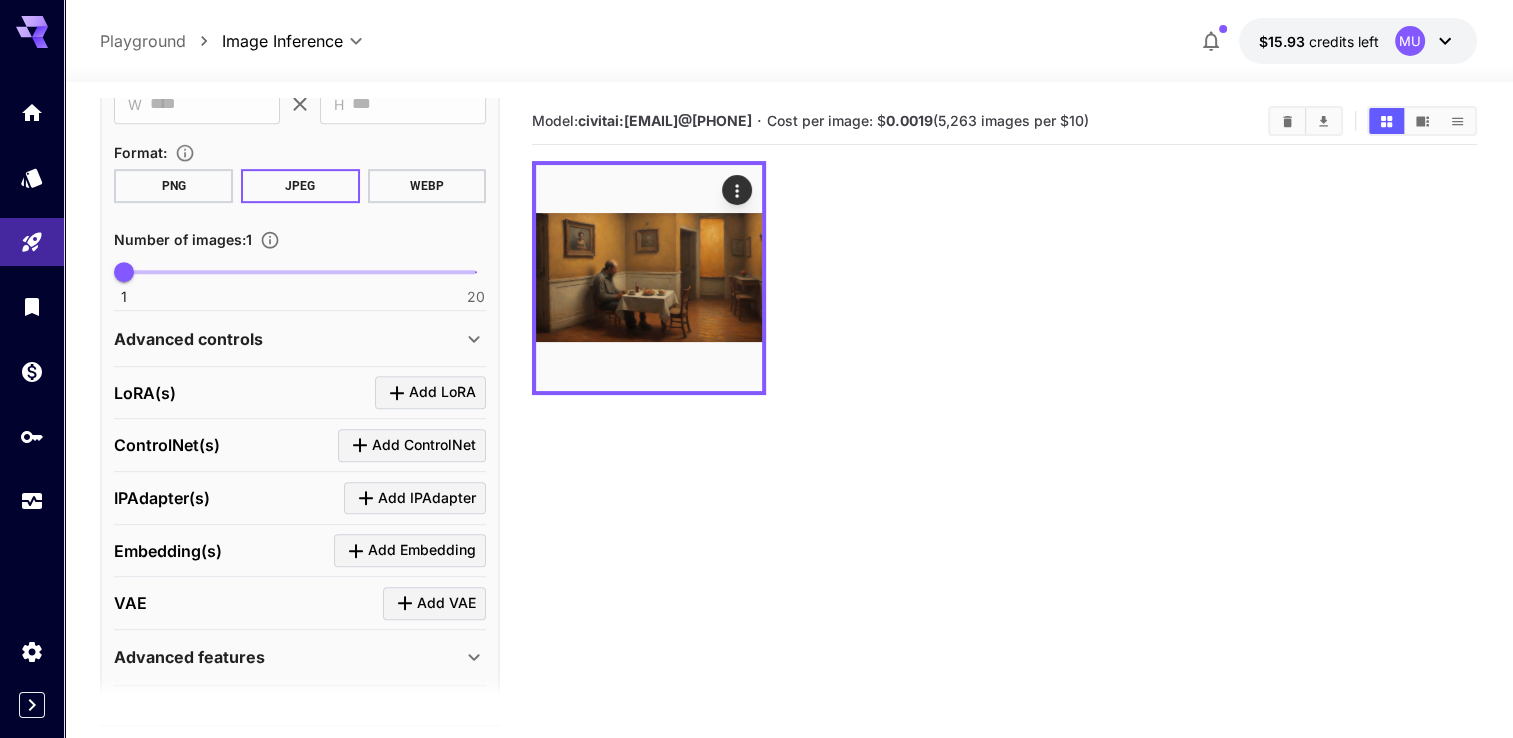 scroll, scrollTop: 1088, scrollLeft: 0, axis: vertical 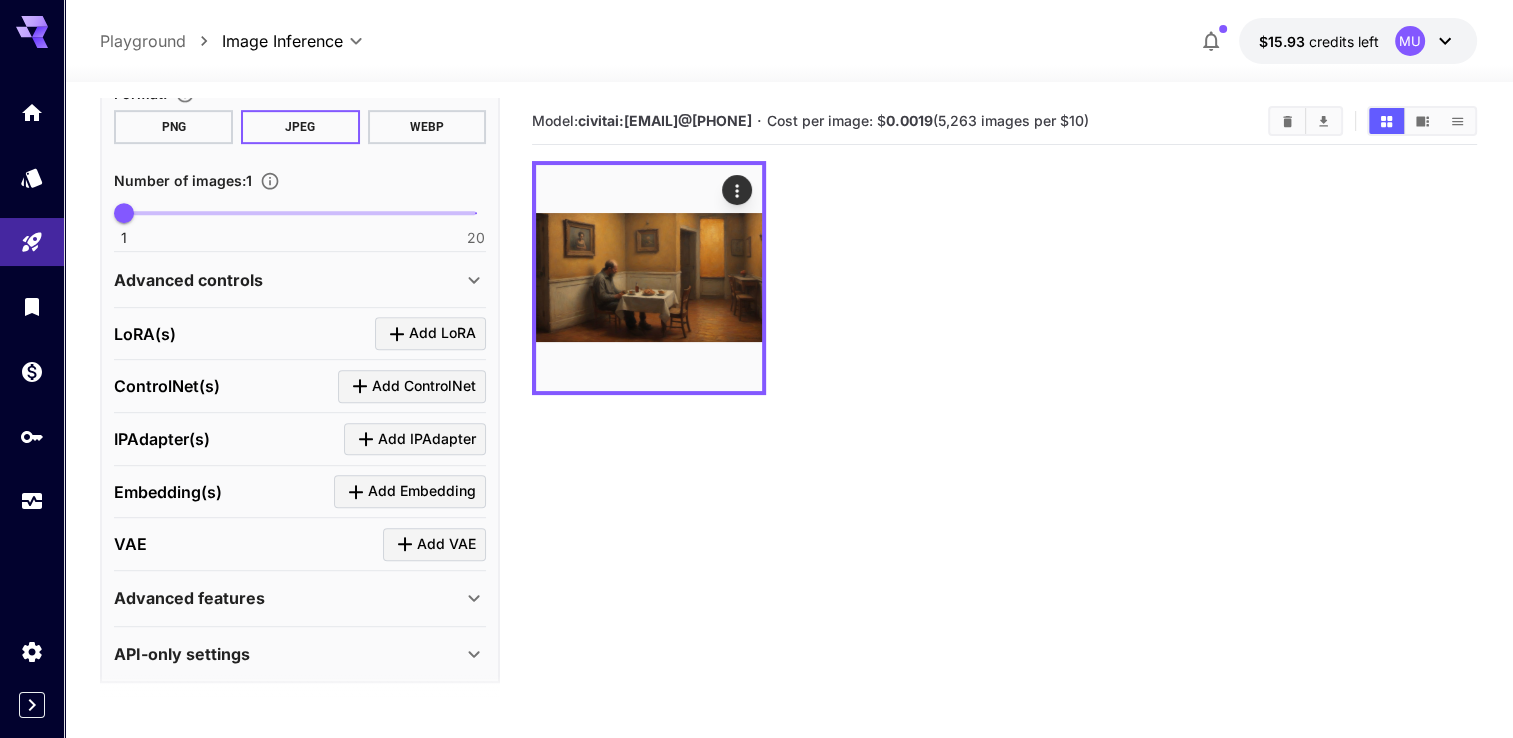click on "Embedding(s) Add Embedding" at bounding box center [300, 491] 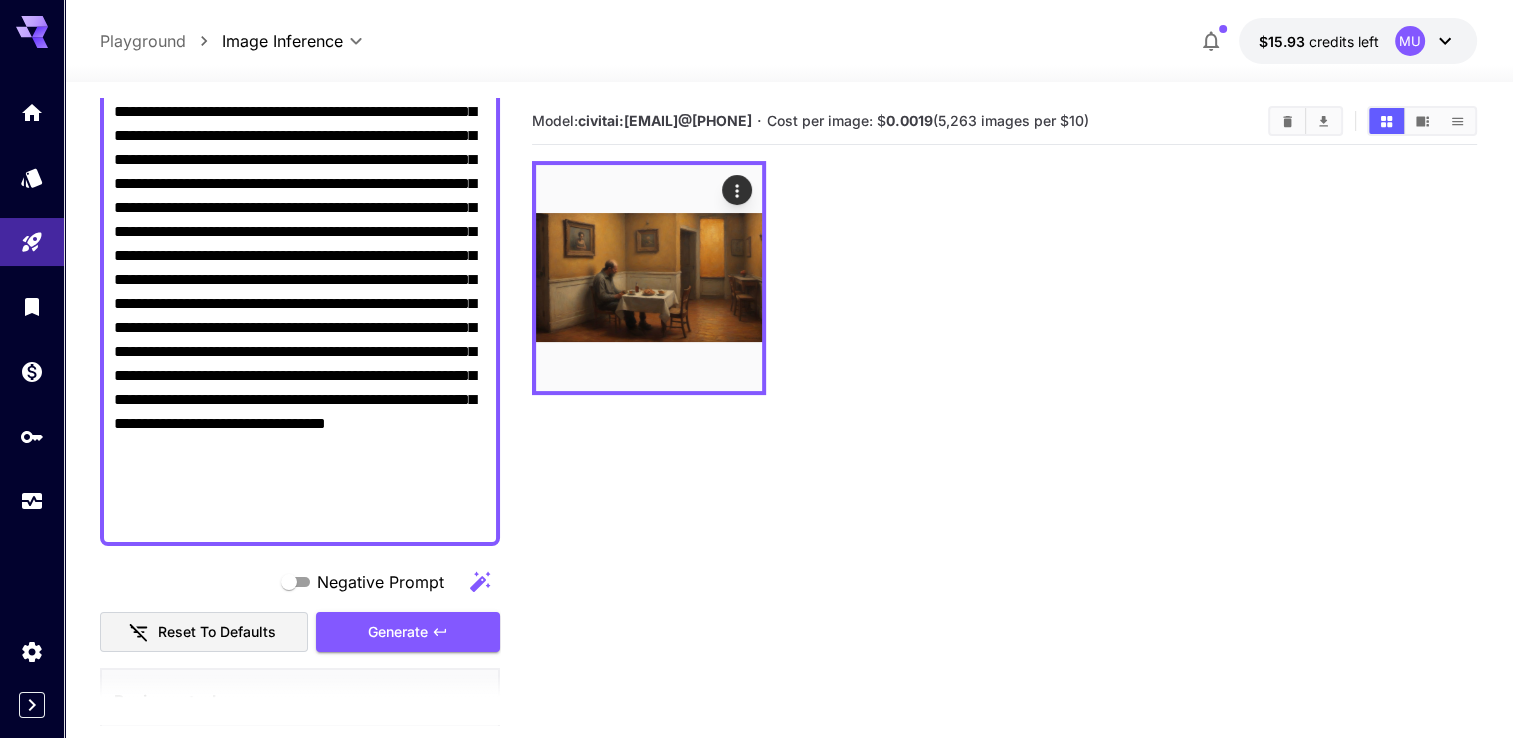 scroll, scrollTop: 0, scrollLeft: 0, axis: both 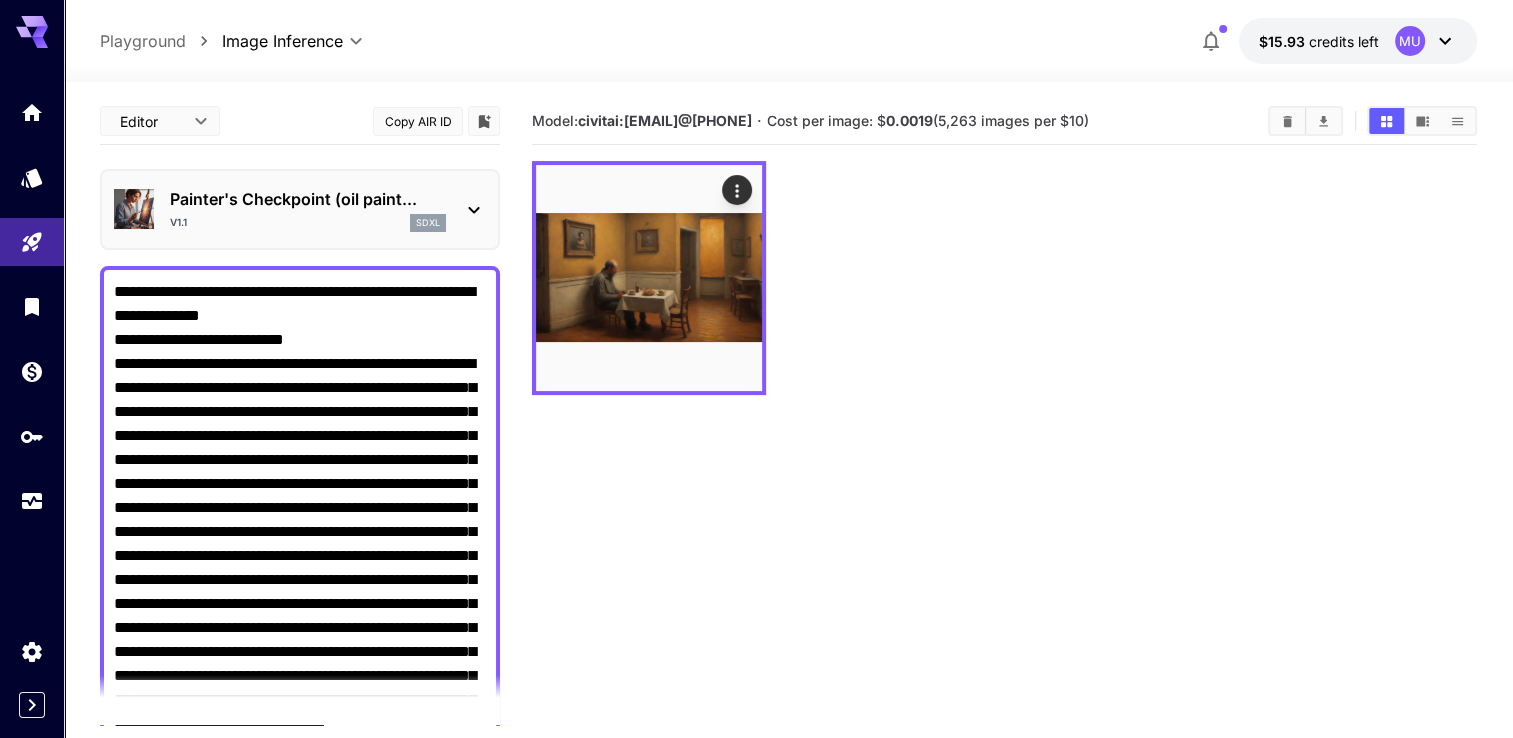 click on "Negative Prompt" at bounding box center (300, 556) 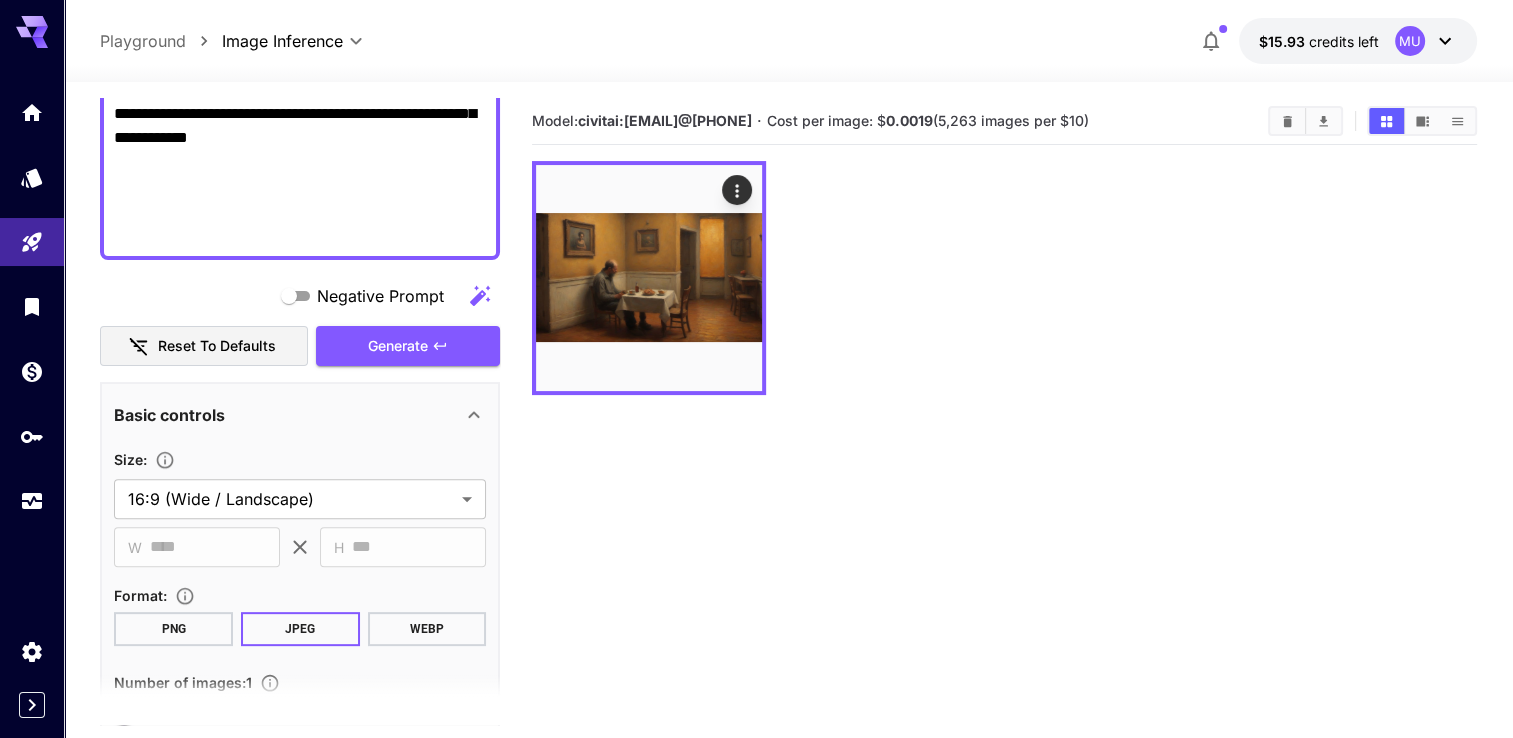 scroll, scrollTop: 600, scrollLeft: 0, axis: vertical 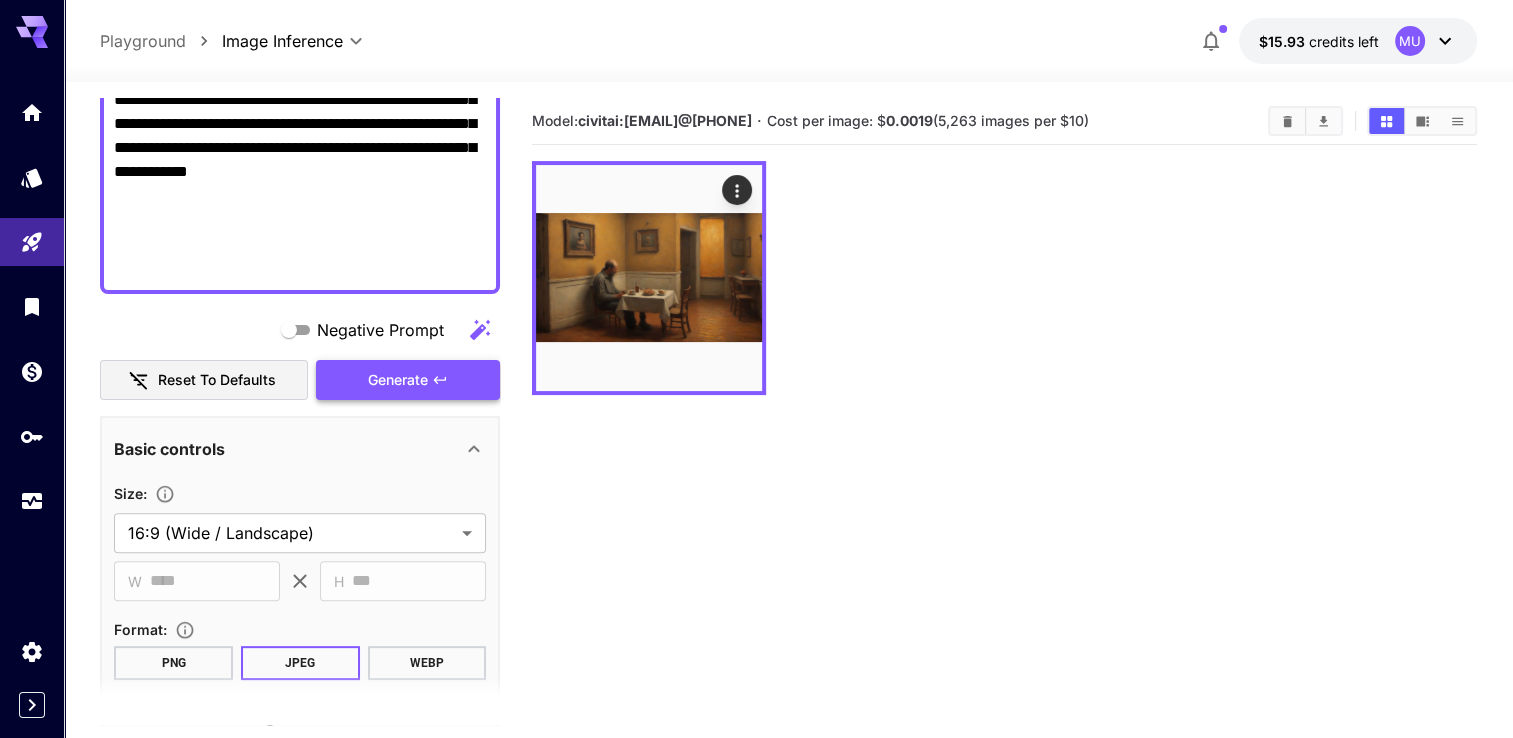 click on "Generate" at bounding box center [398, 380] 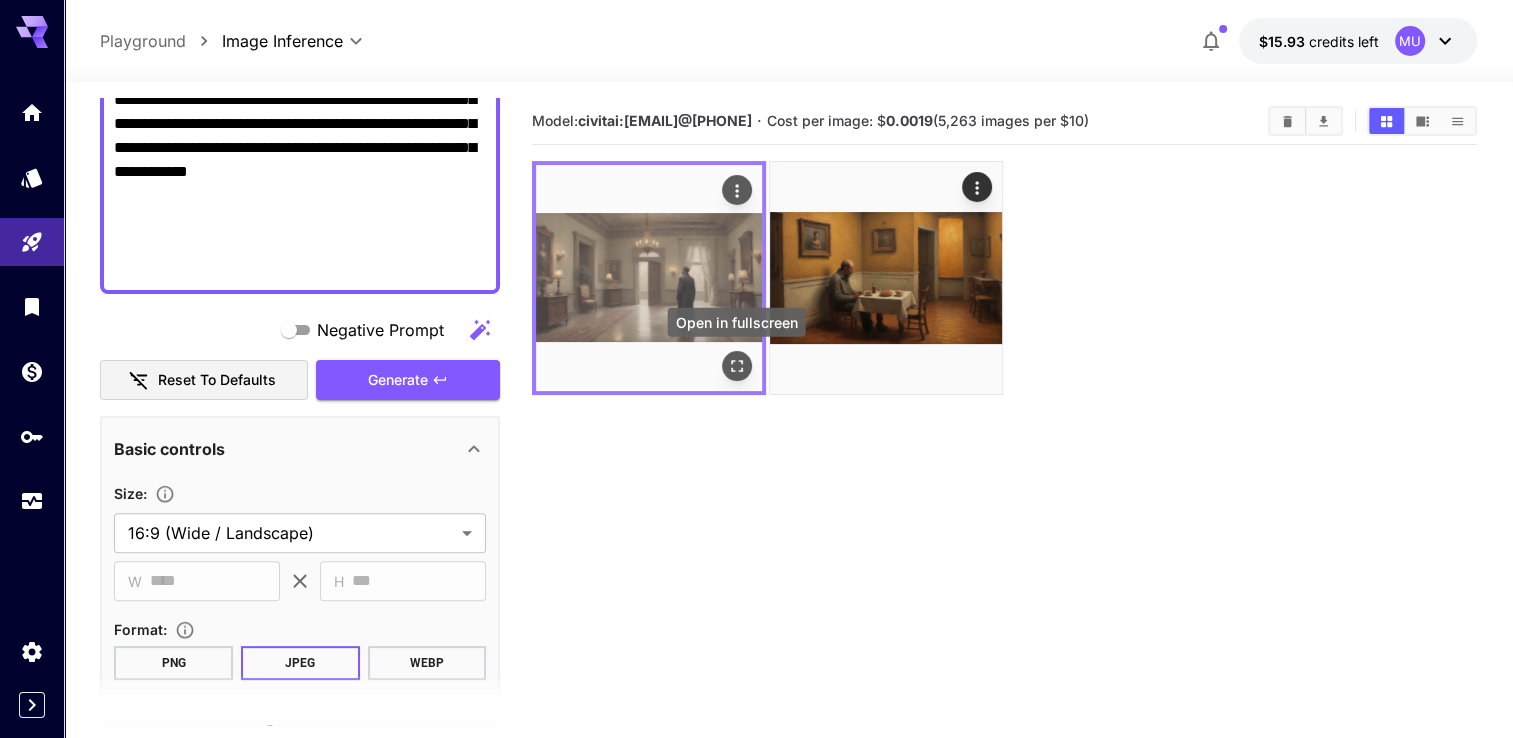 click 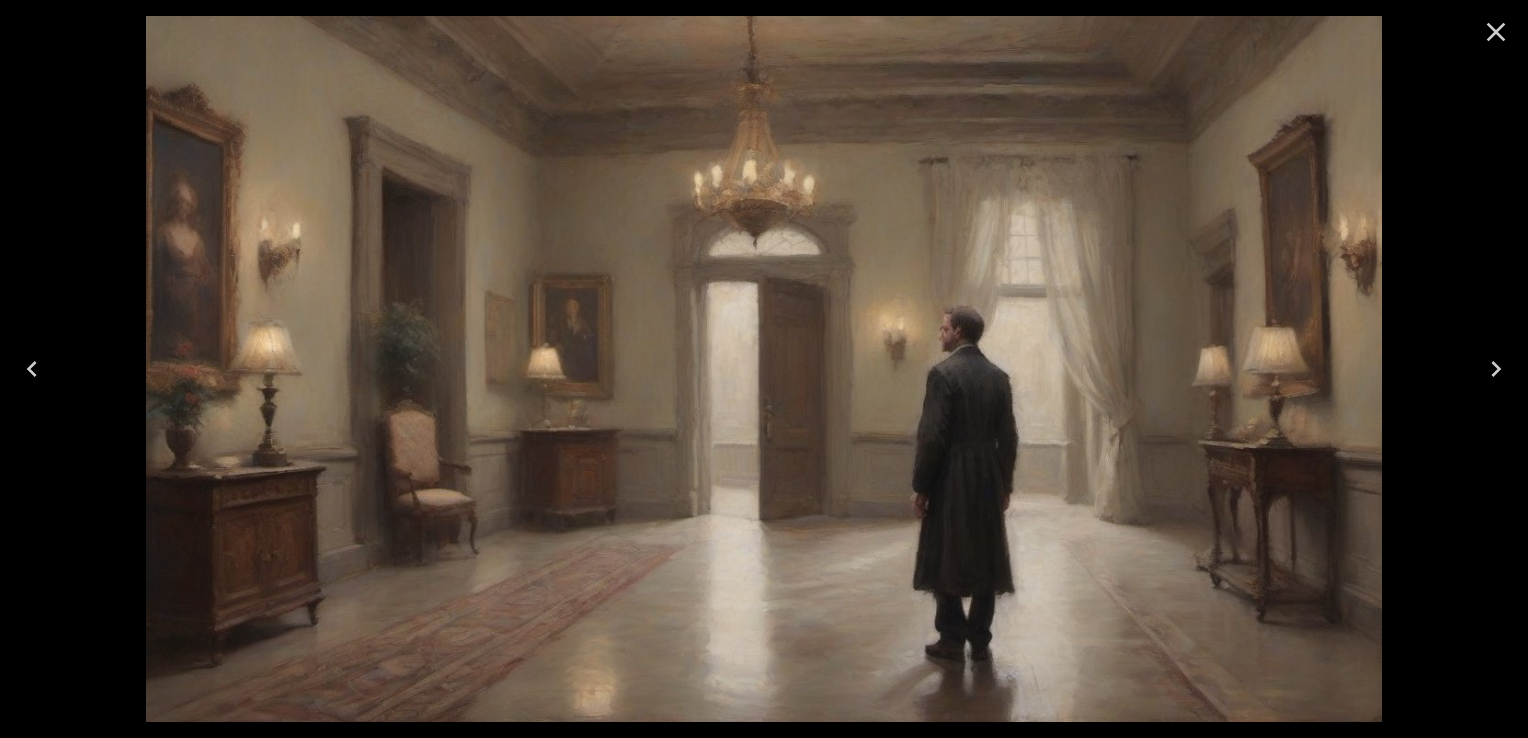 click 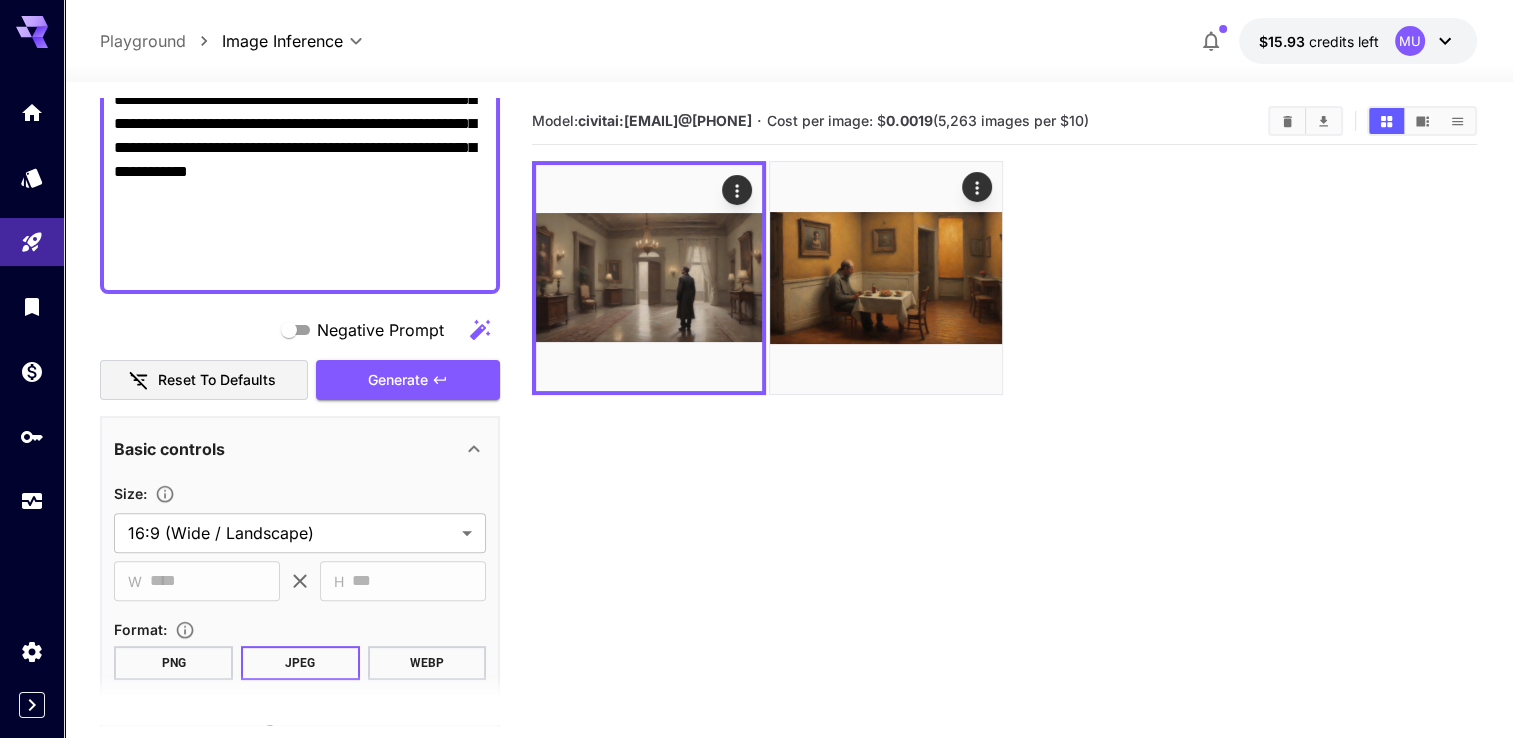 click on "Negative Prompt" at bounding box center (300, -20) 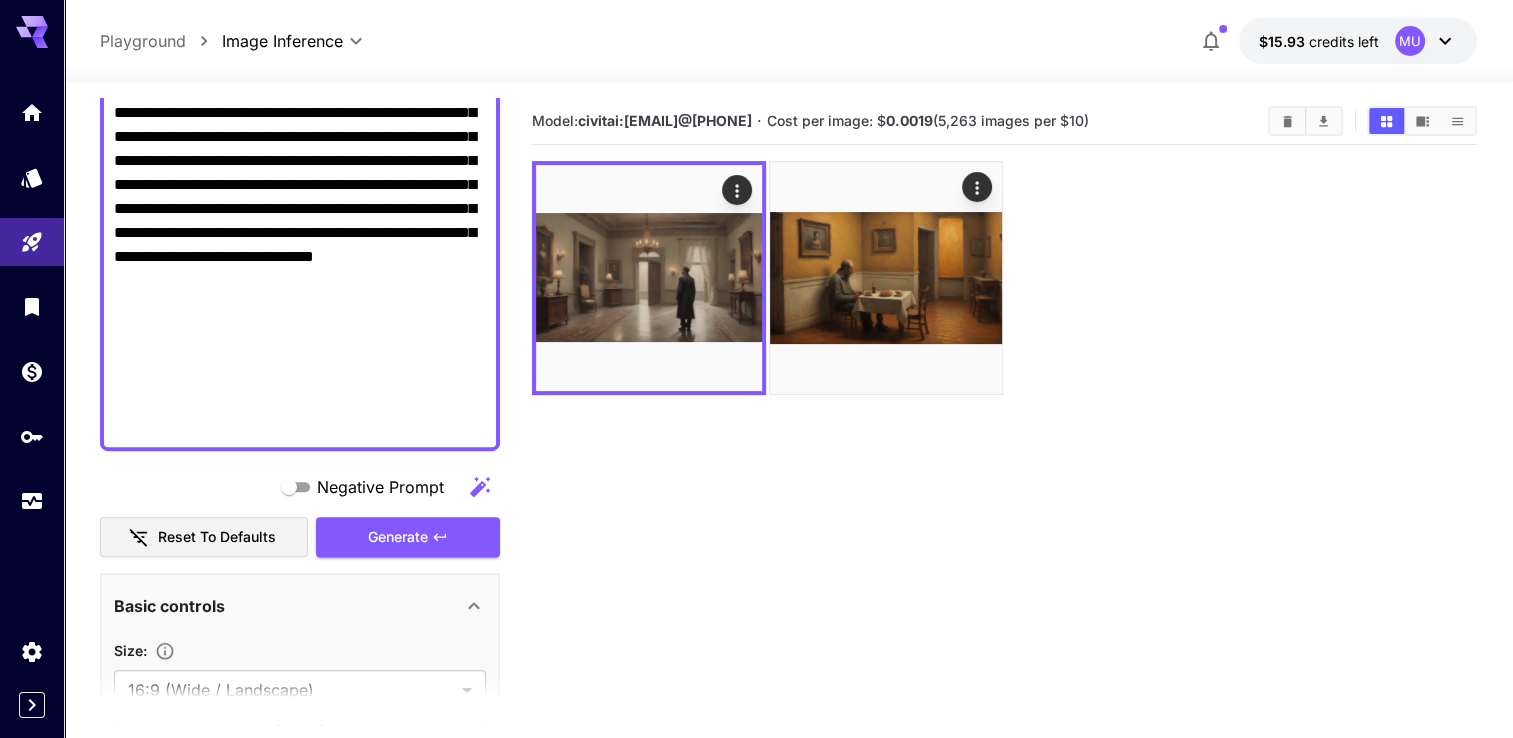 scroll, scrollTop: 1000, scrollLeft: 0, axis: vertical 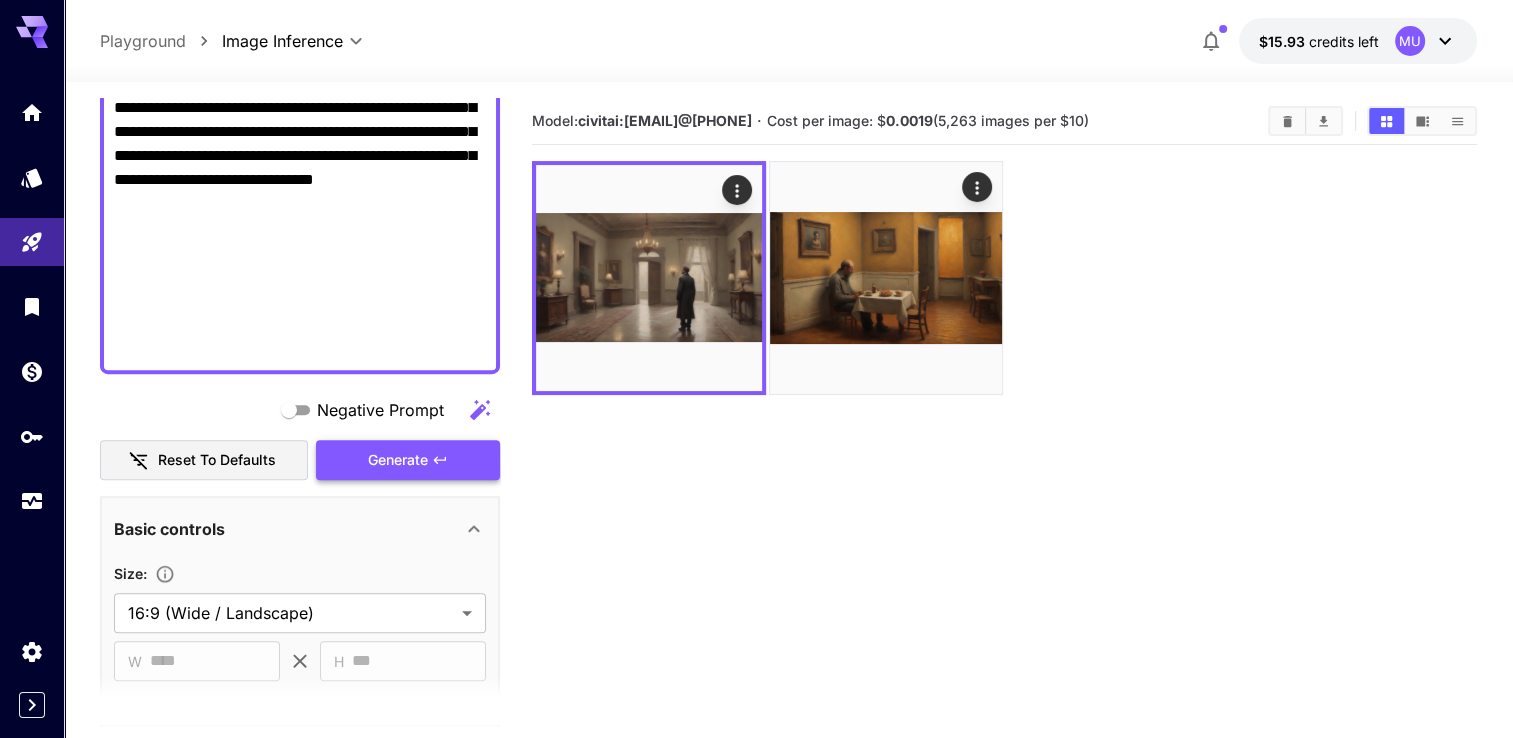click on "Generate" at bounding box center (408, 460) 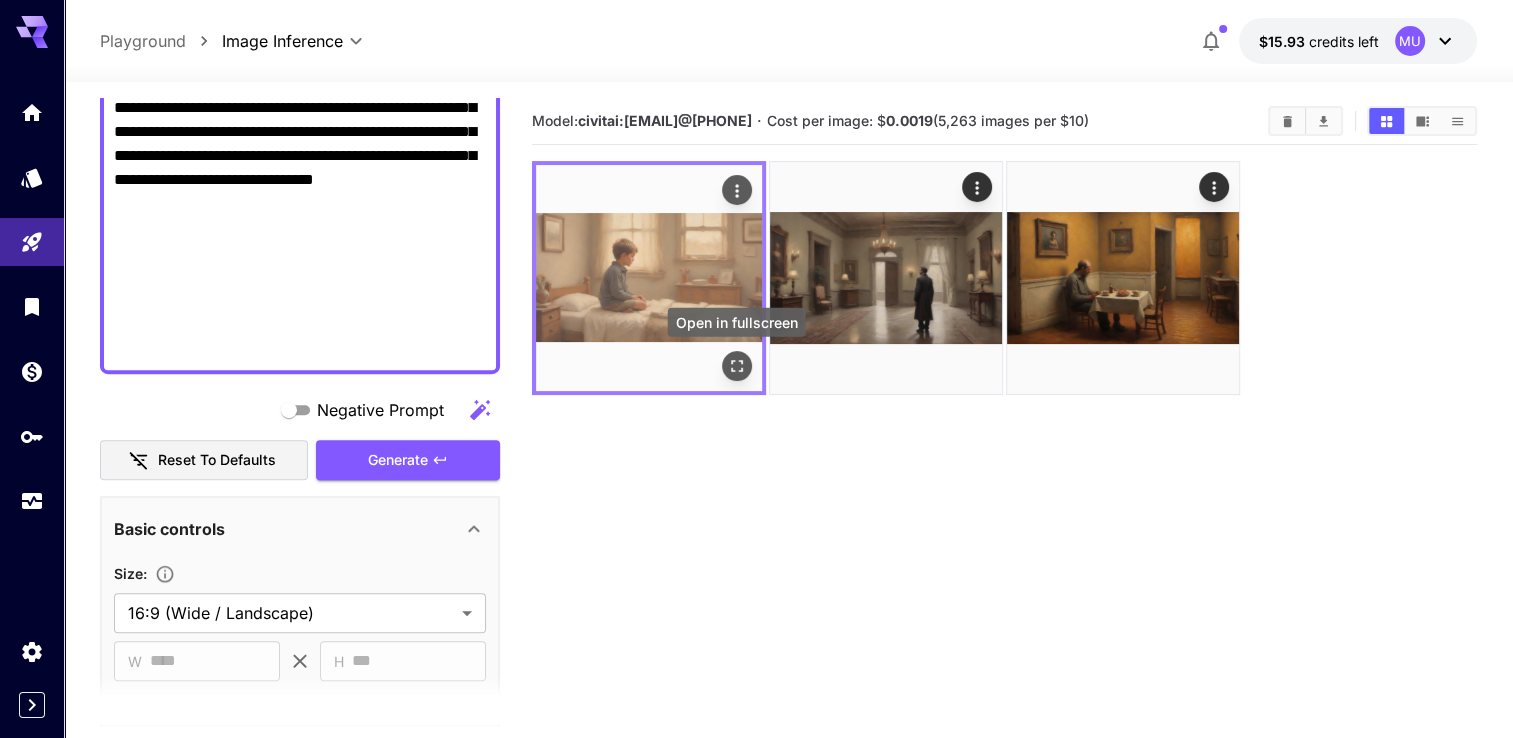 click 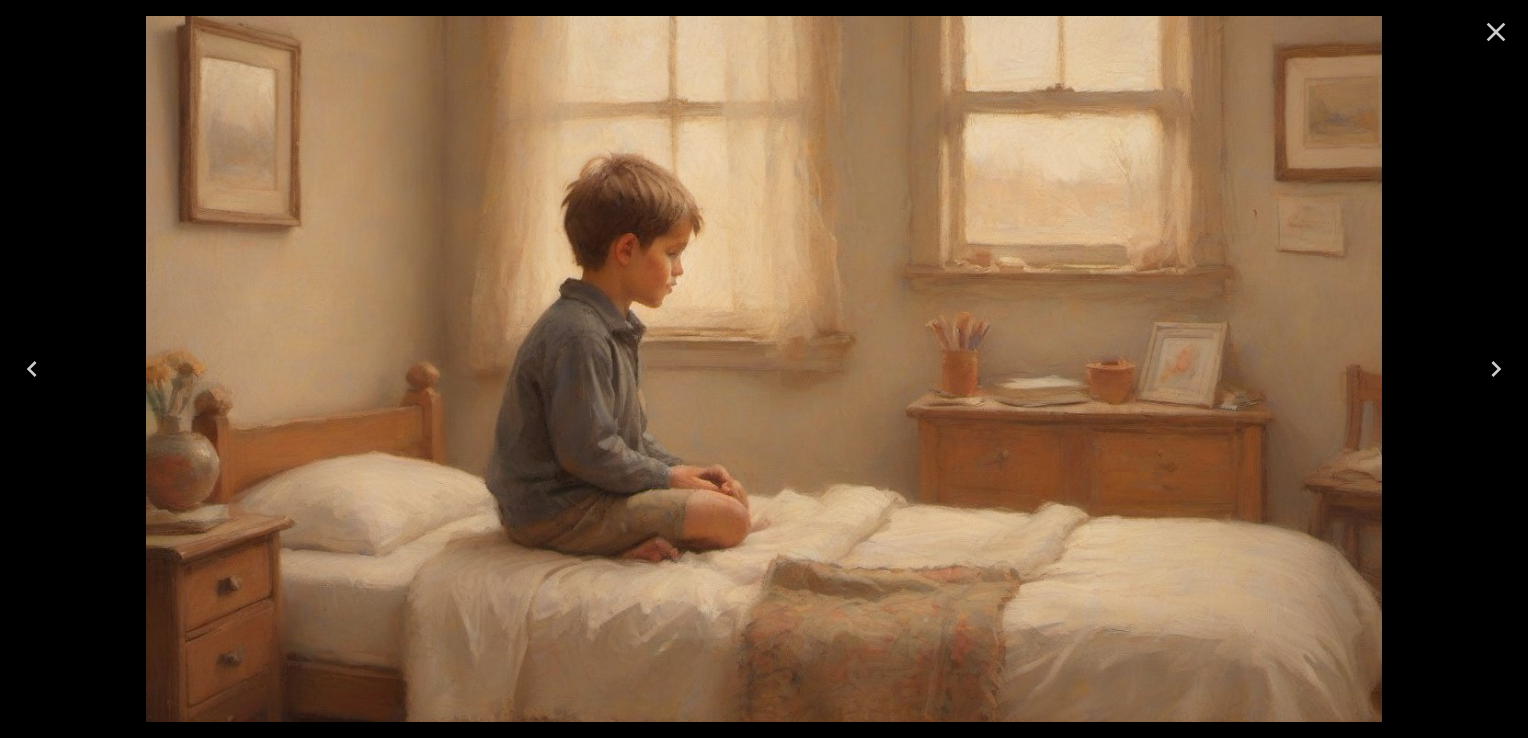 click 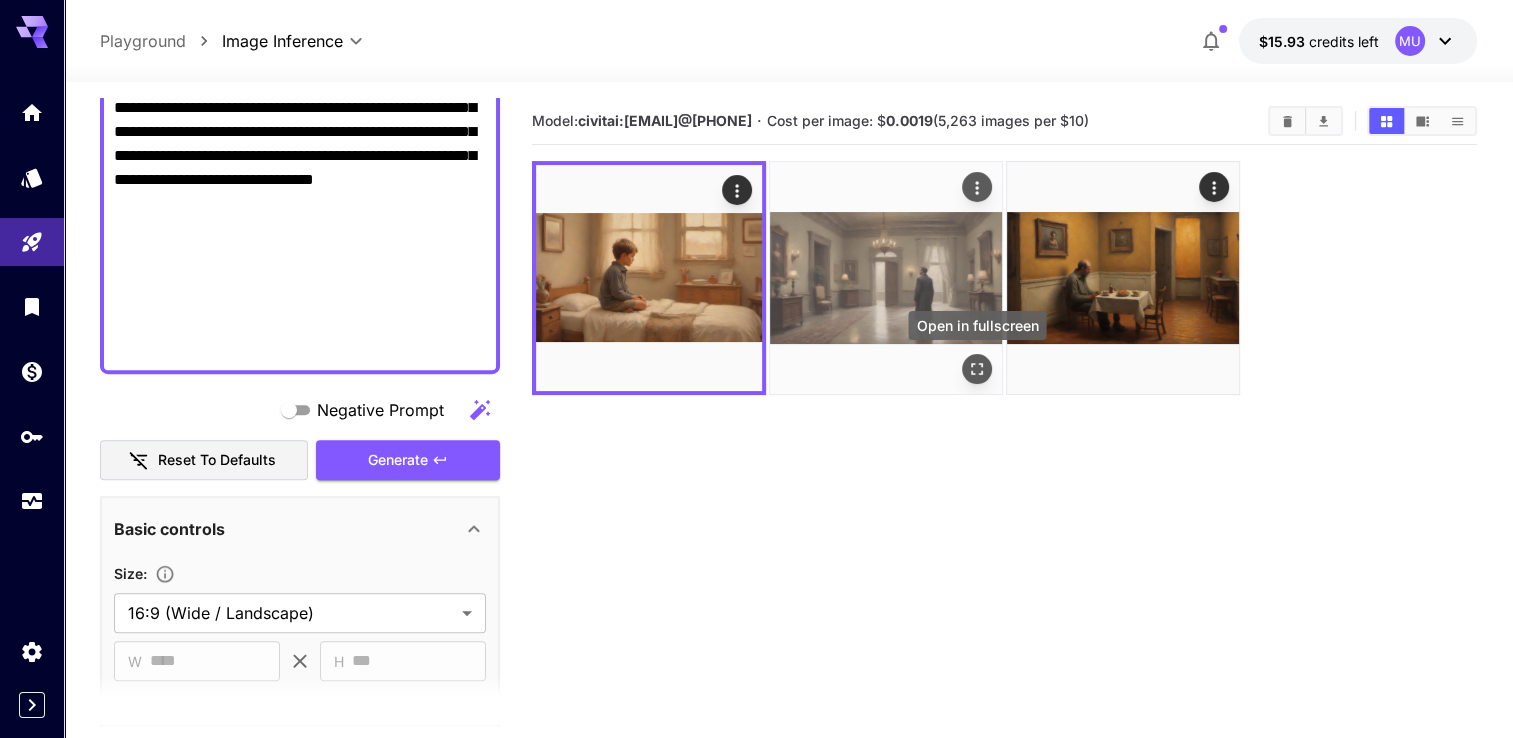 click 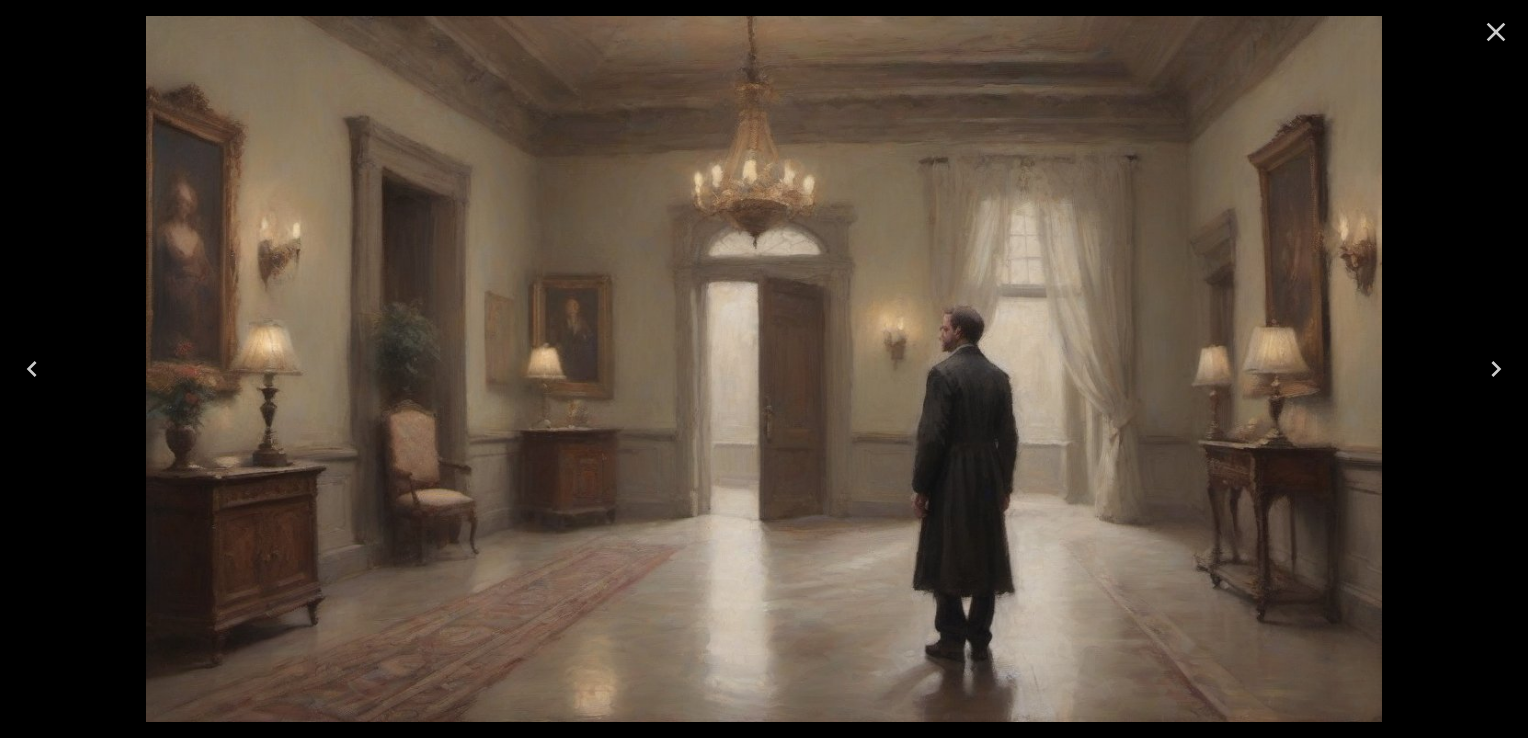 click 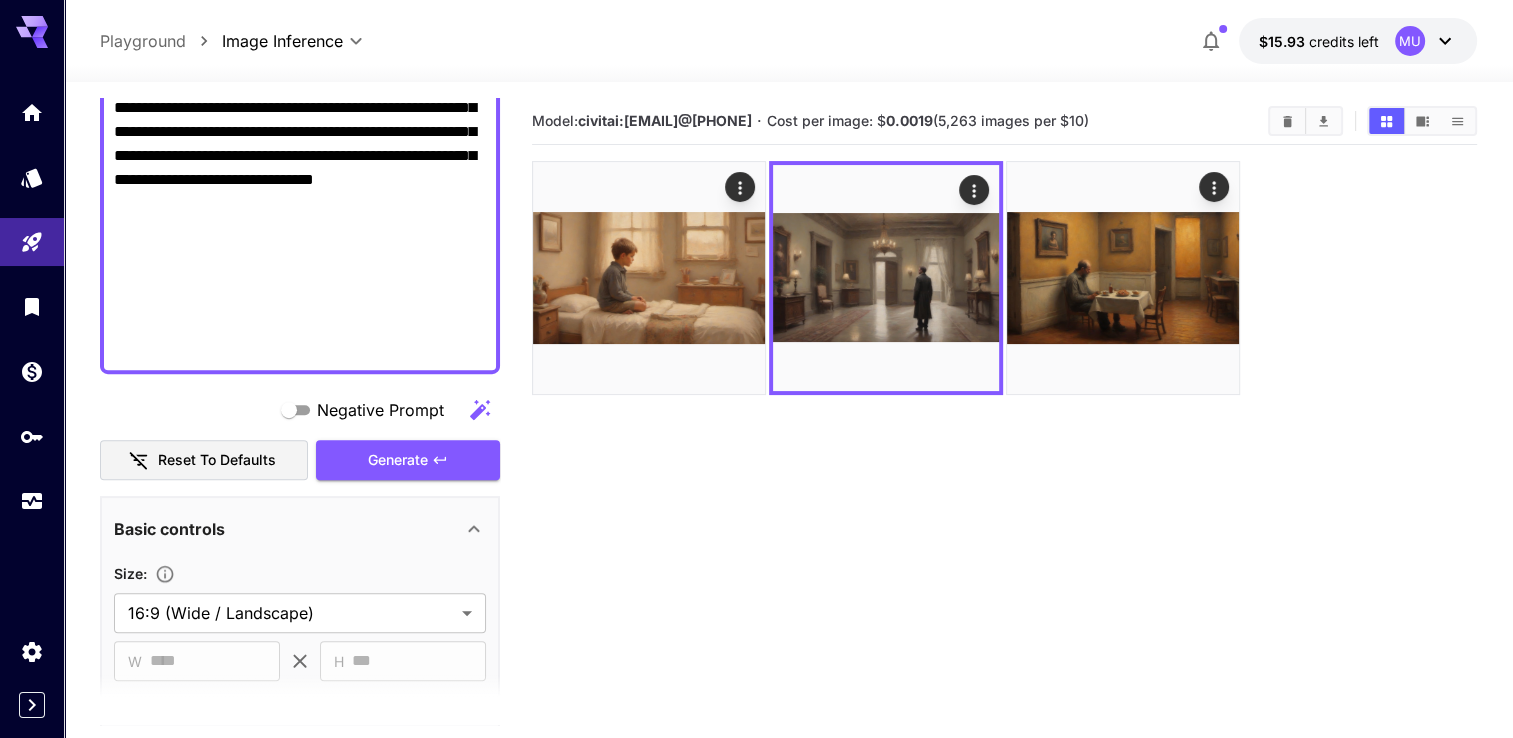 click on "Negative Prompt" at bounding box center (300, -180) 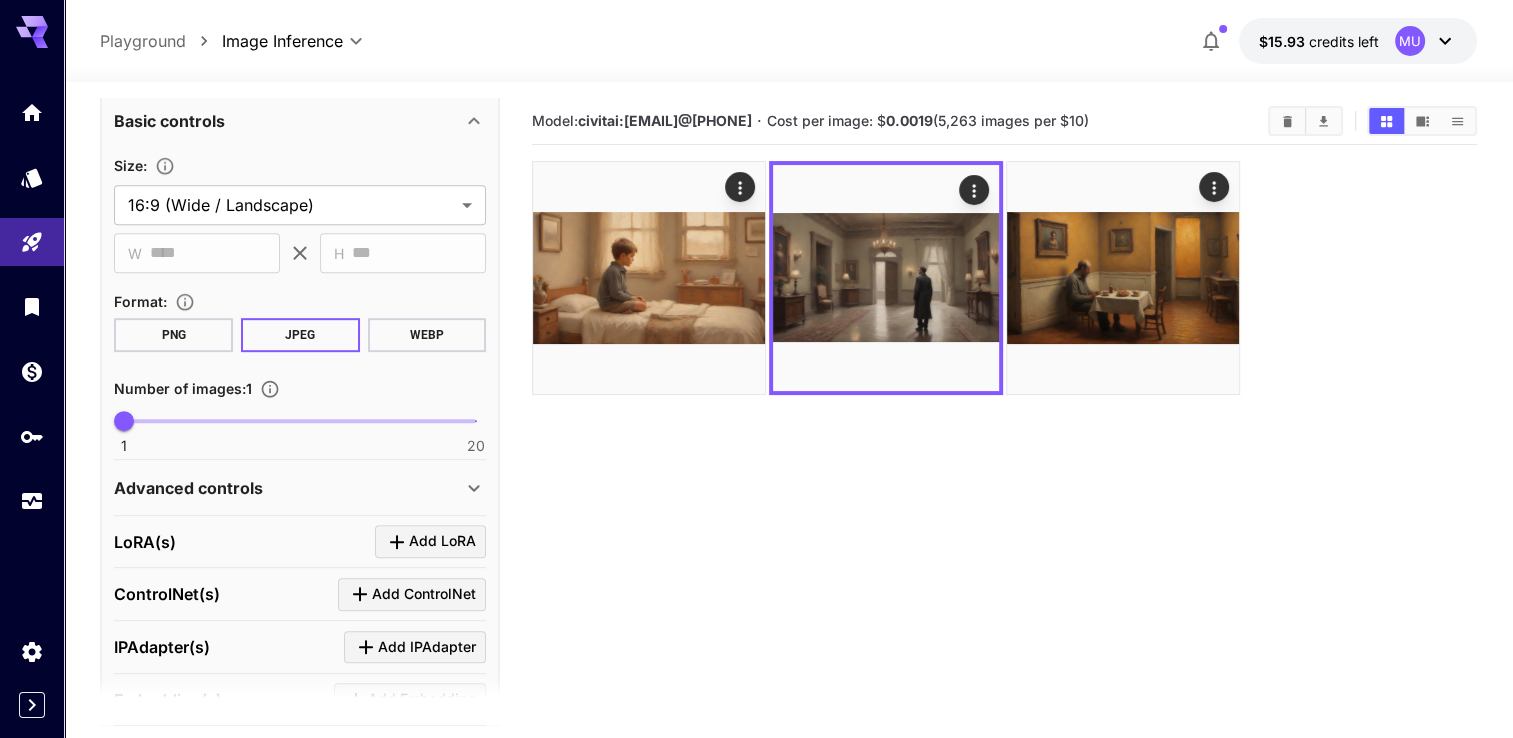 scroll, scrollTop: 1548, scrollLeft: 0, axis: vertical 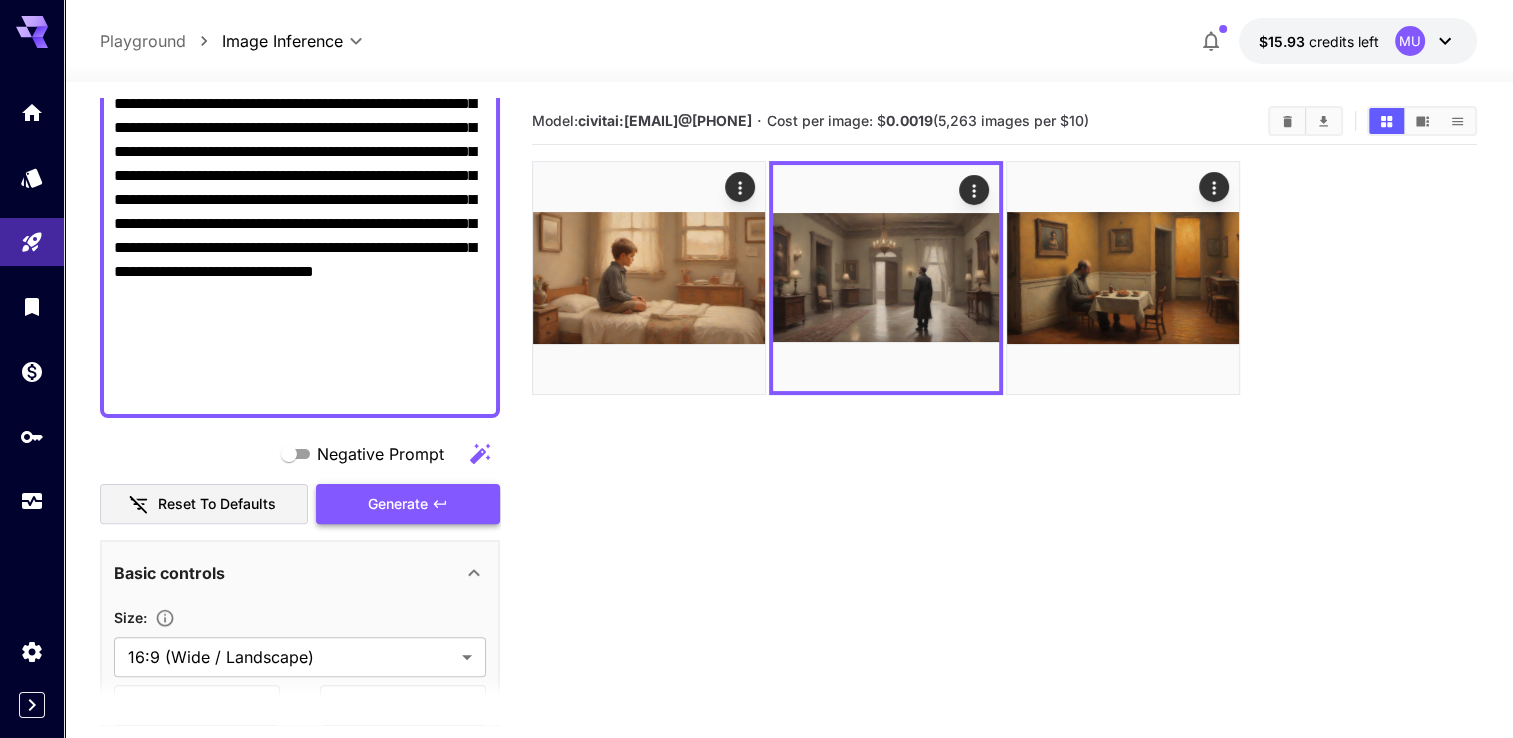 click on "Generate" at bounding box center (398, 504) 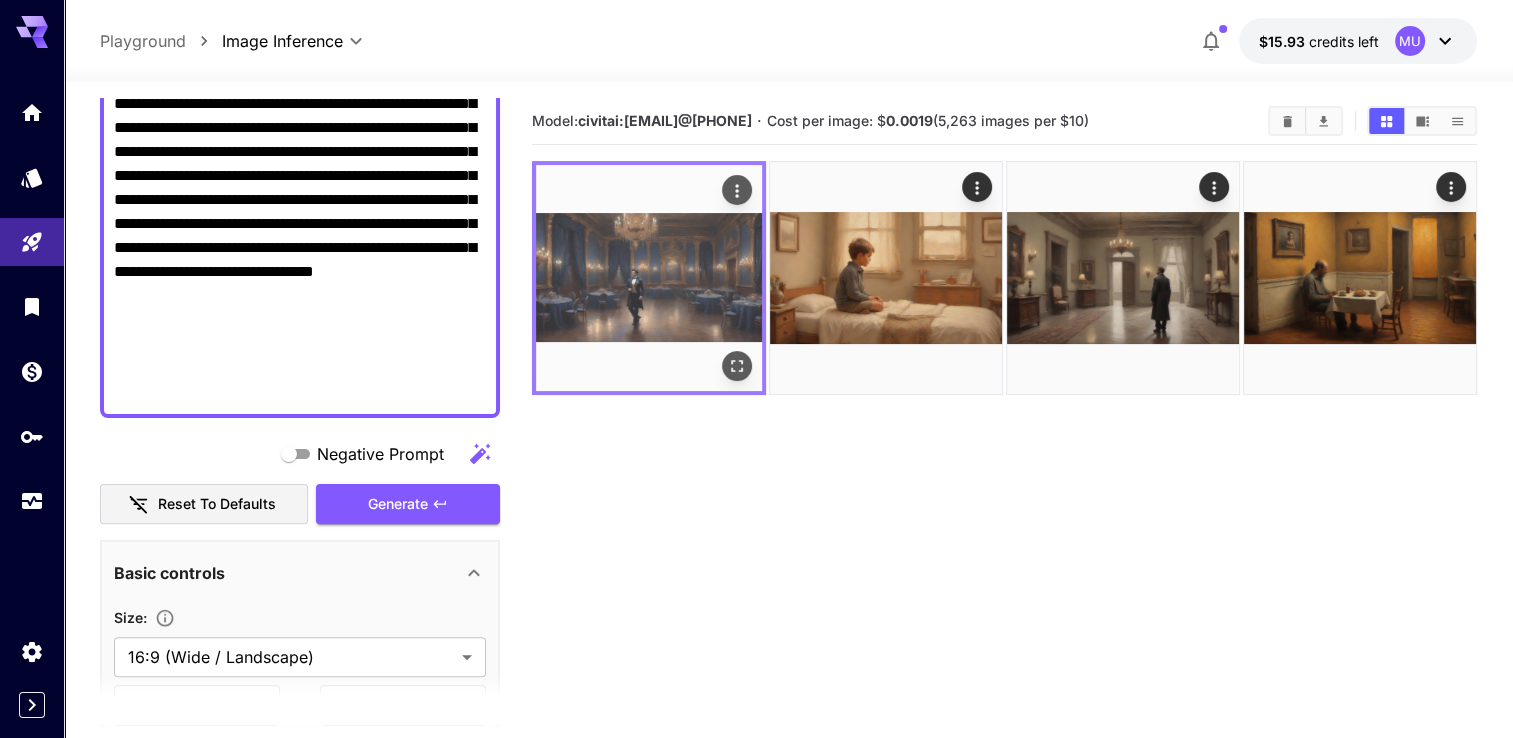 click 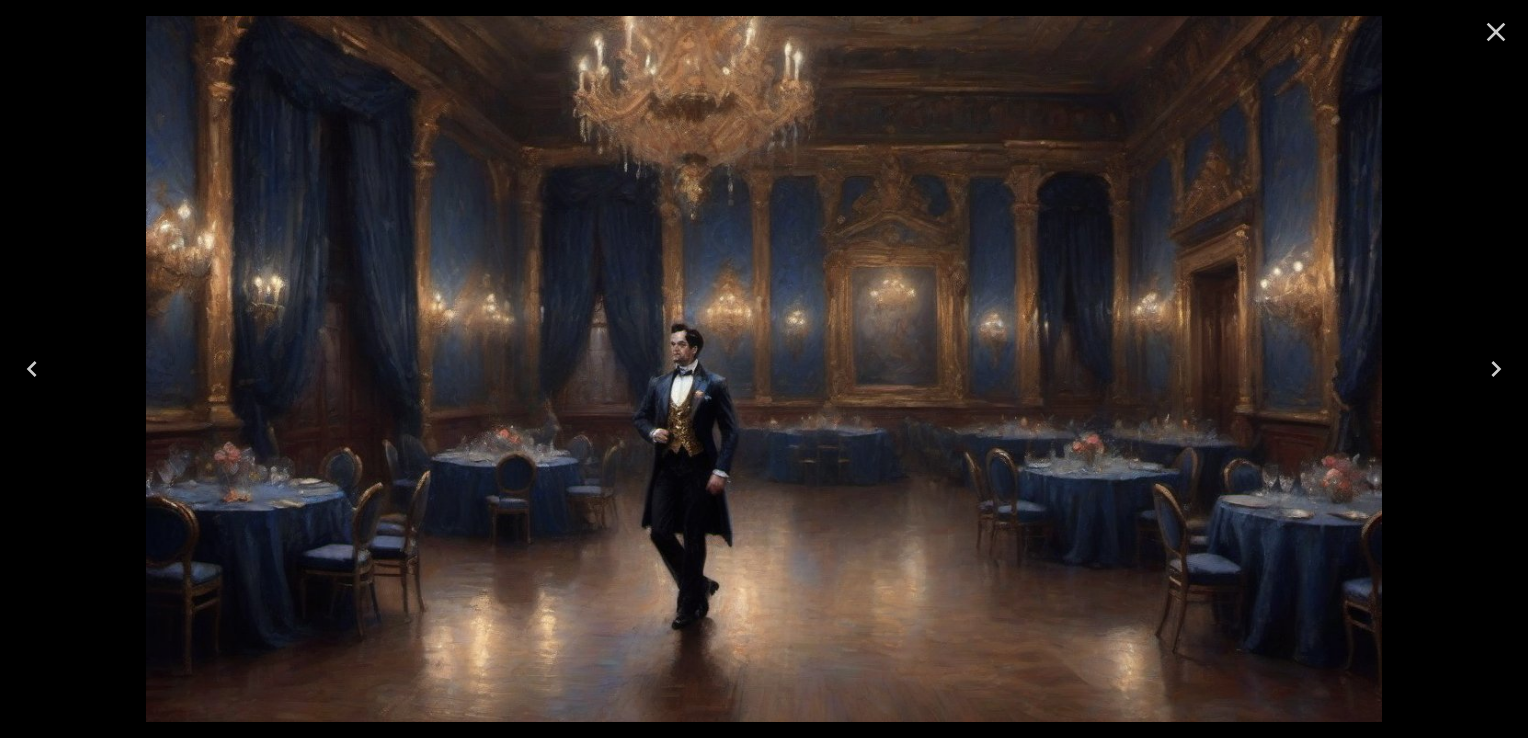 click 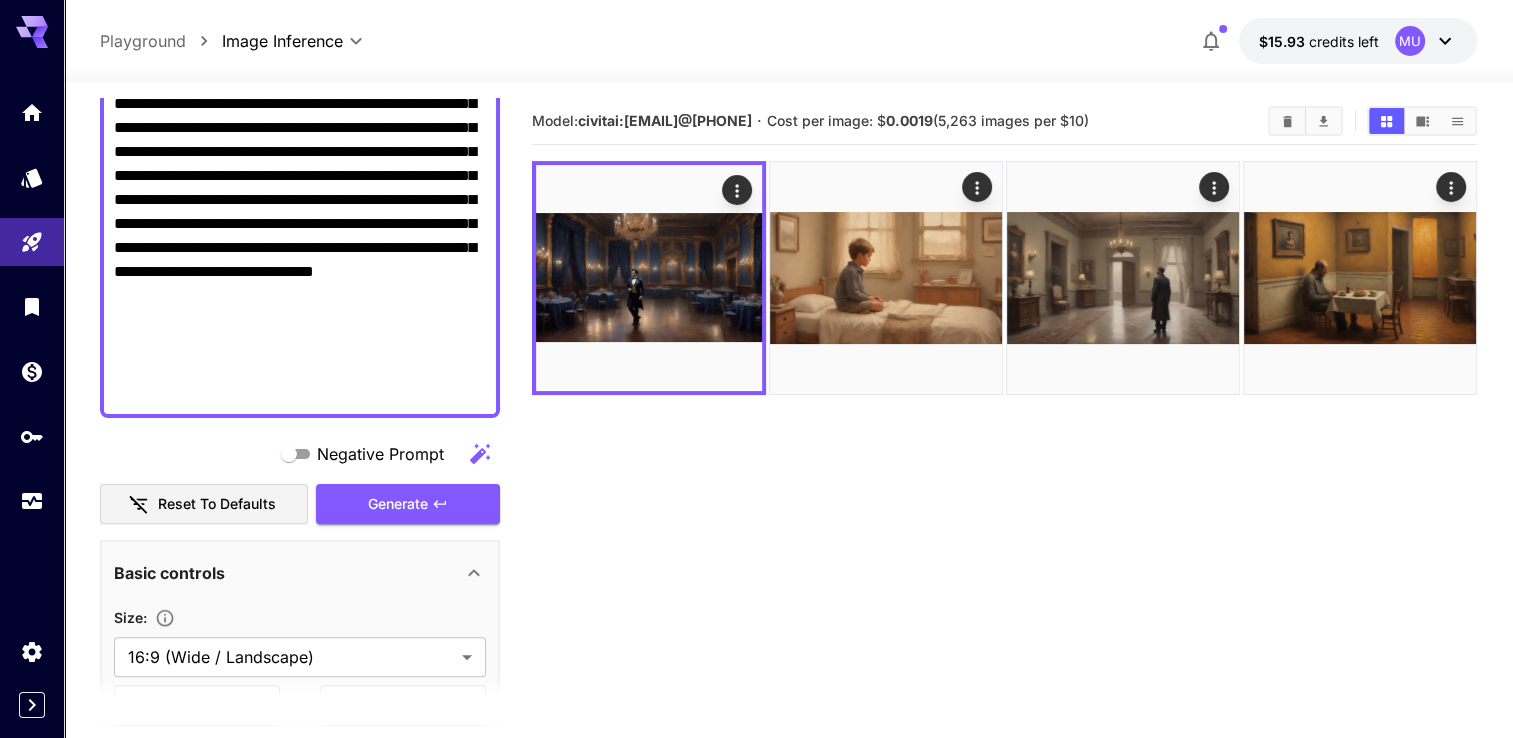 click on "Negative Prompt" at bounding box center [300, 68] 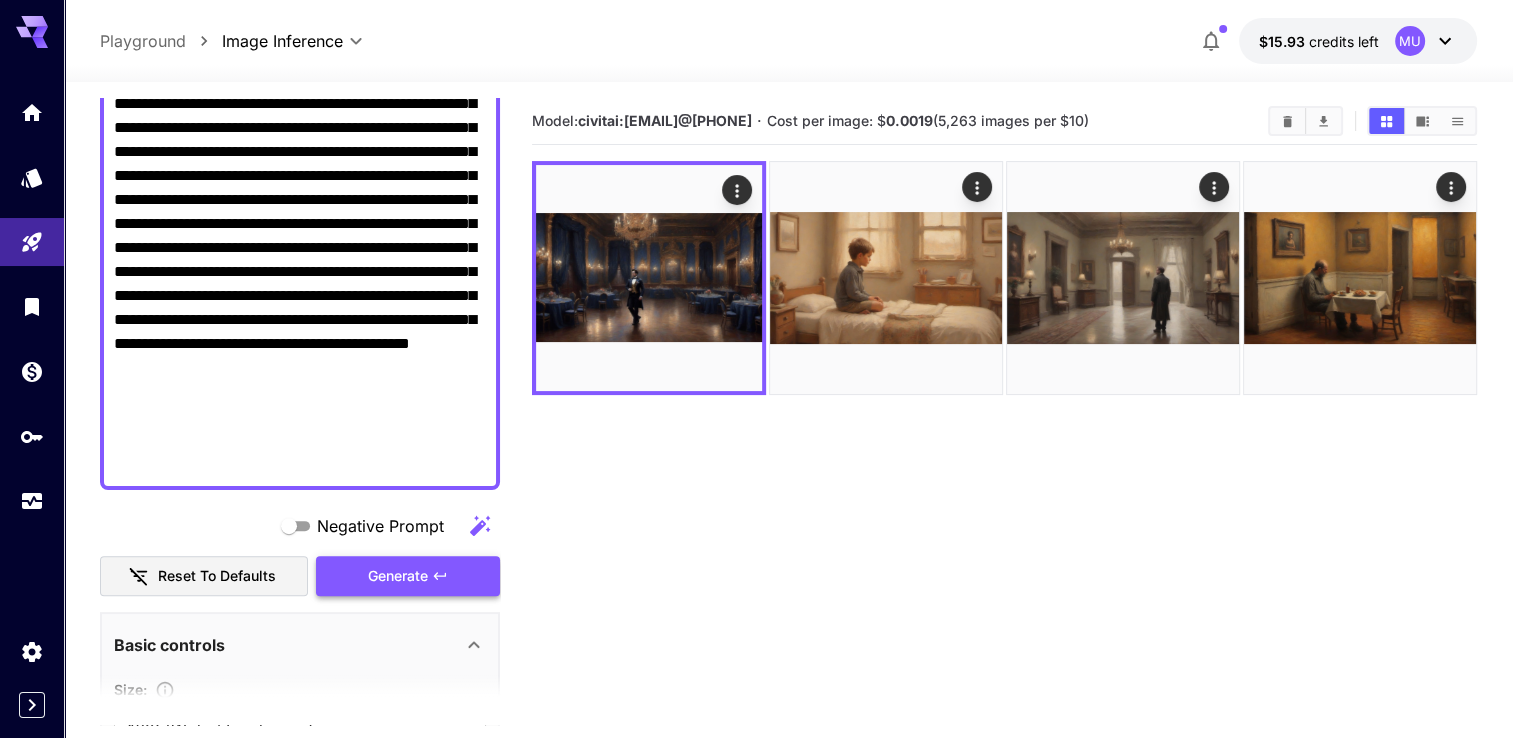 click on "Generate" at bounding box center (408, 576) 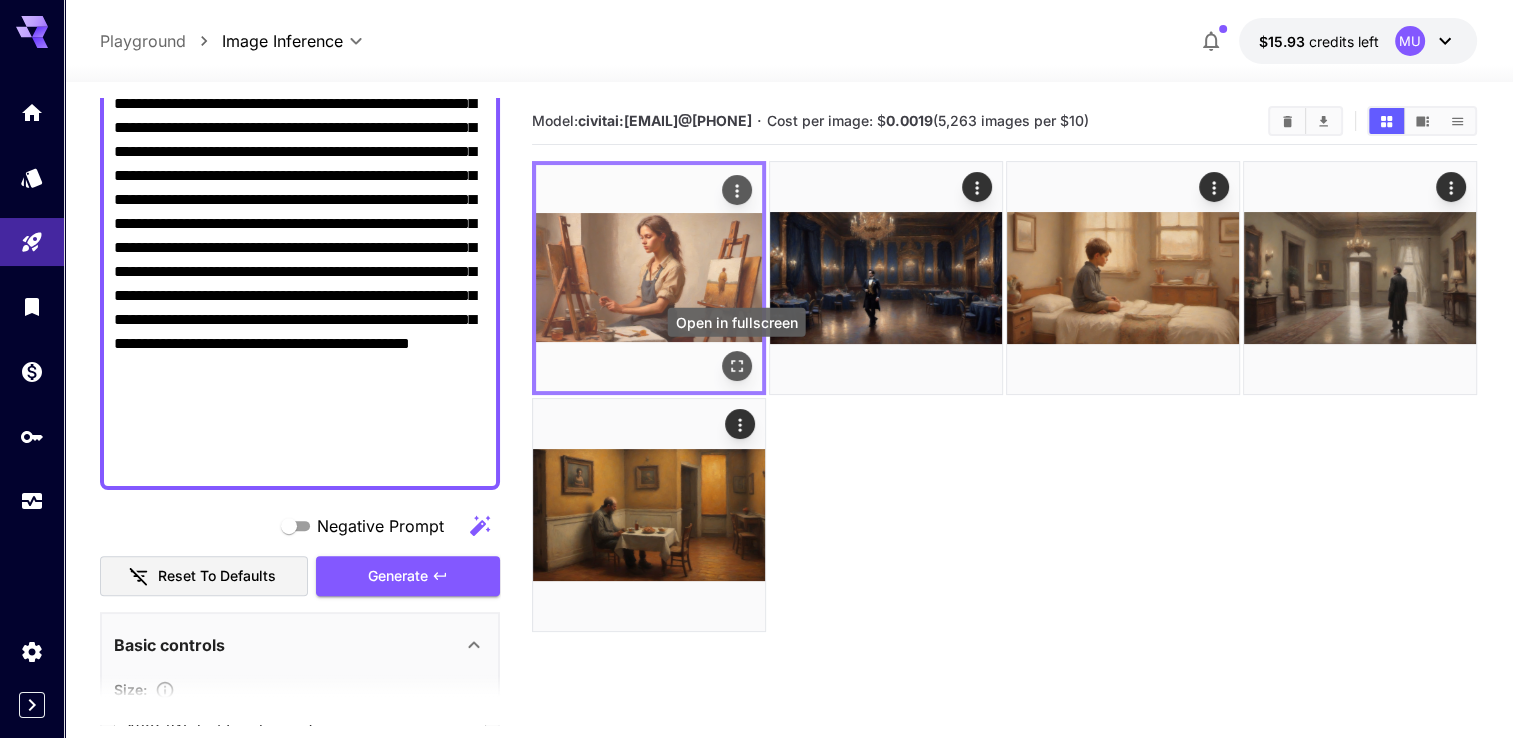 click 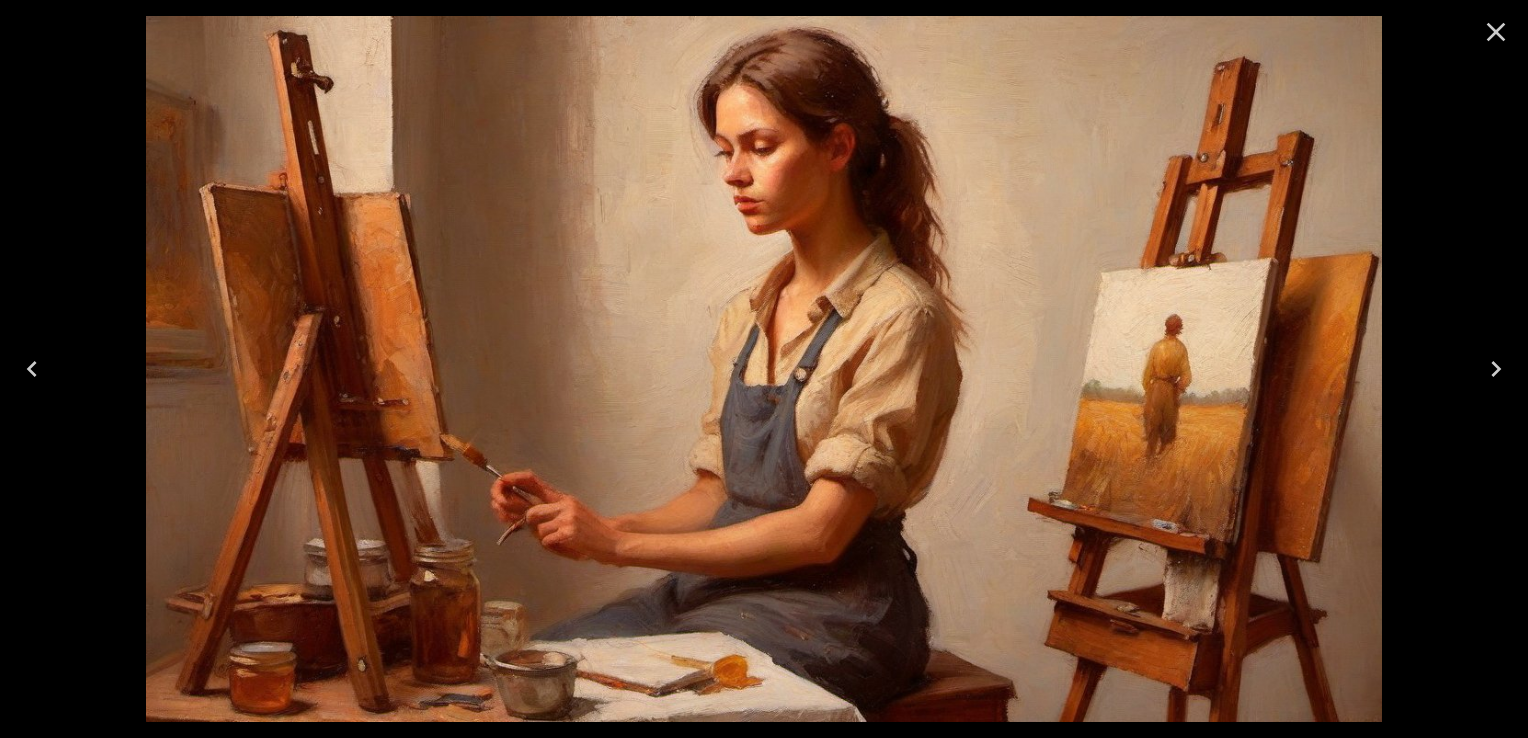 click 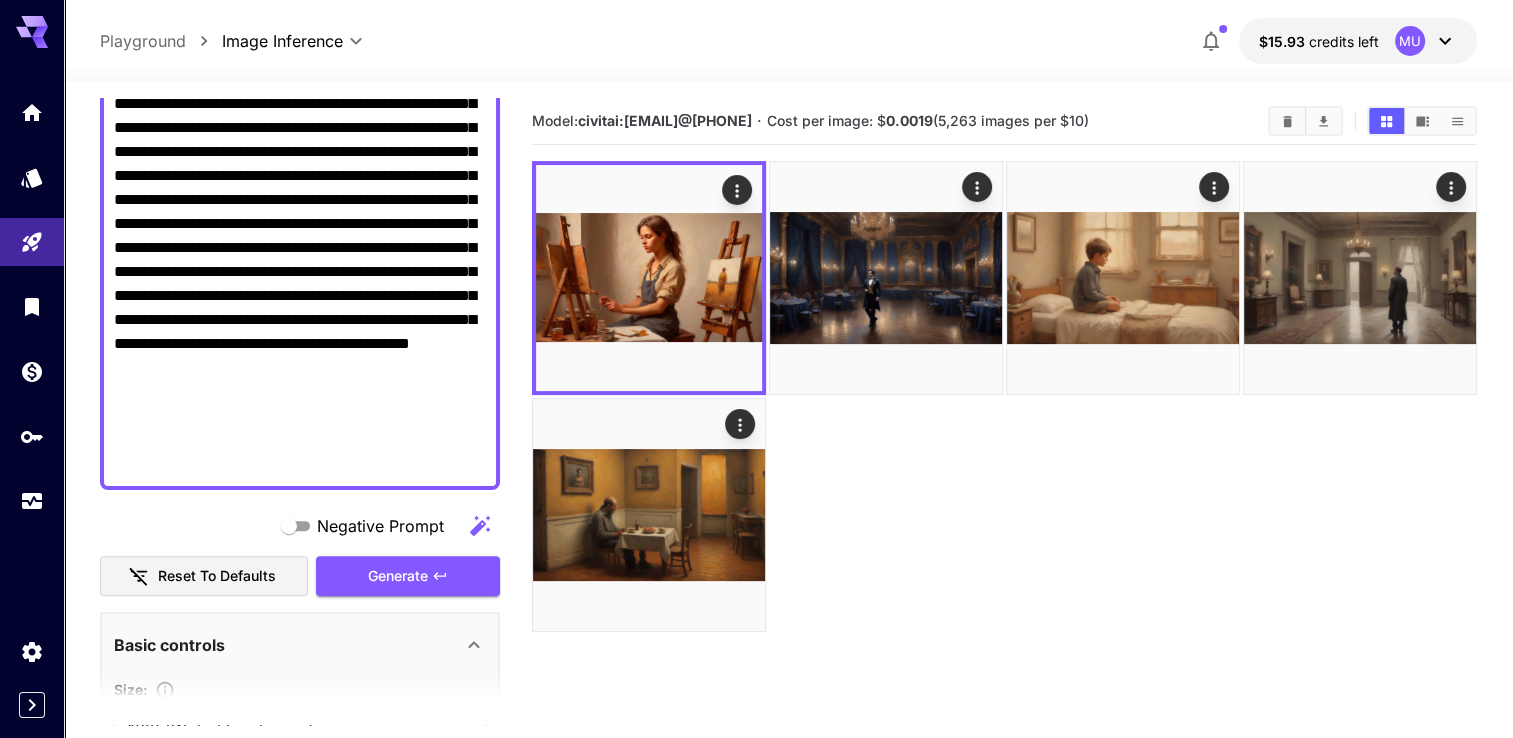 click at bounding box center (1004, 396) 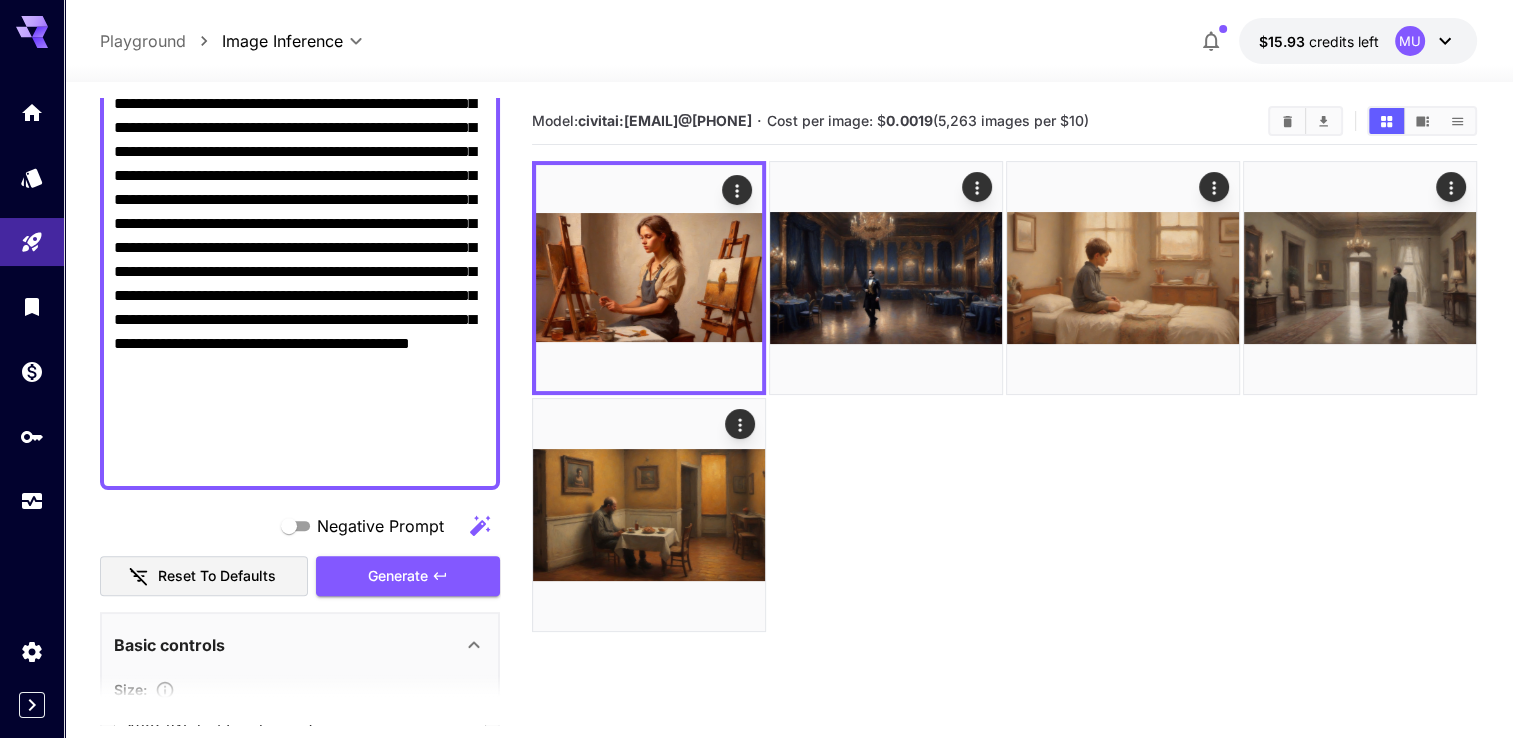 click at bounding box center [1004, 396] 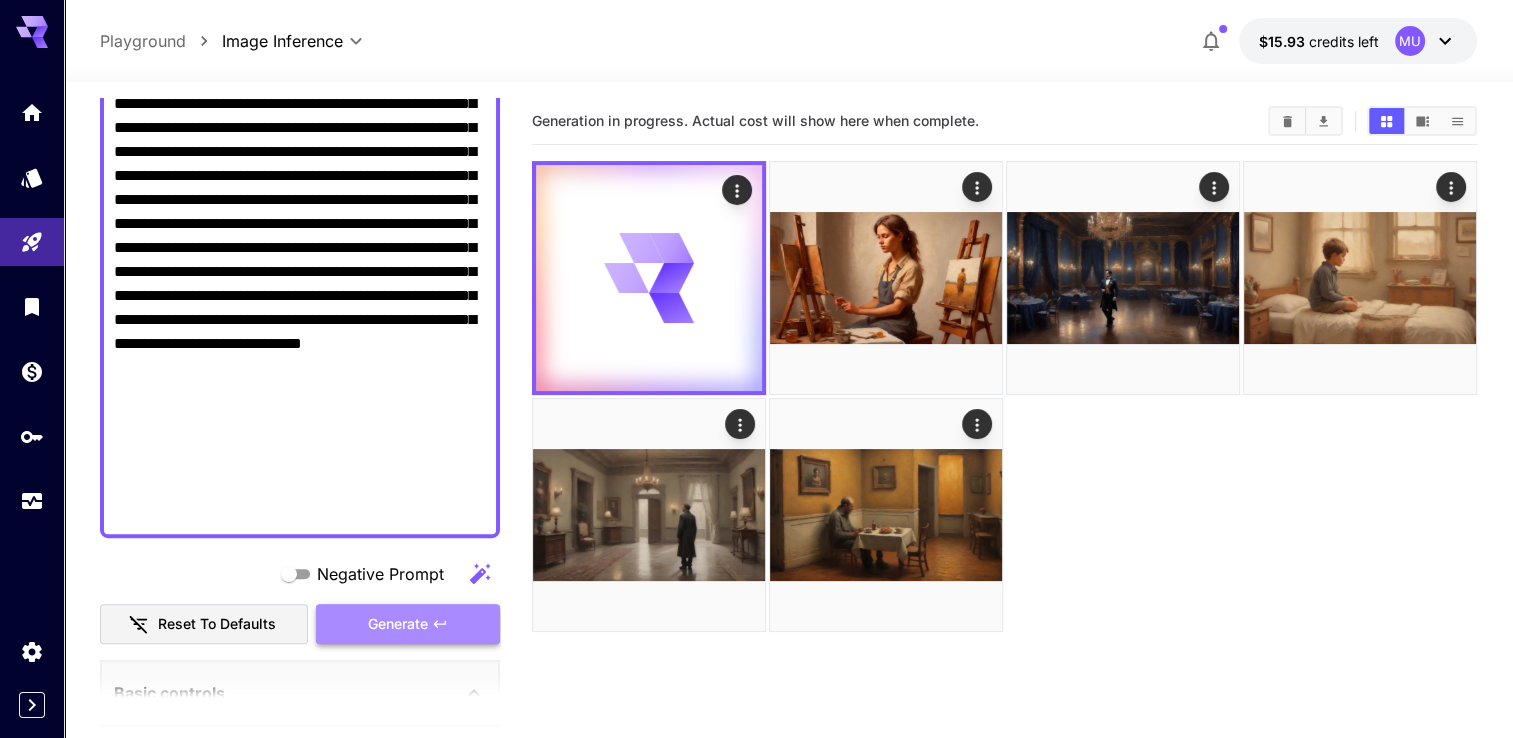 click 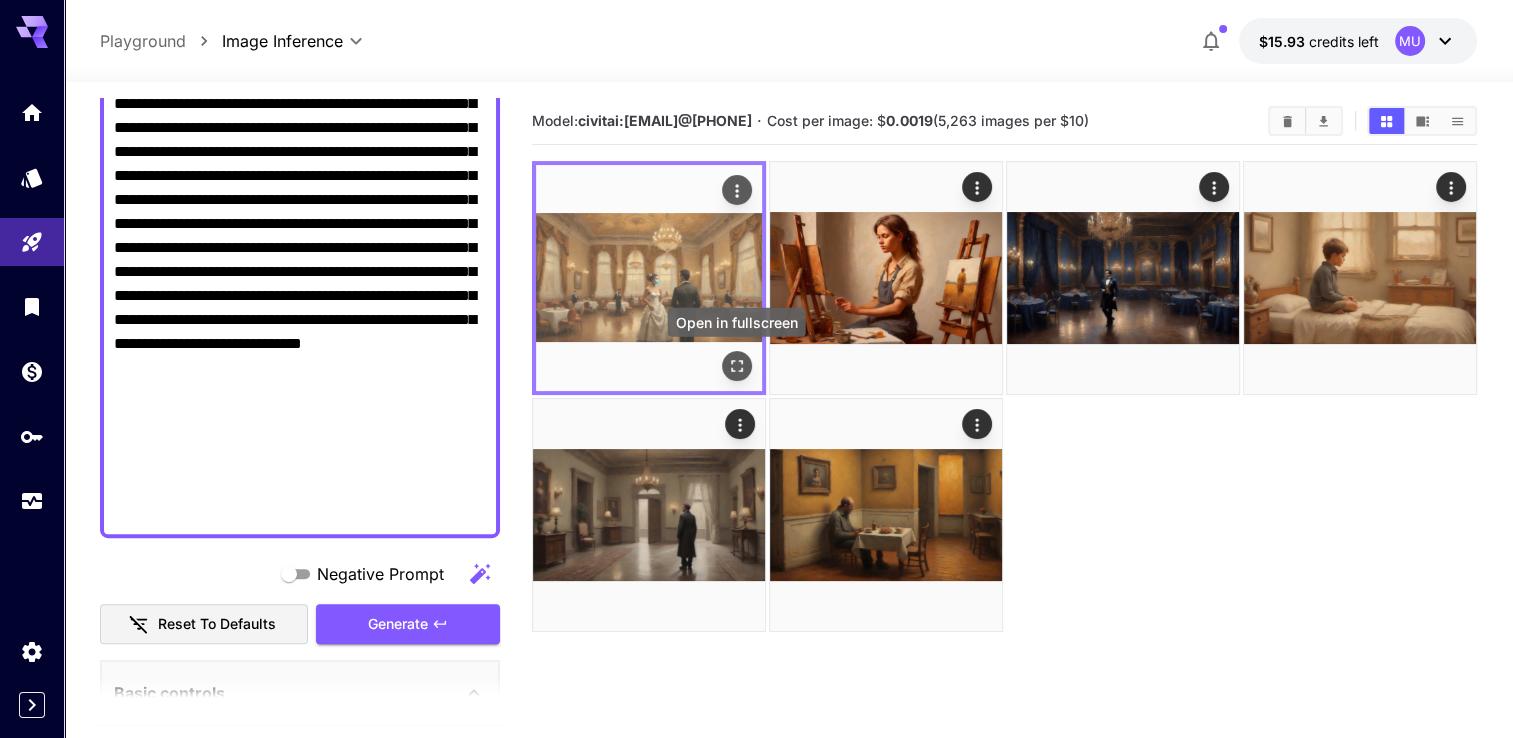 click 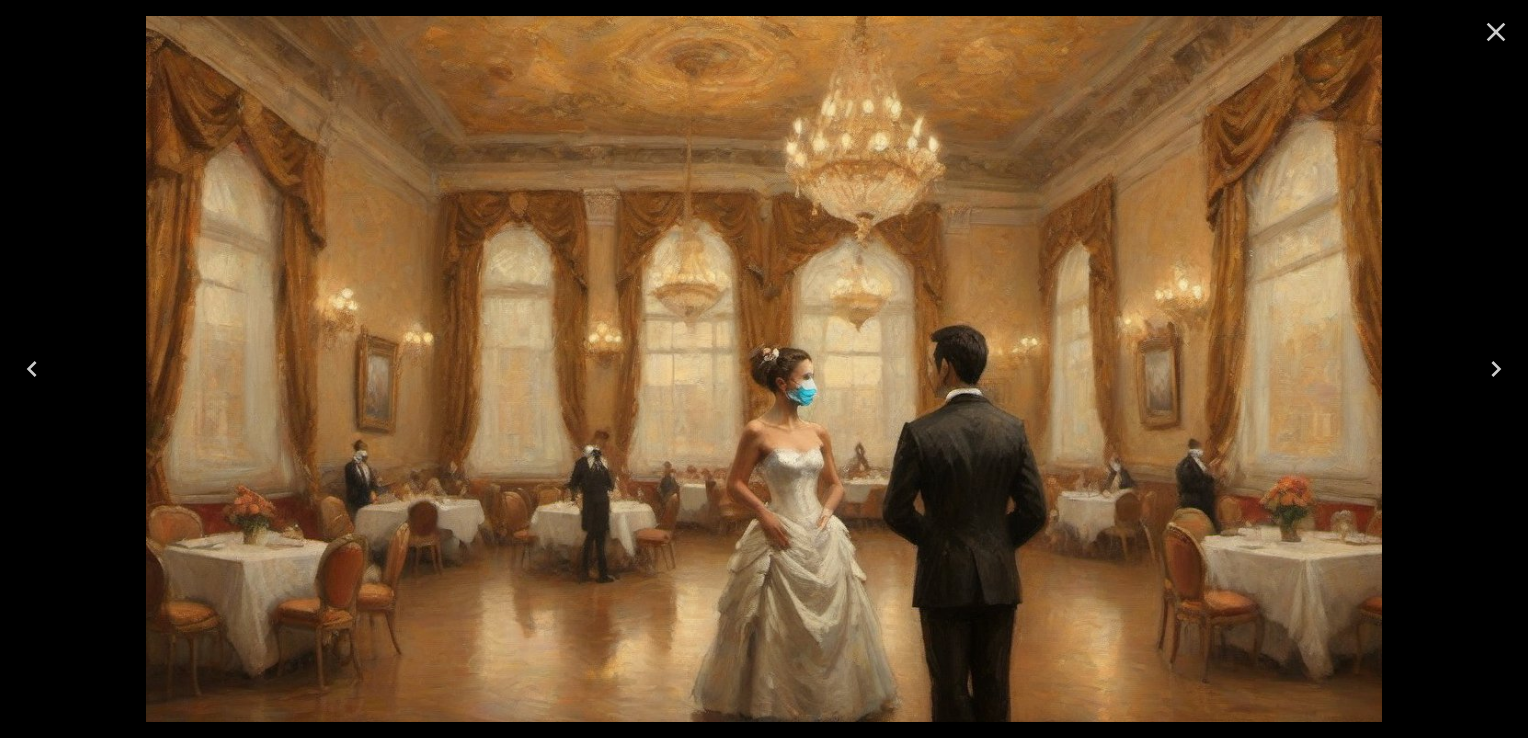 click 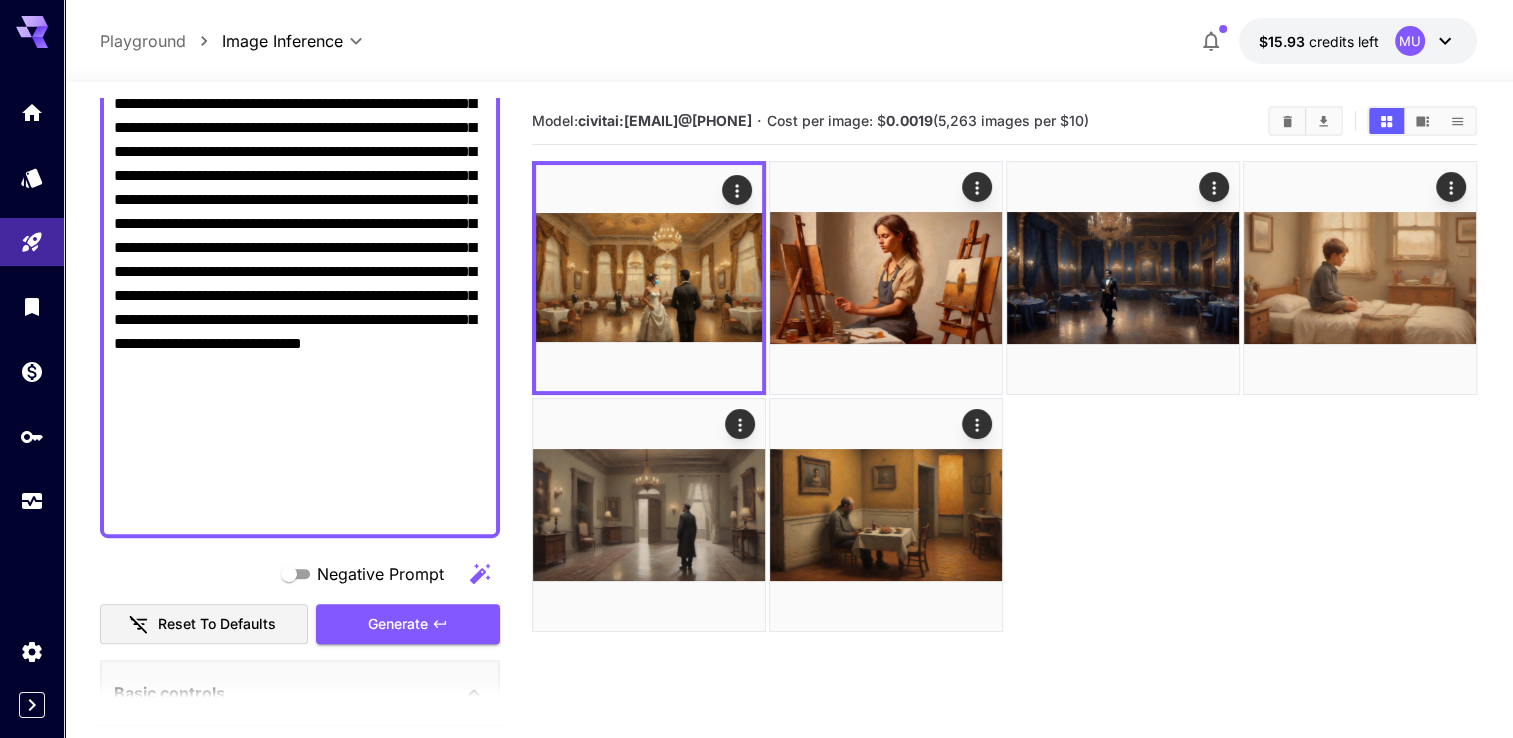 click at bounding box center (1004, 396) 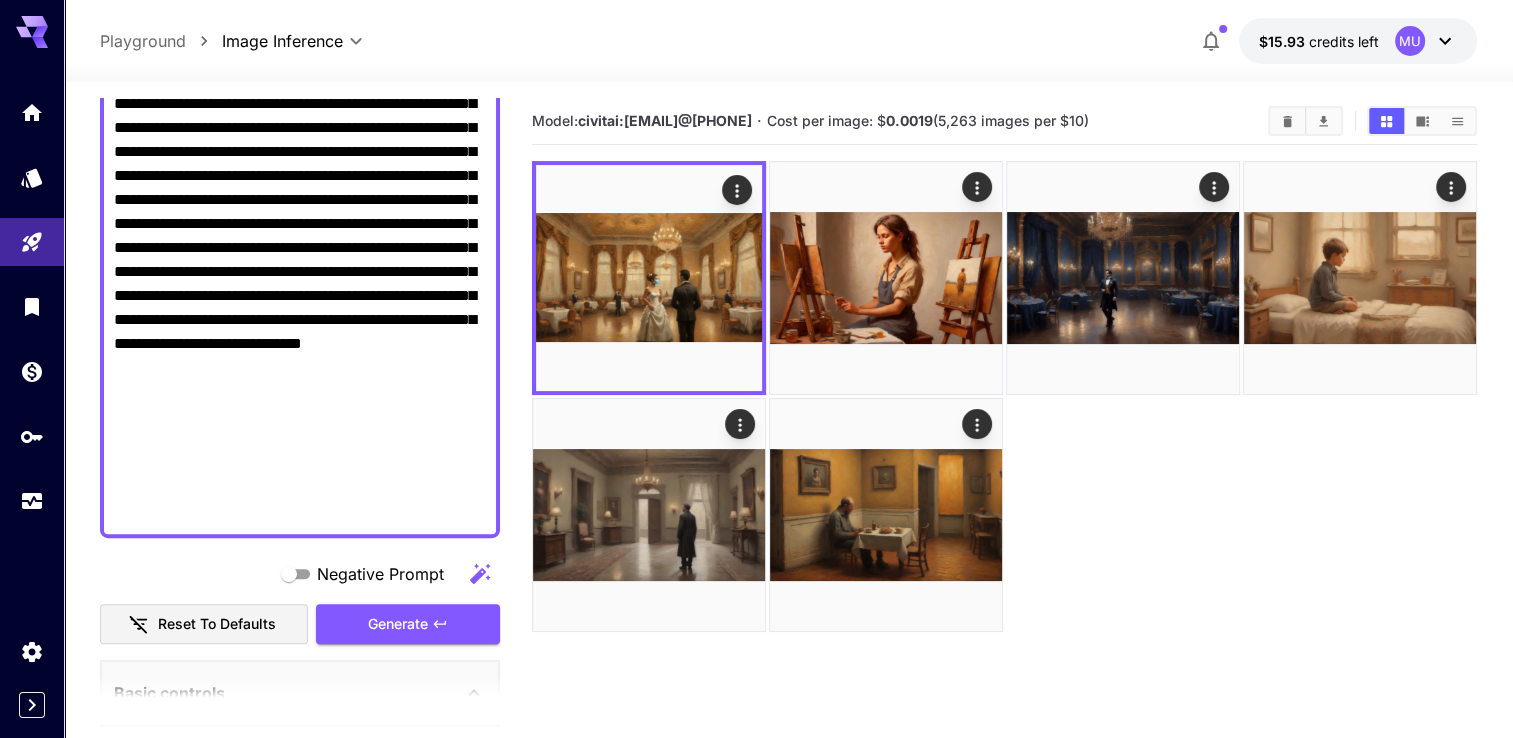 click on "Negative Prompt" at bounding box center [300, 128] 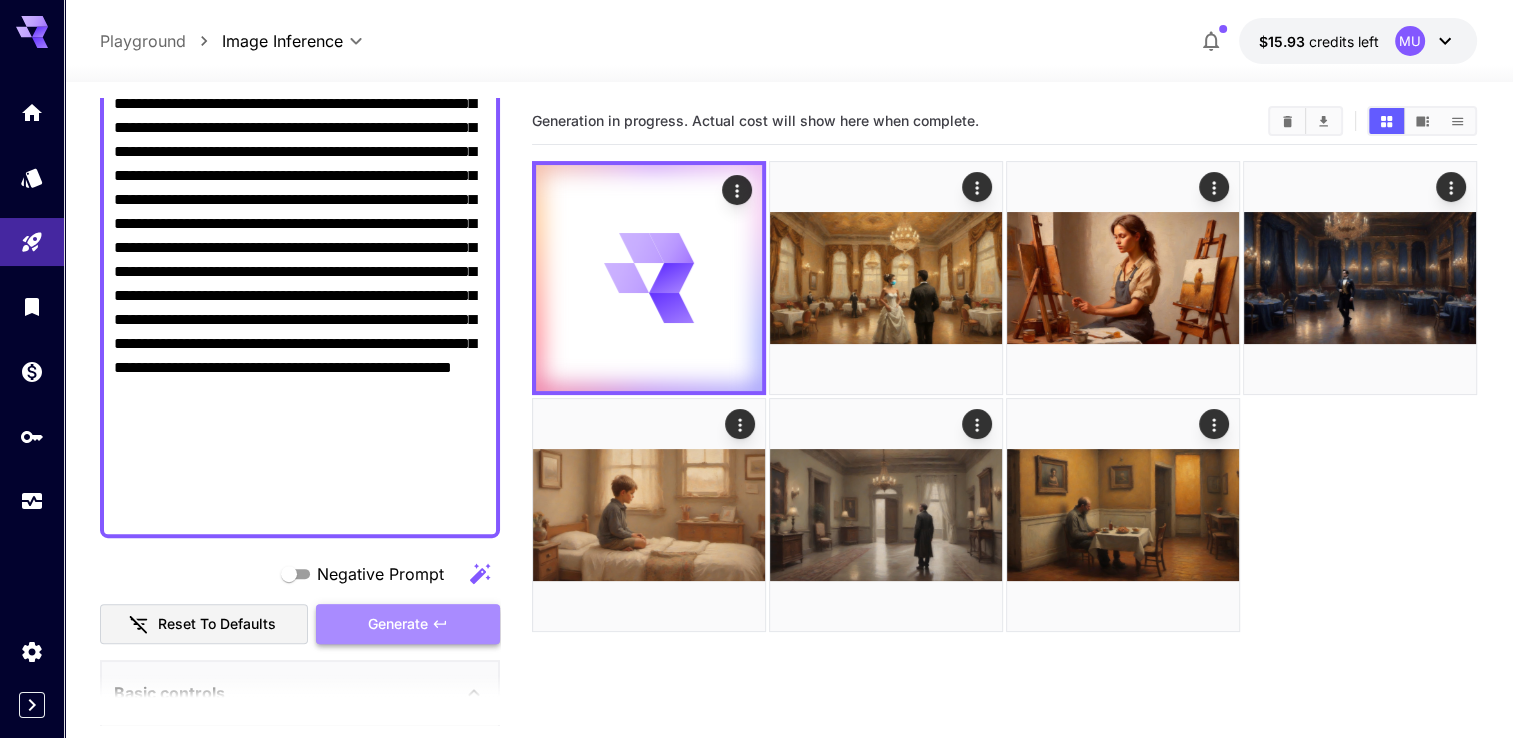 click on "Generate" at bounding box center (408, 624) 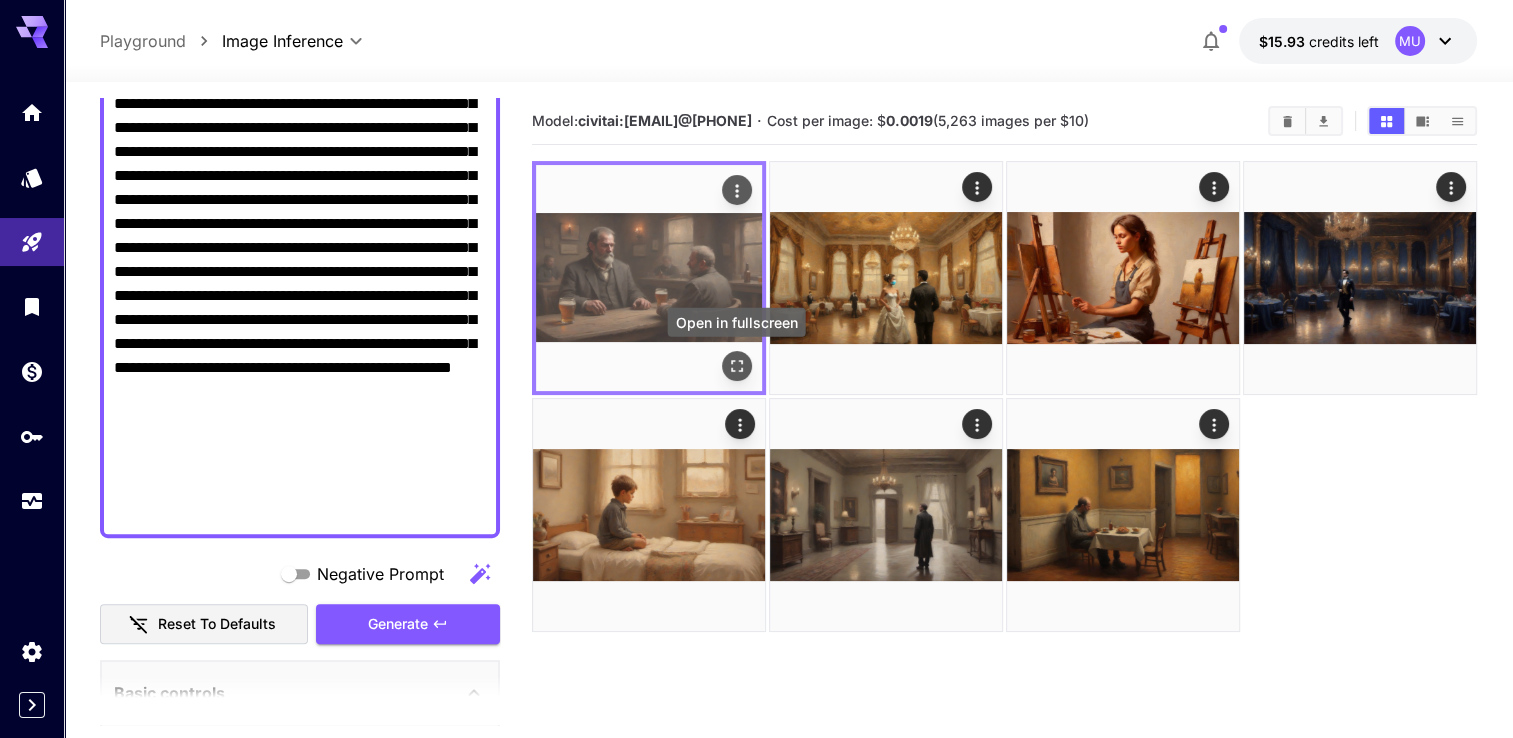 click 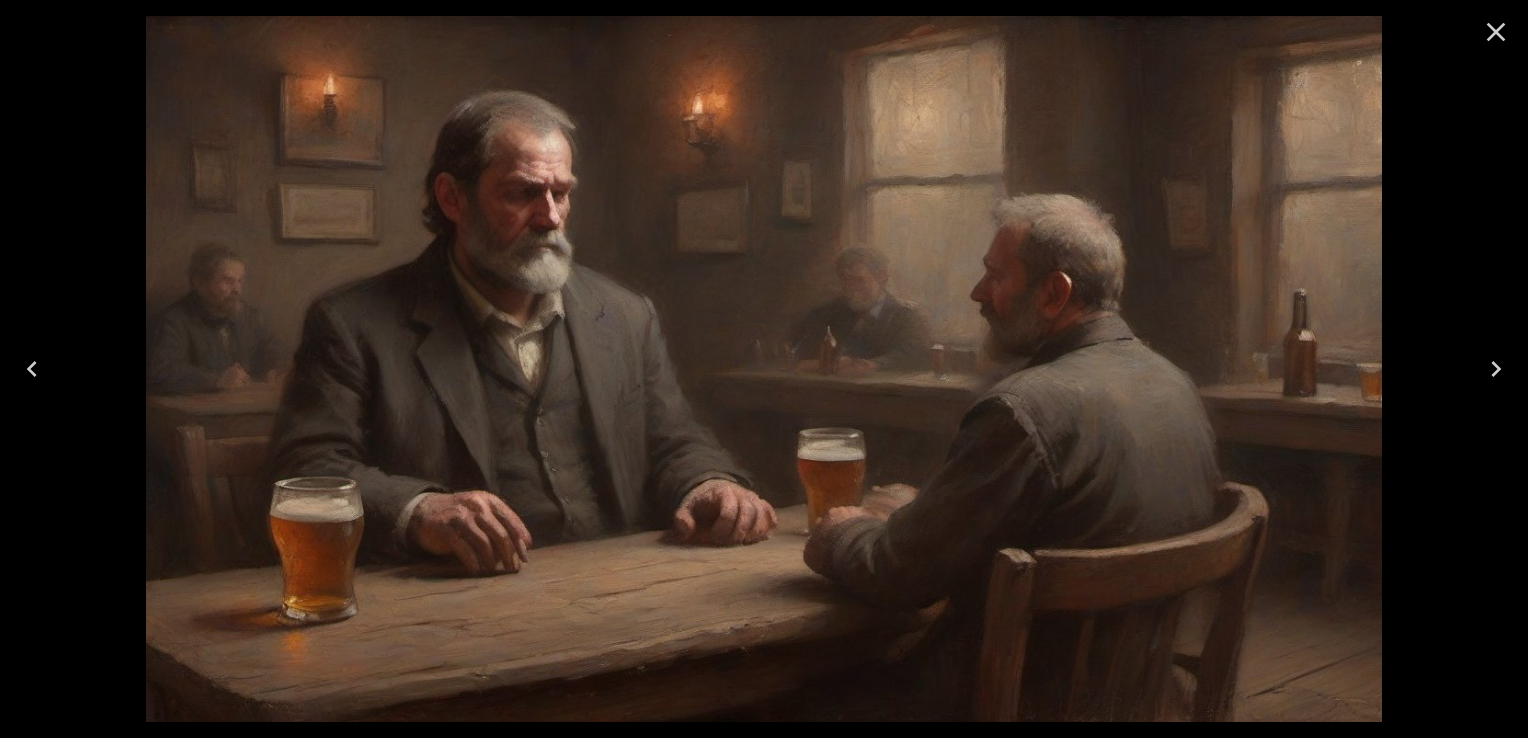 click 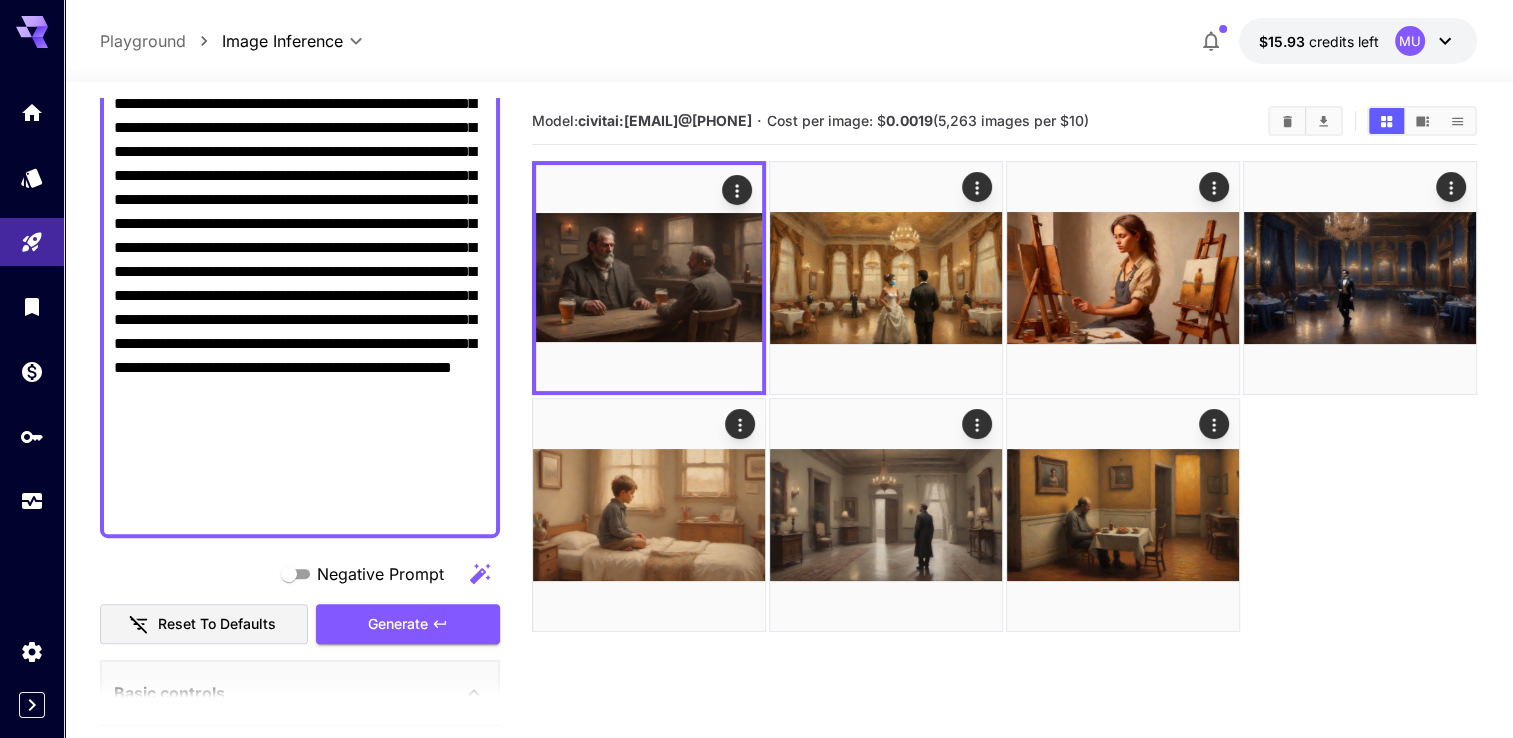 click at bounding box center (788, 70) 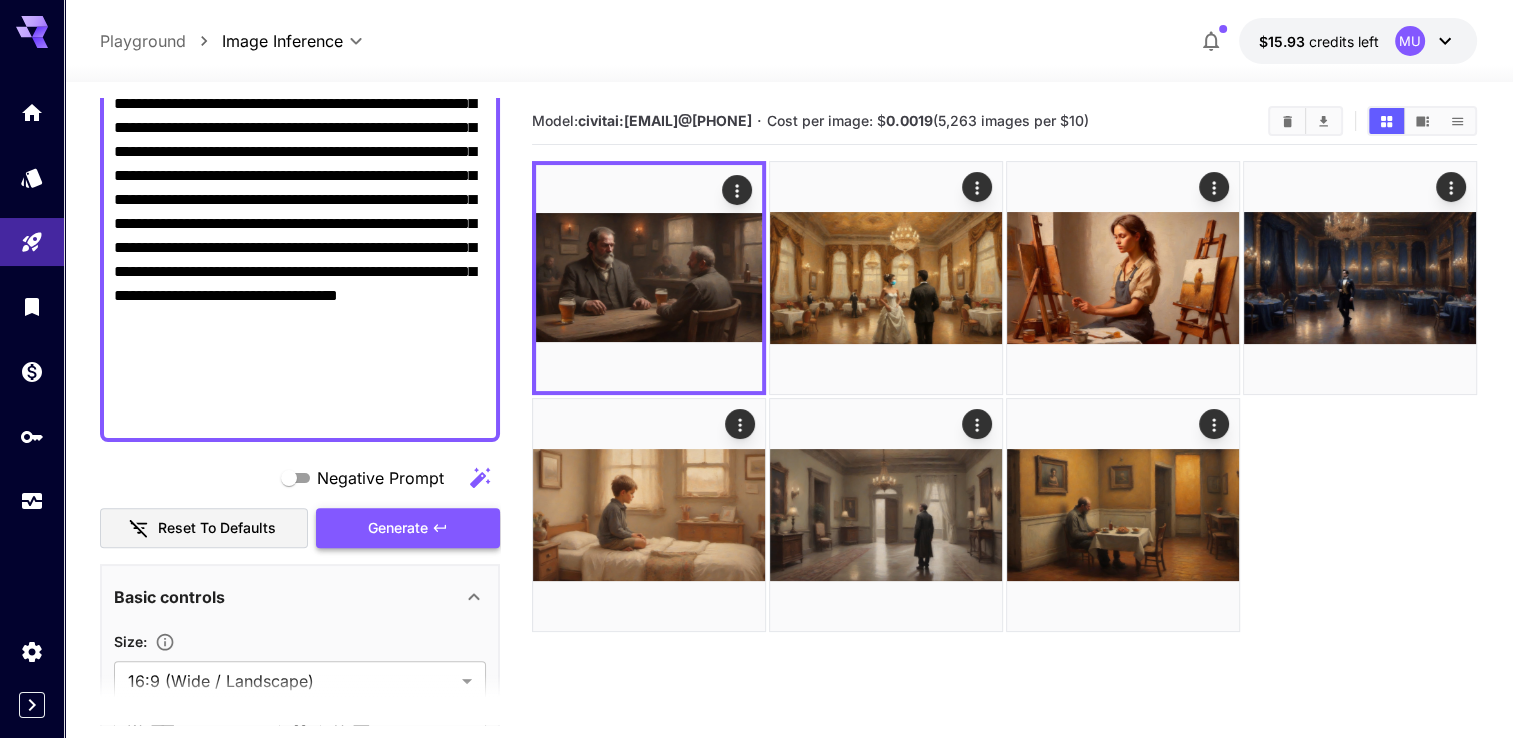 click on "Generate" at bounding box center [398, 528] 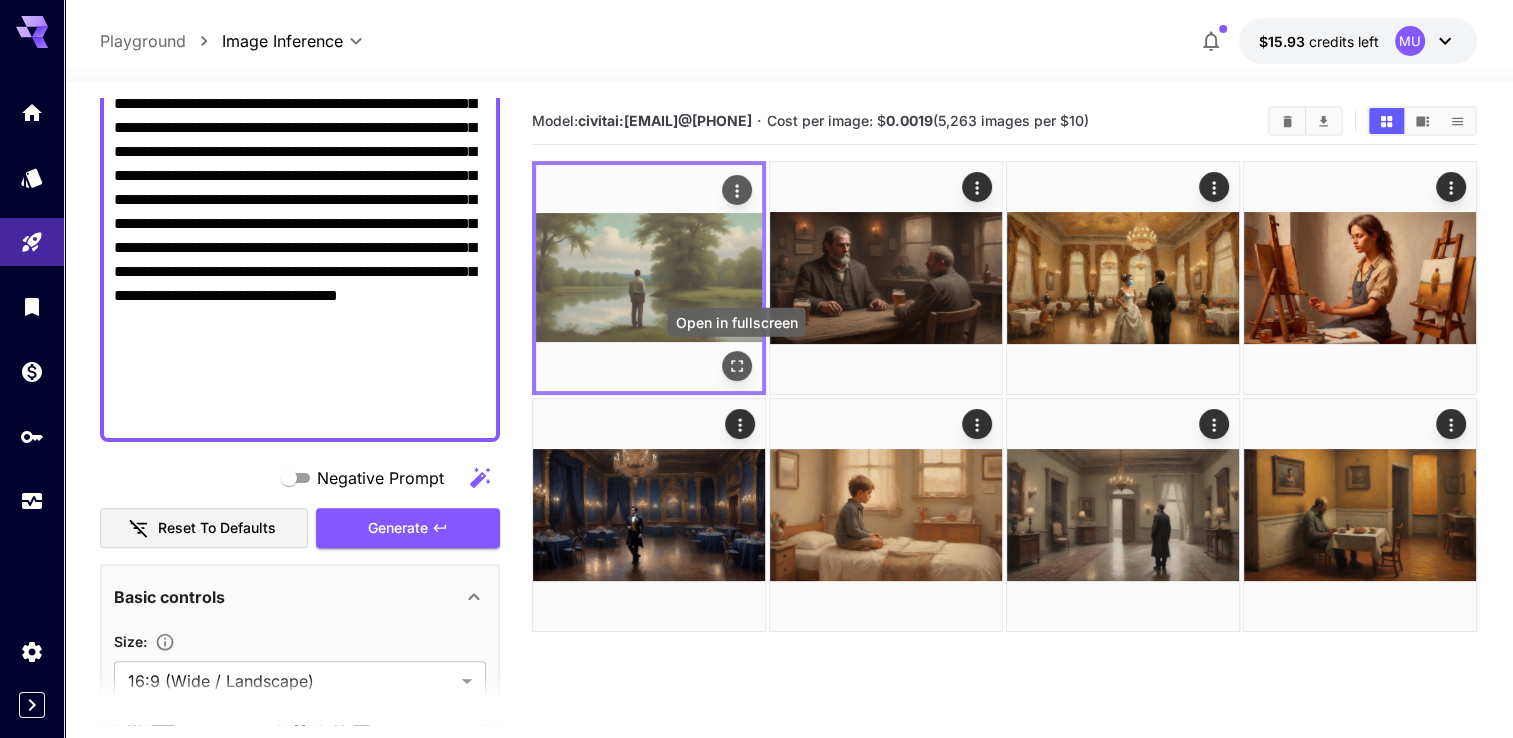 click 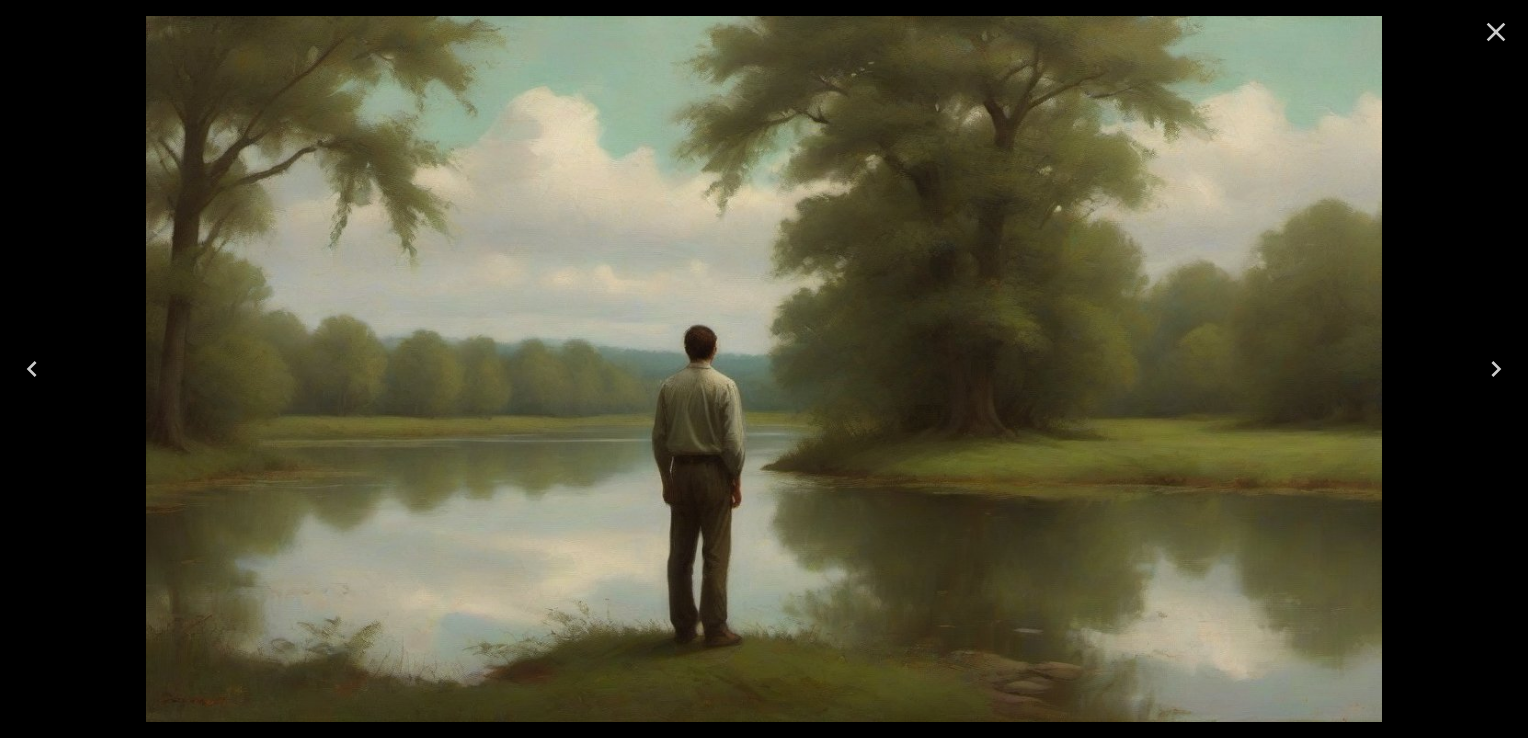 click 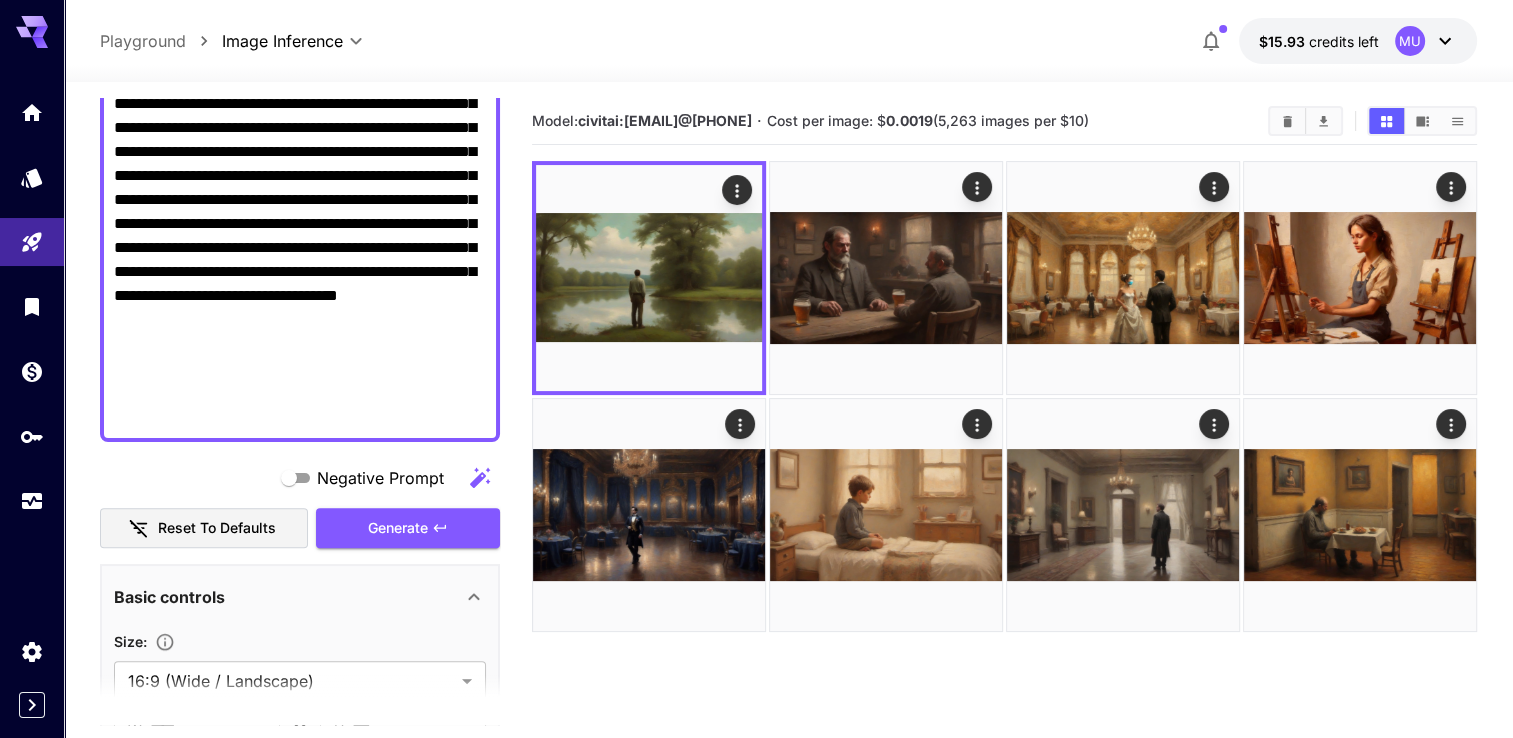 click at bounding box center (788, 70) 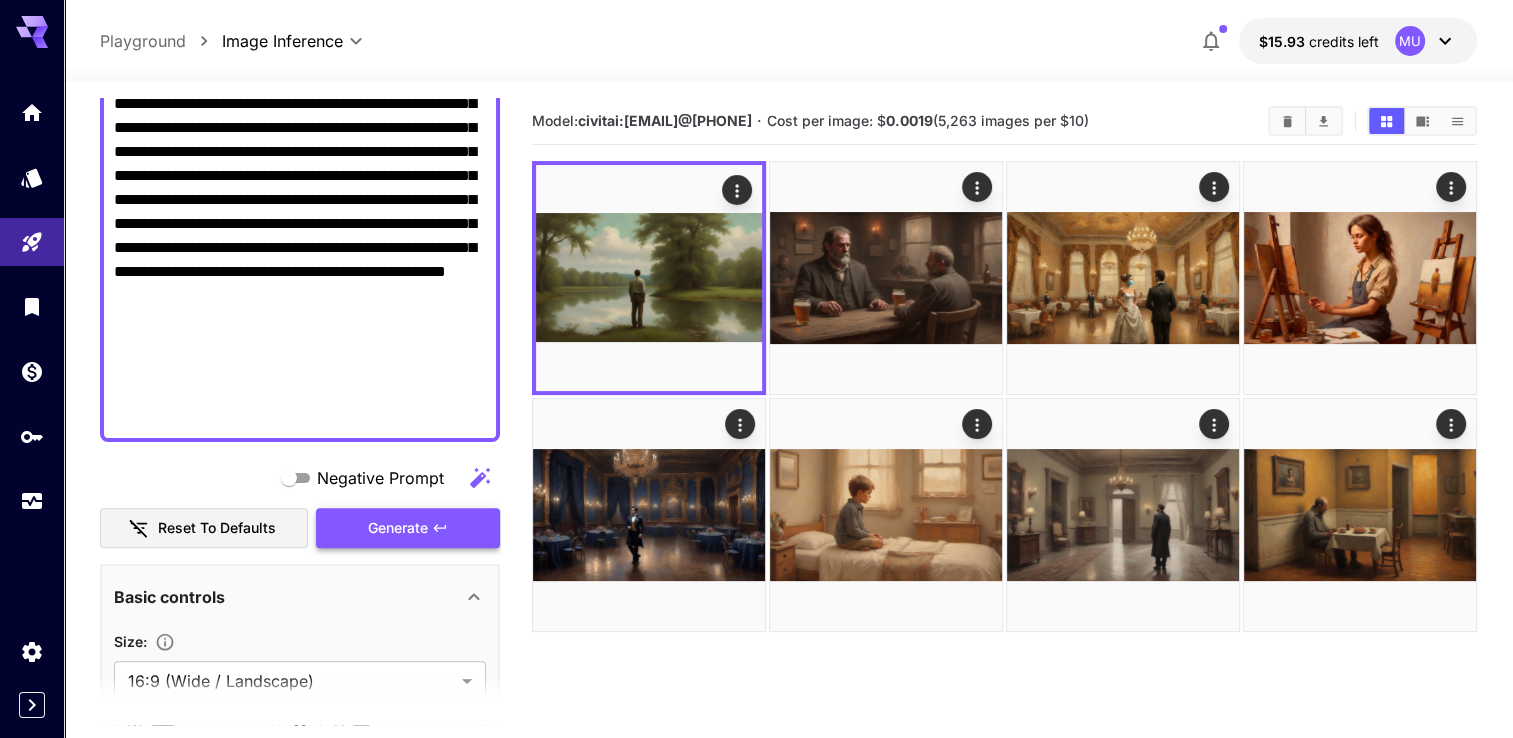 type on "**********" 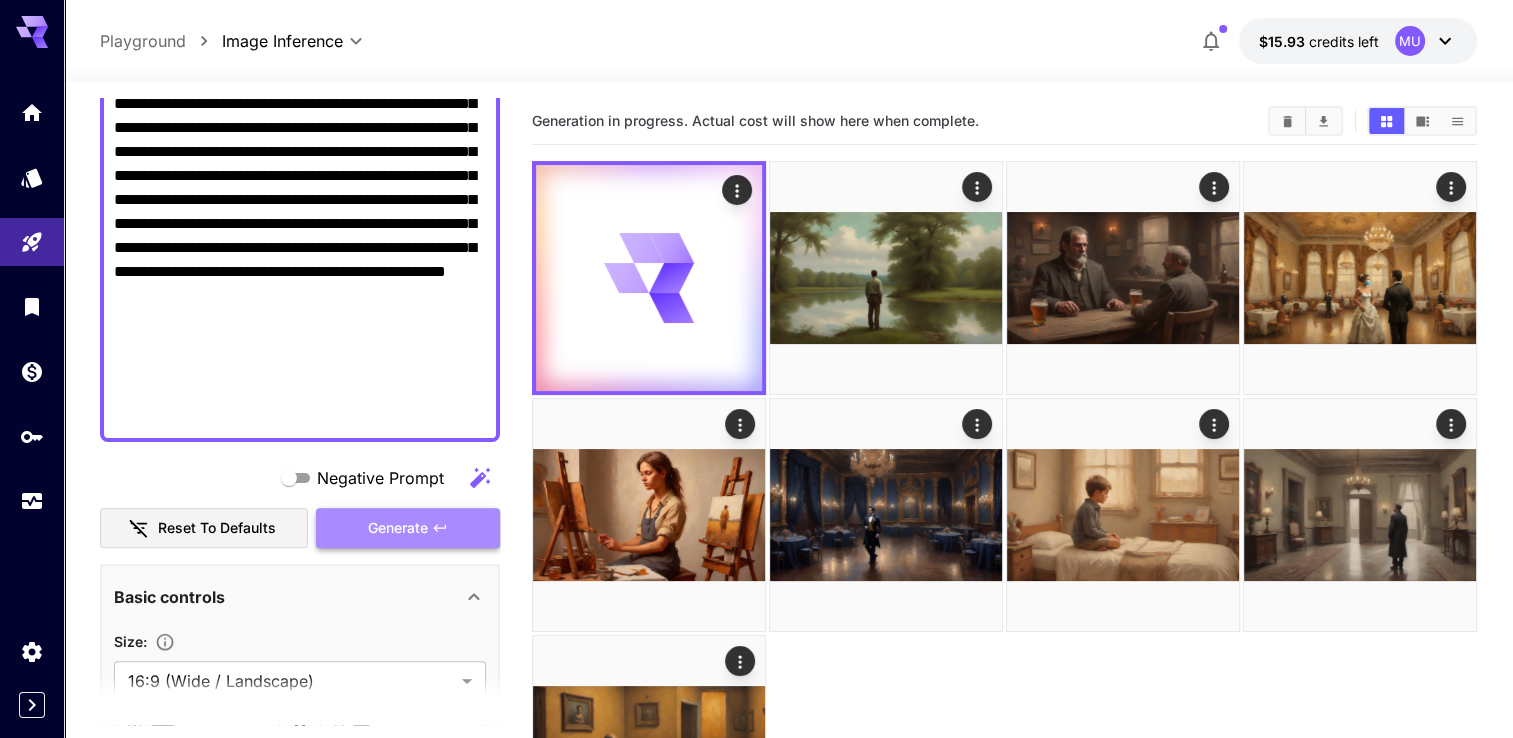 click 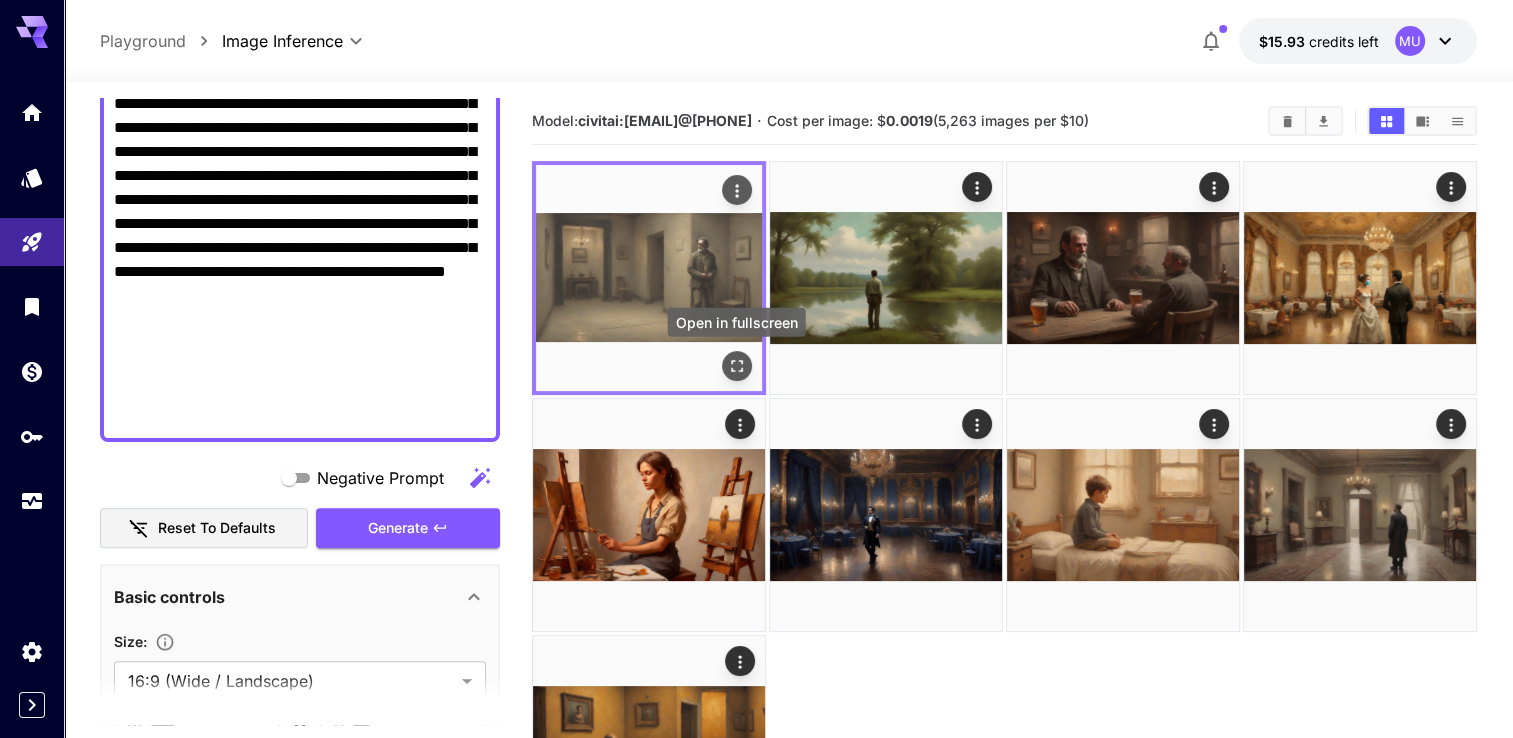 click 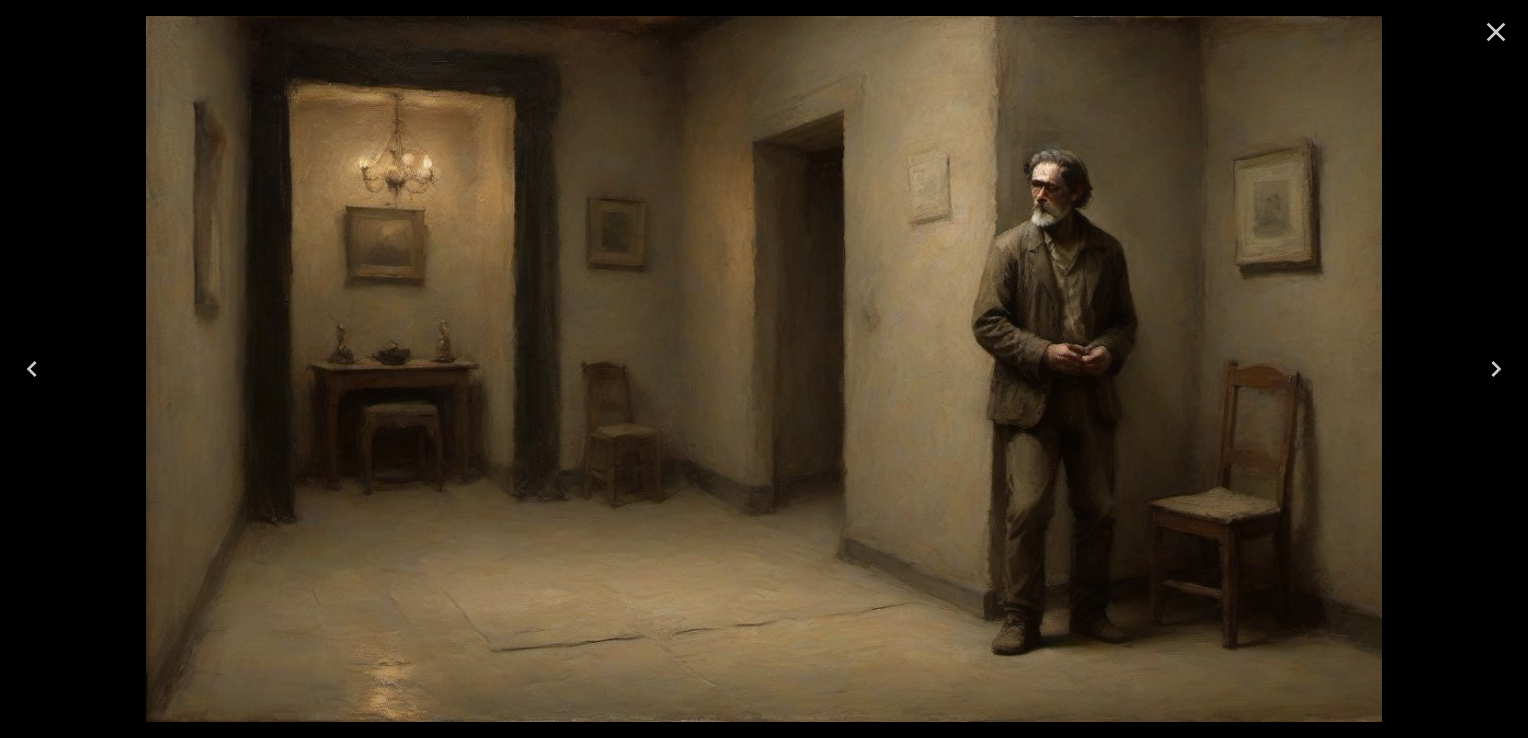 click 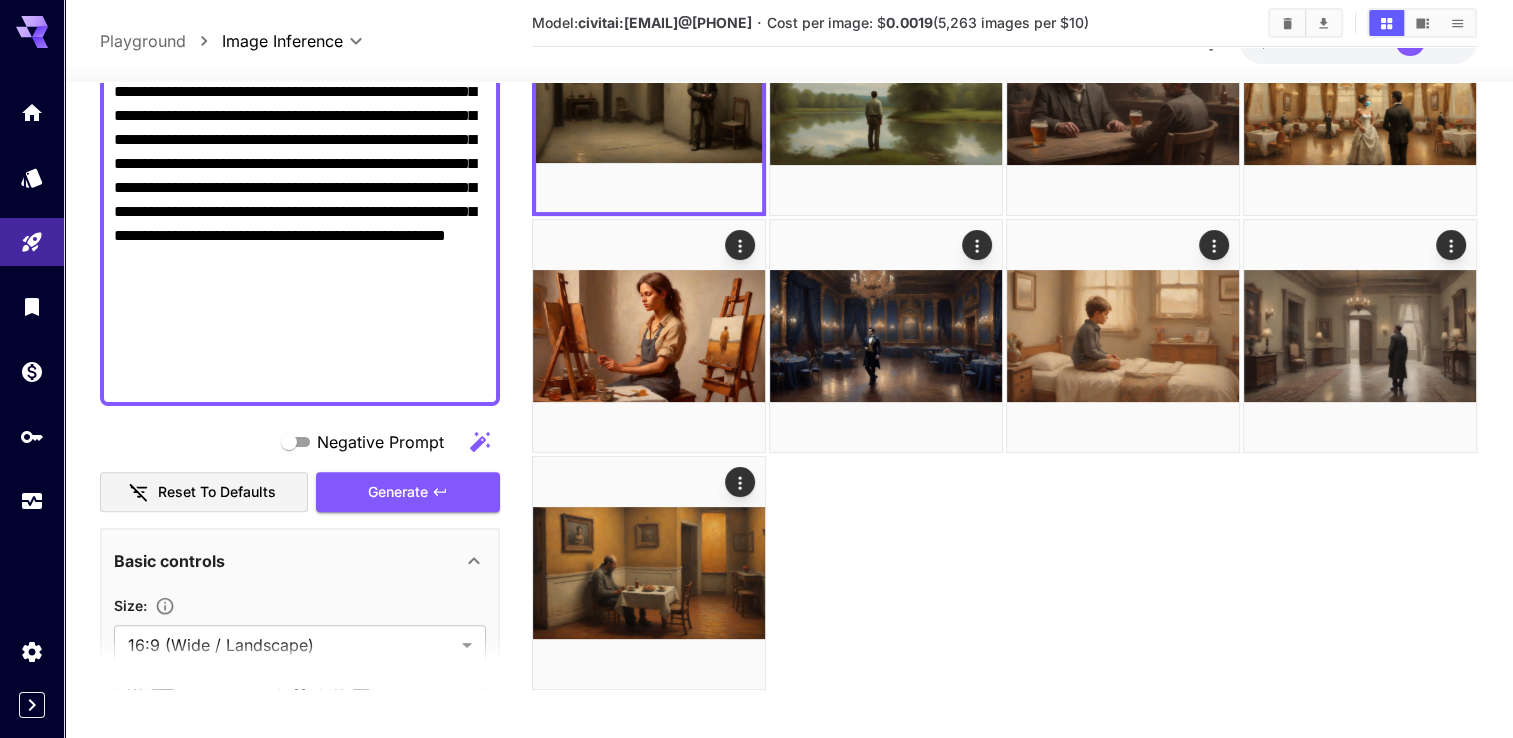 scroll, scrollTop: 189, scrollLeft: 0, axis: vertical 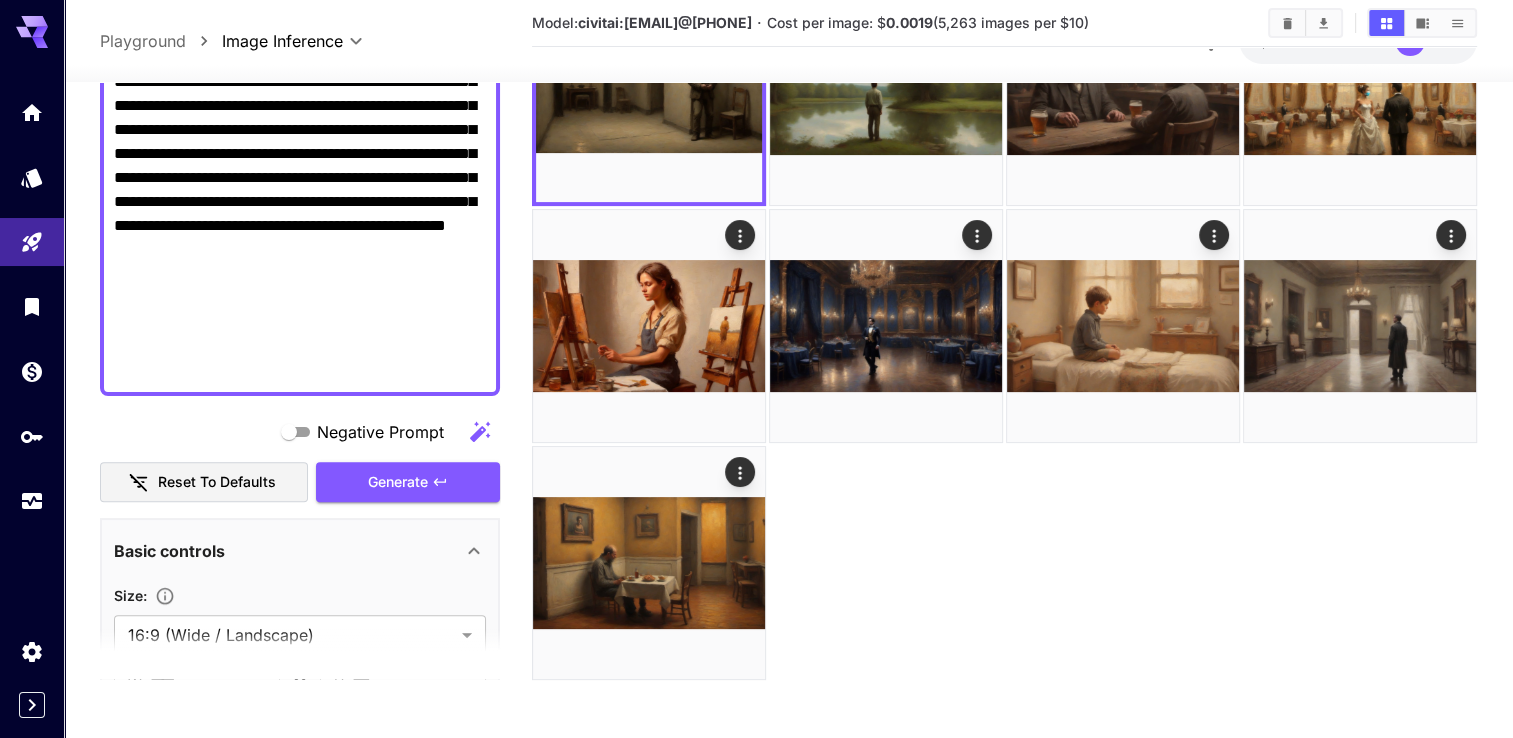 click on "Negative Prompt" at bounding box center (300, 432) 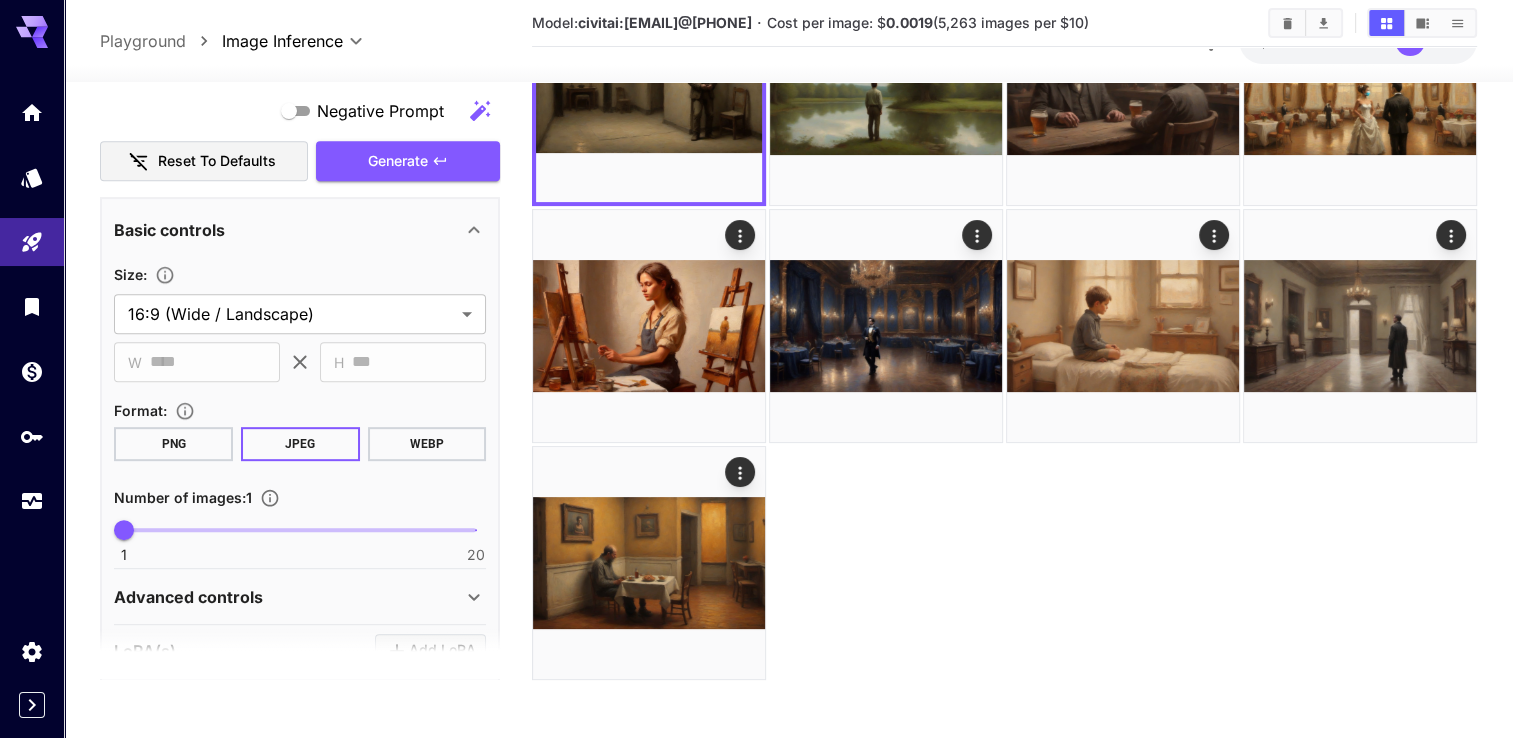 scroll, scrollTop: 1048, scrollLeft: 0, axis: vertical 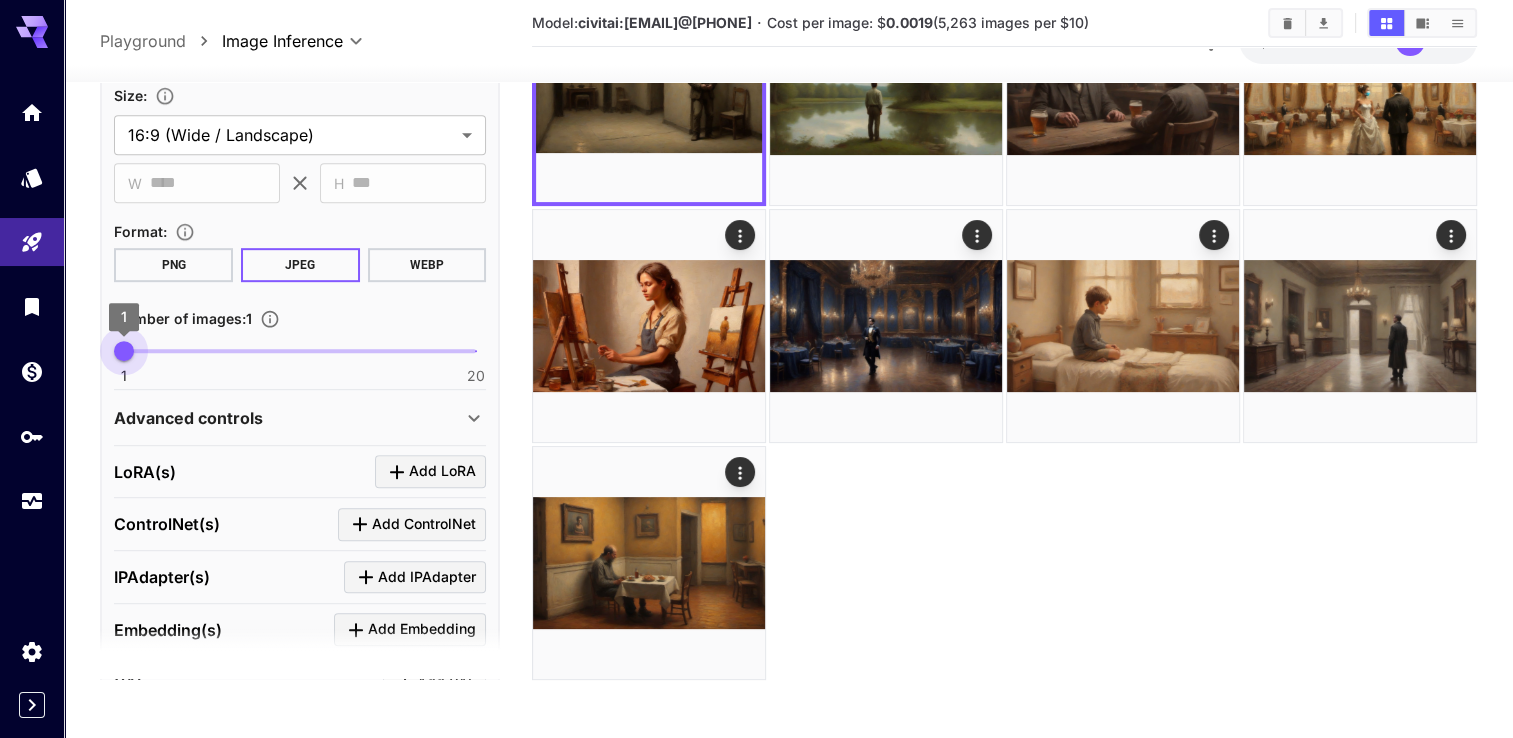 type on "*" 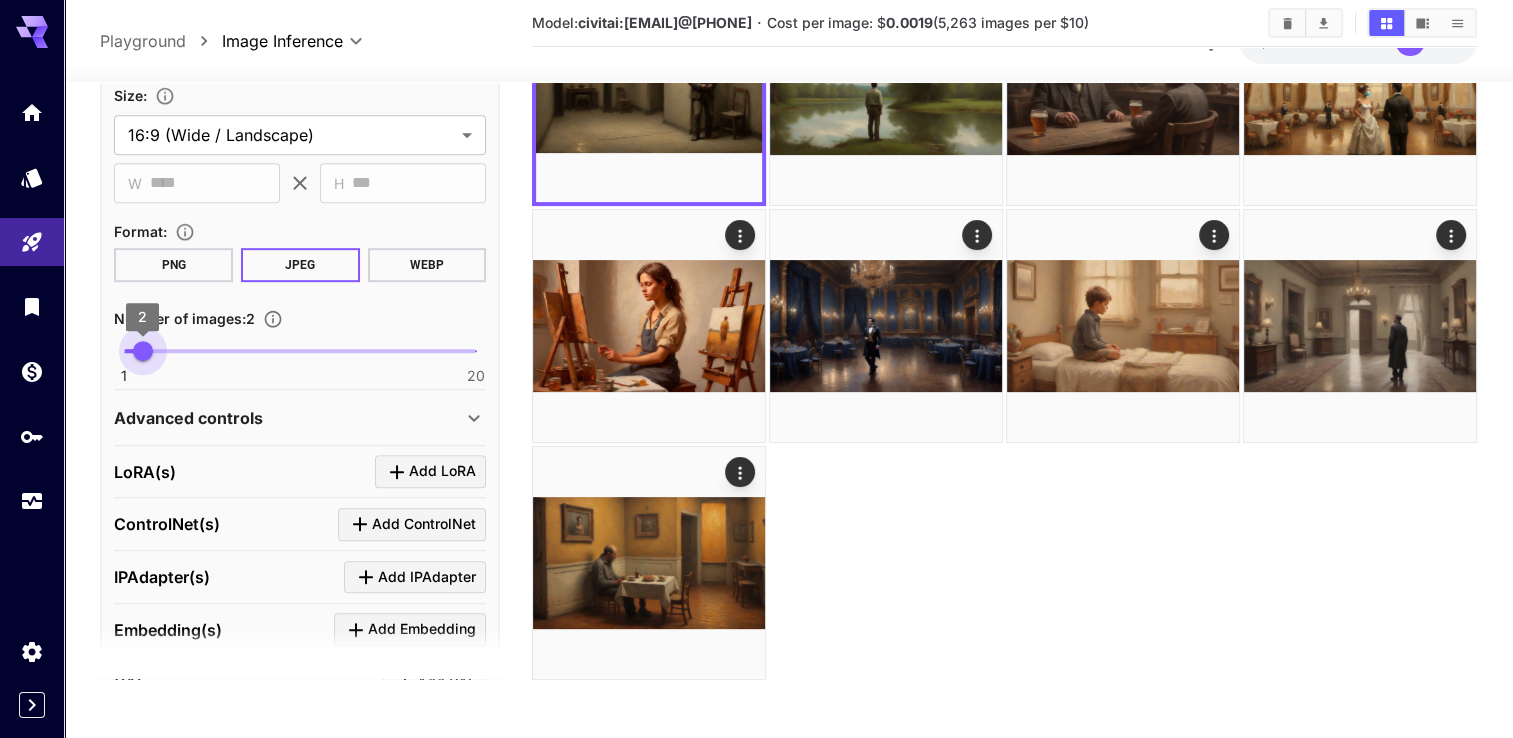 drag, startPoint x: 126, startPoint y: 354, endPoint x: 136, endPoint y: 358, distance: 10.770329 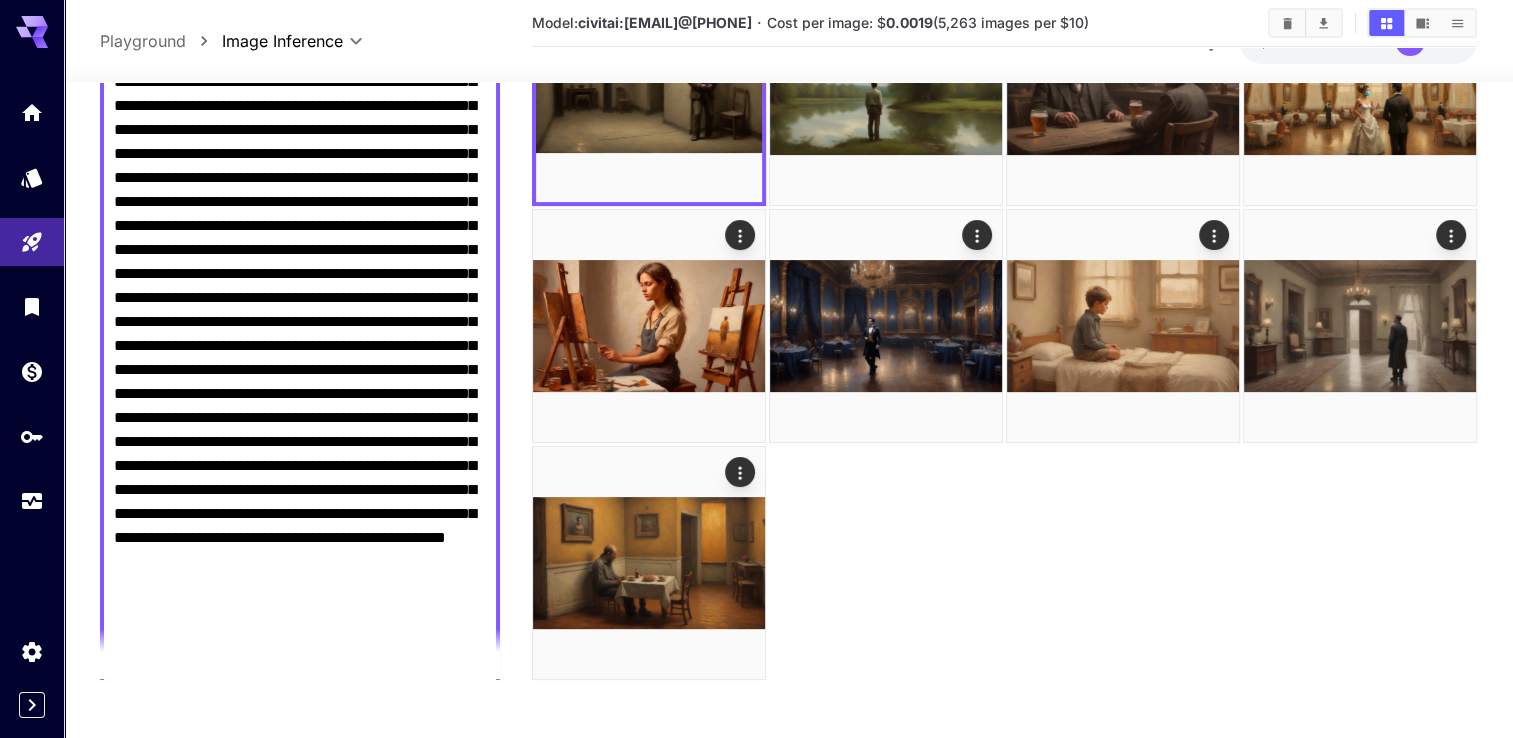 scroll, scrollTop: 48, scrollLeft: 0, axis: vertical 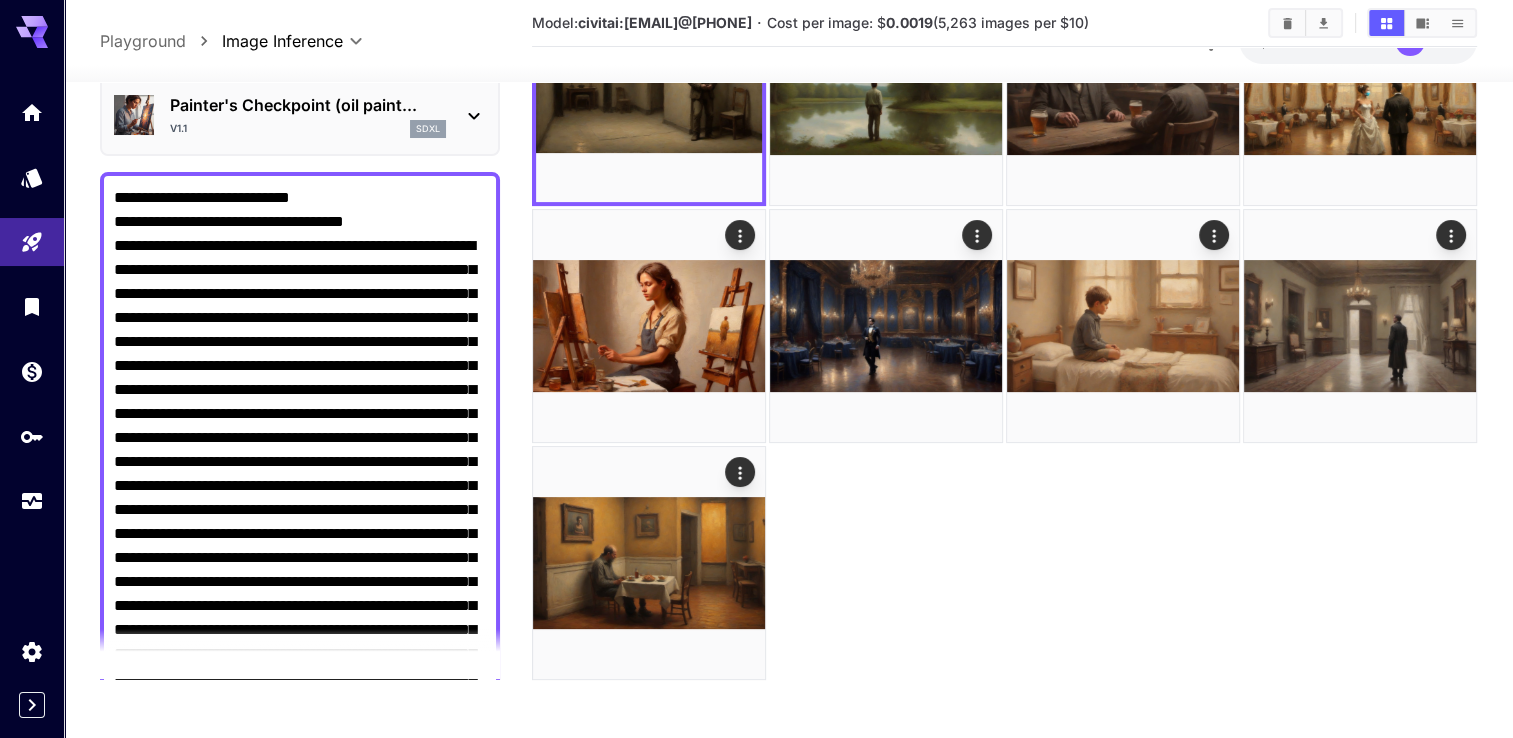 click on "Negative Prompt" at bounding box center [300, 534] 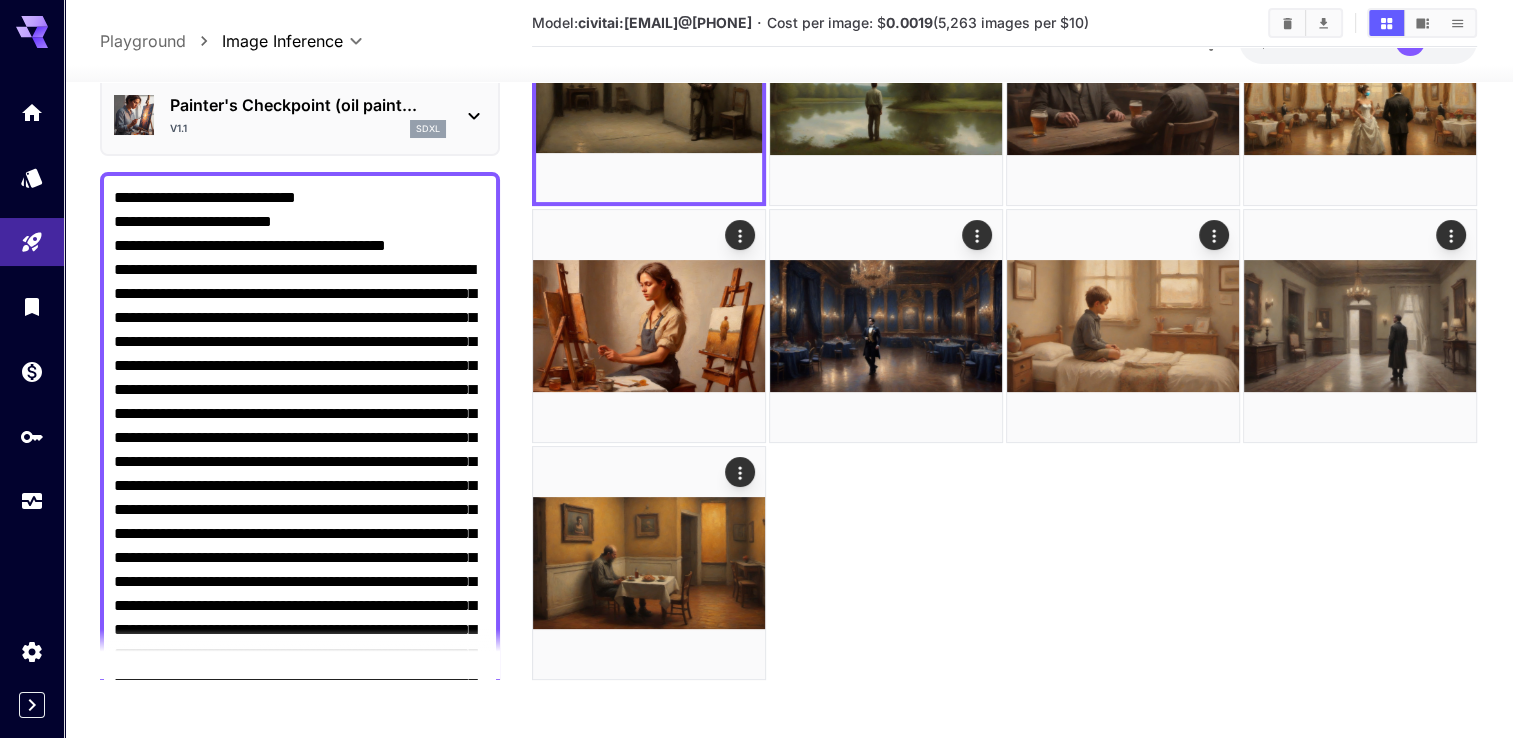 scroll, scrollTop: 348, scrollLeft: 0, axis: vertical 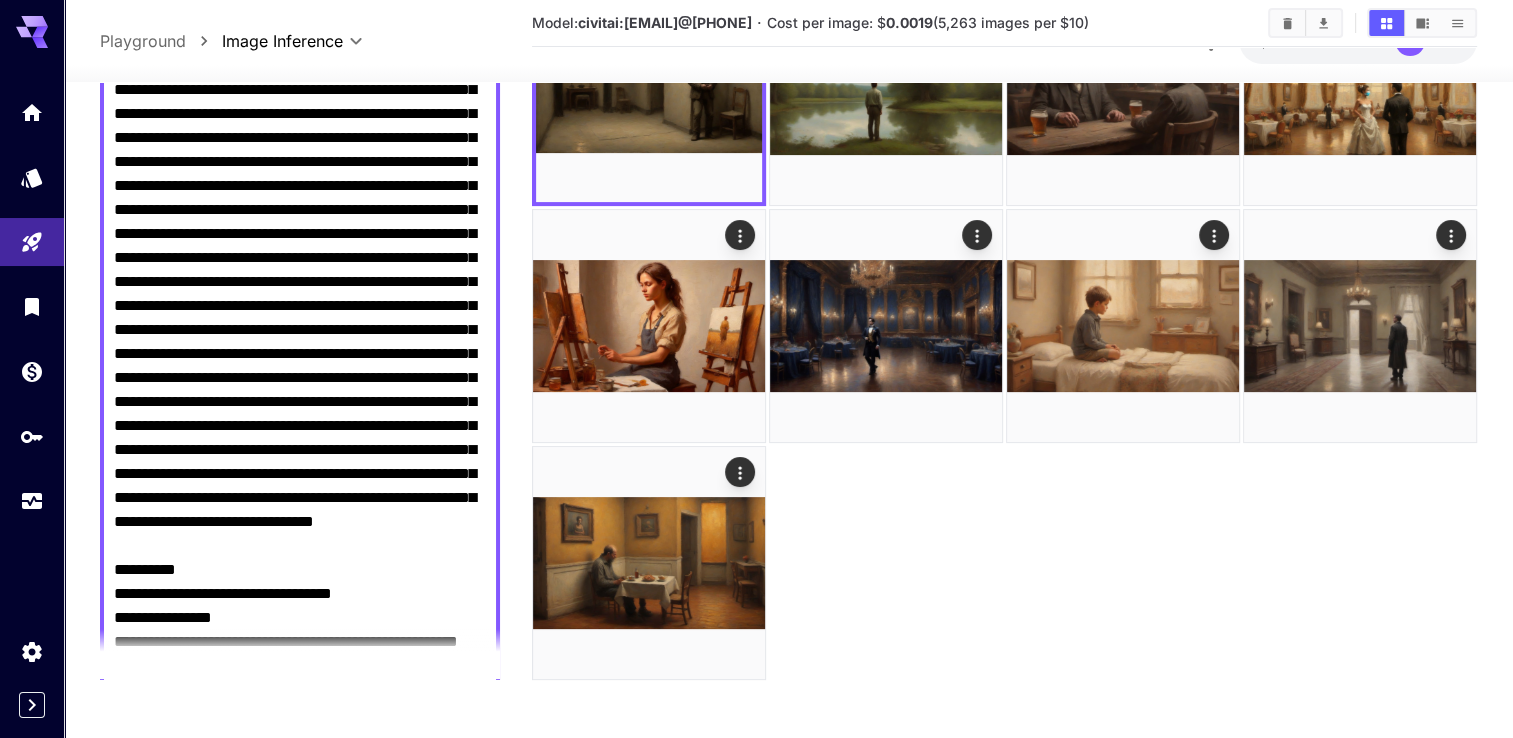 click on "Negative Prompt" at bounding box center (300, 666) 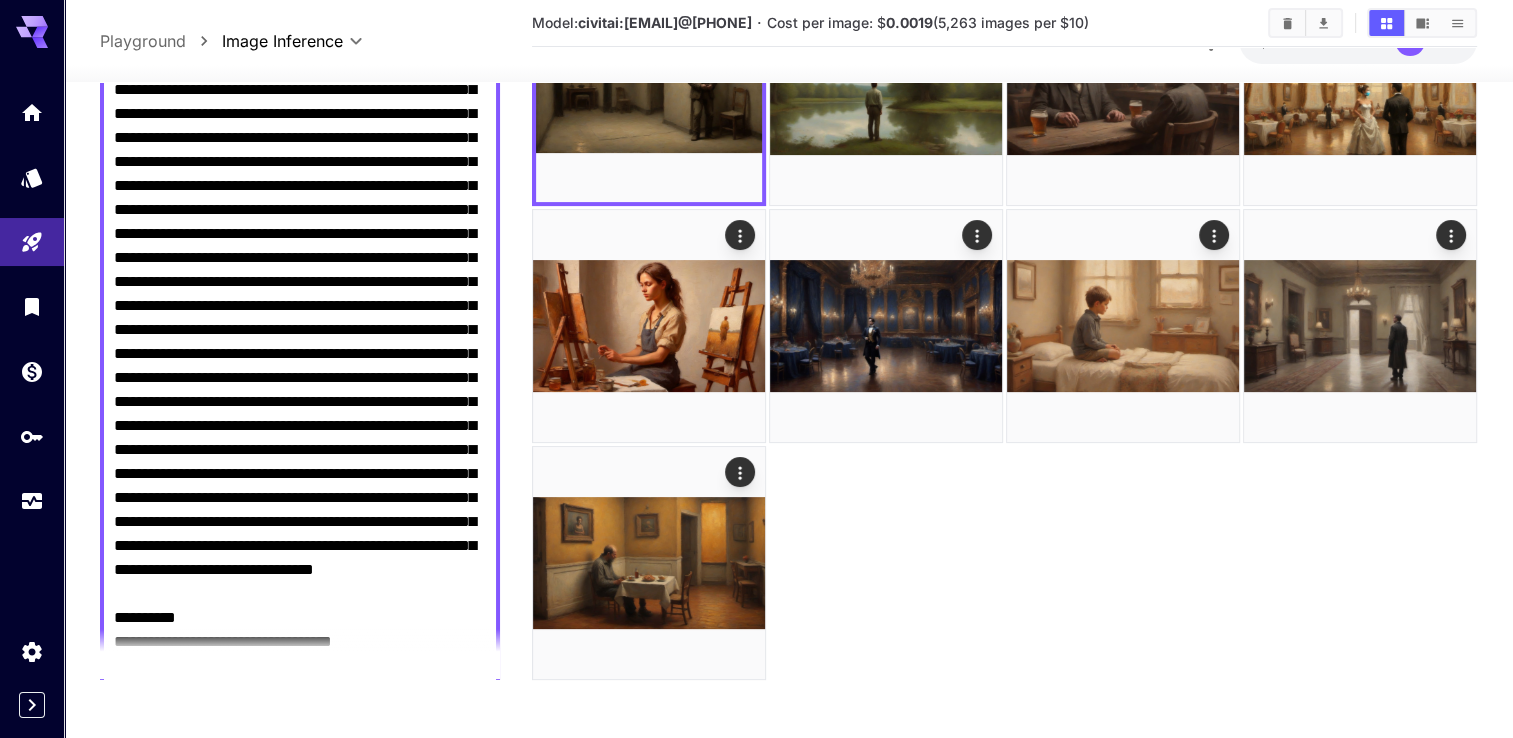 scroll, scrollTop: 0, scrollLeft: 0, axis: both 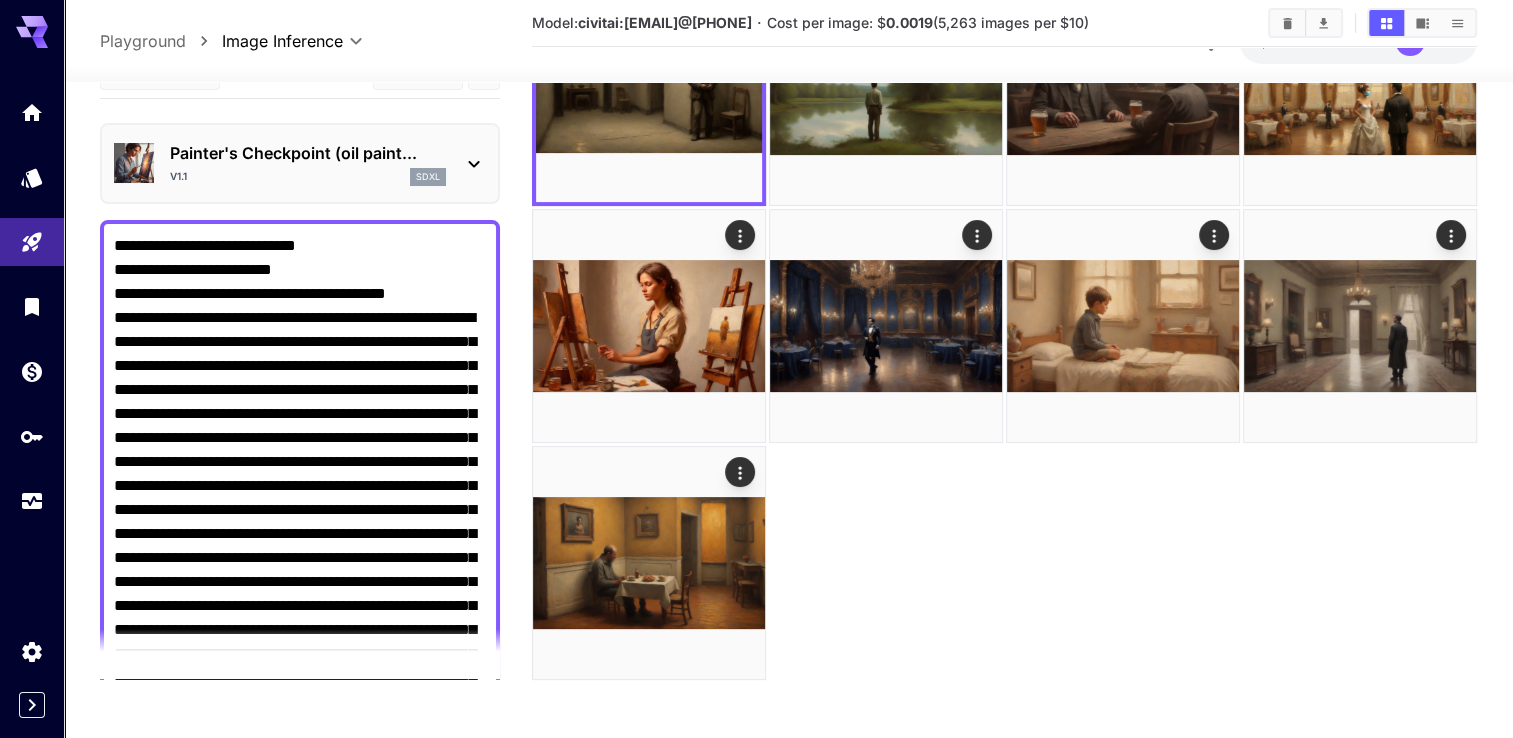 click on "Negative Prompt" at bounding box center [300, 1014] 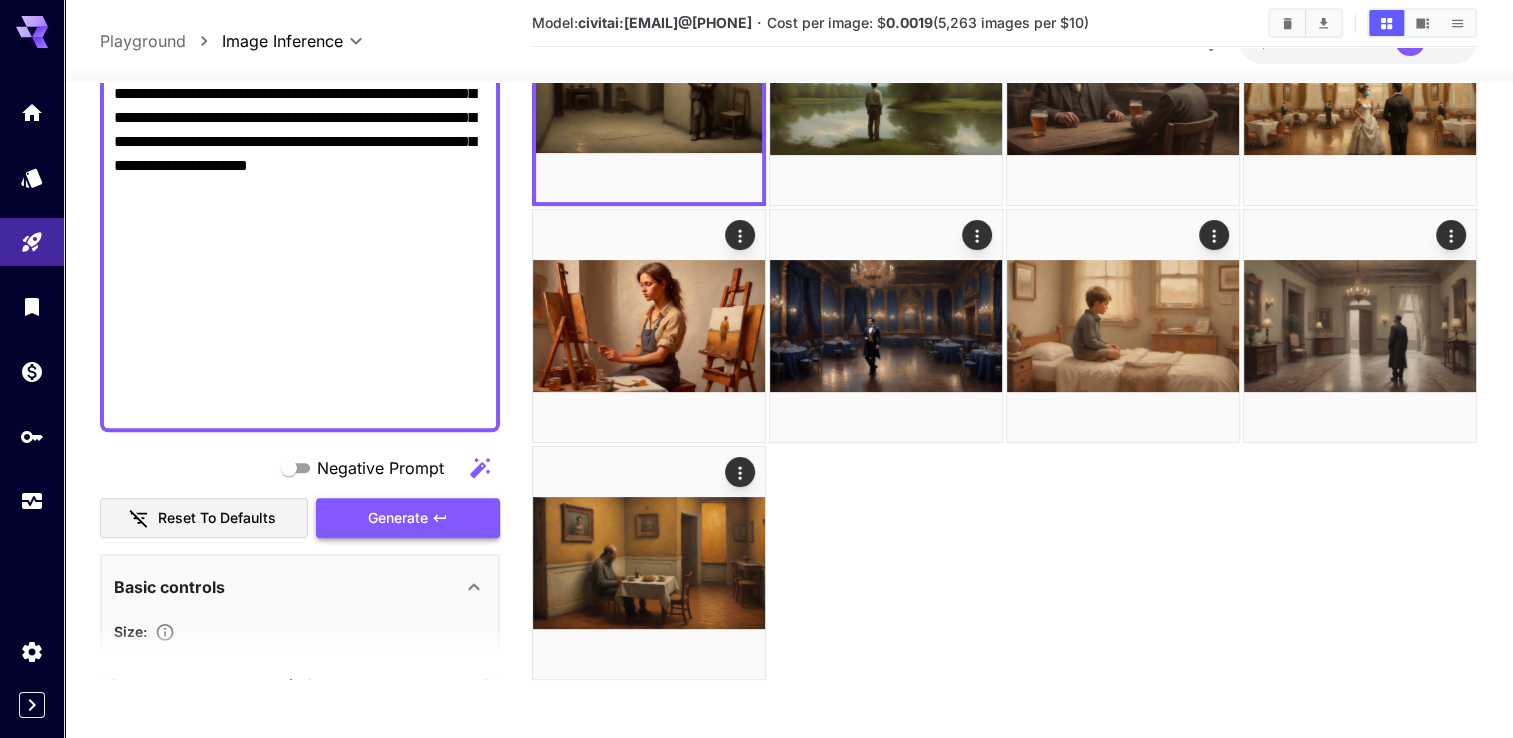 scroll, scrollTop: 1400, scrollLeft: 0, axis: vertical 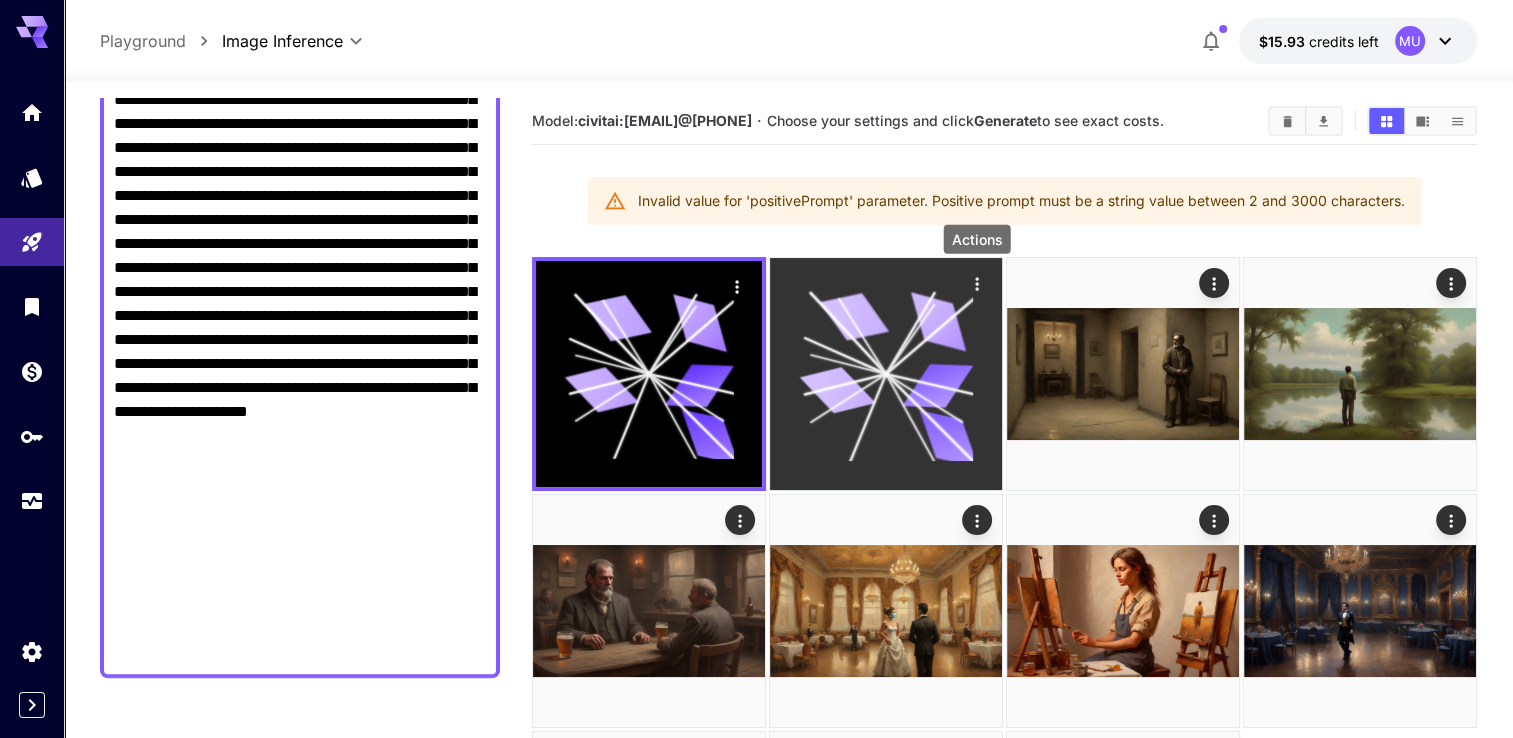 click 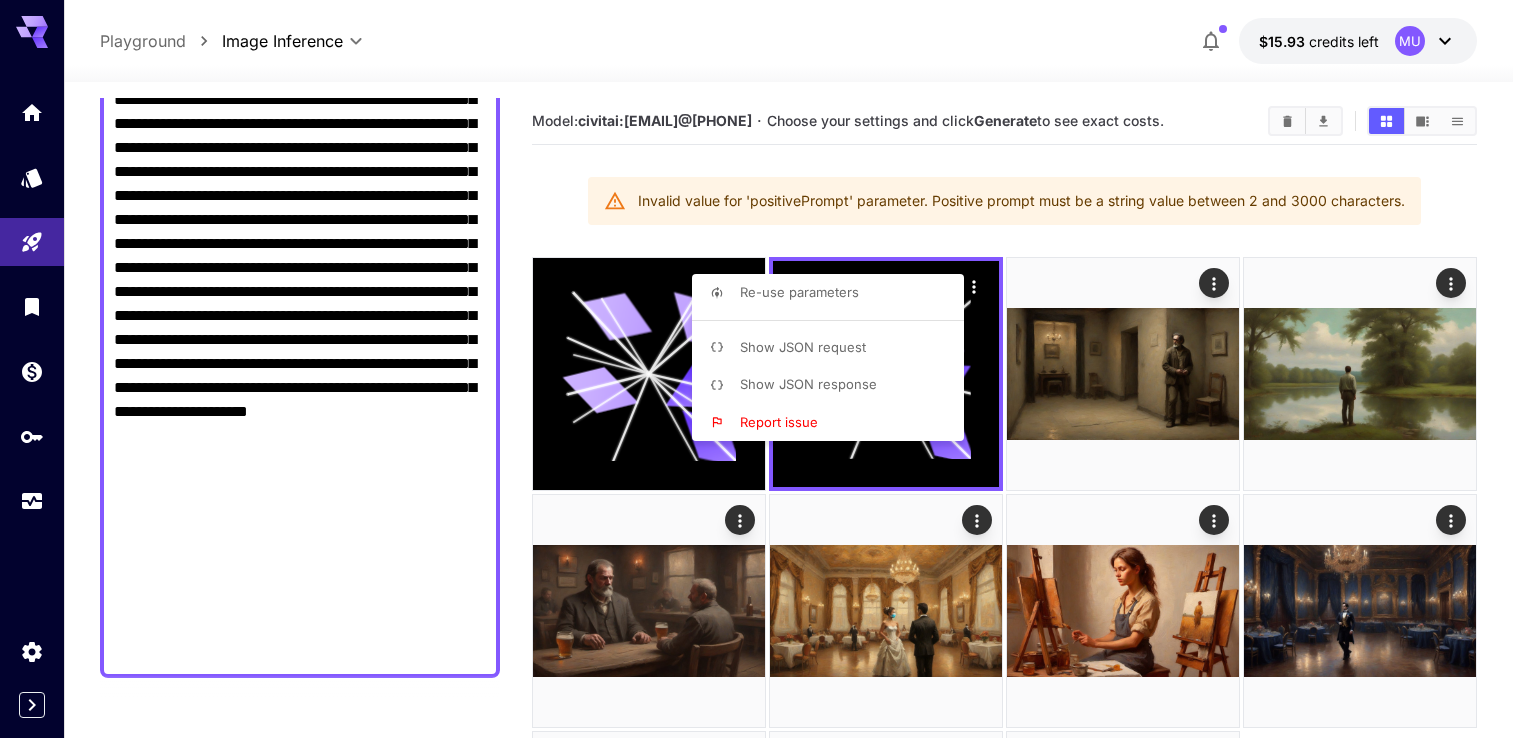 click at bounding box center [764, 369] 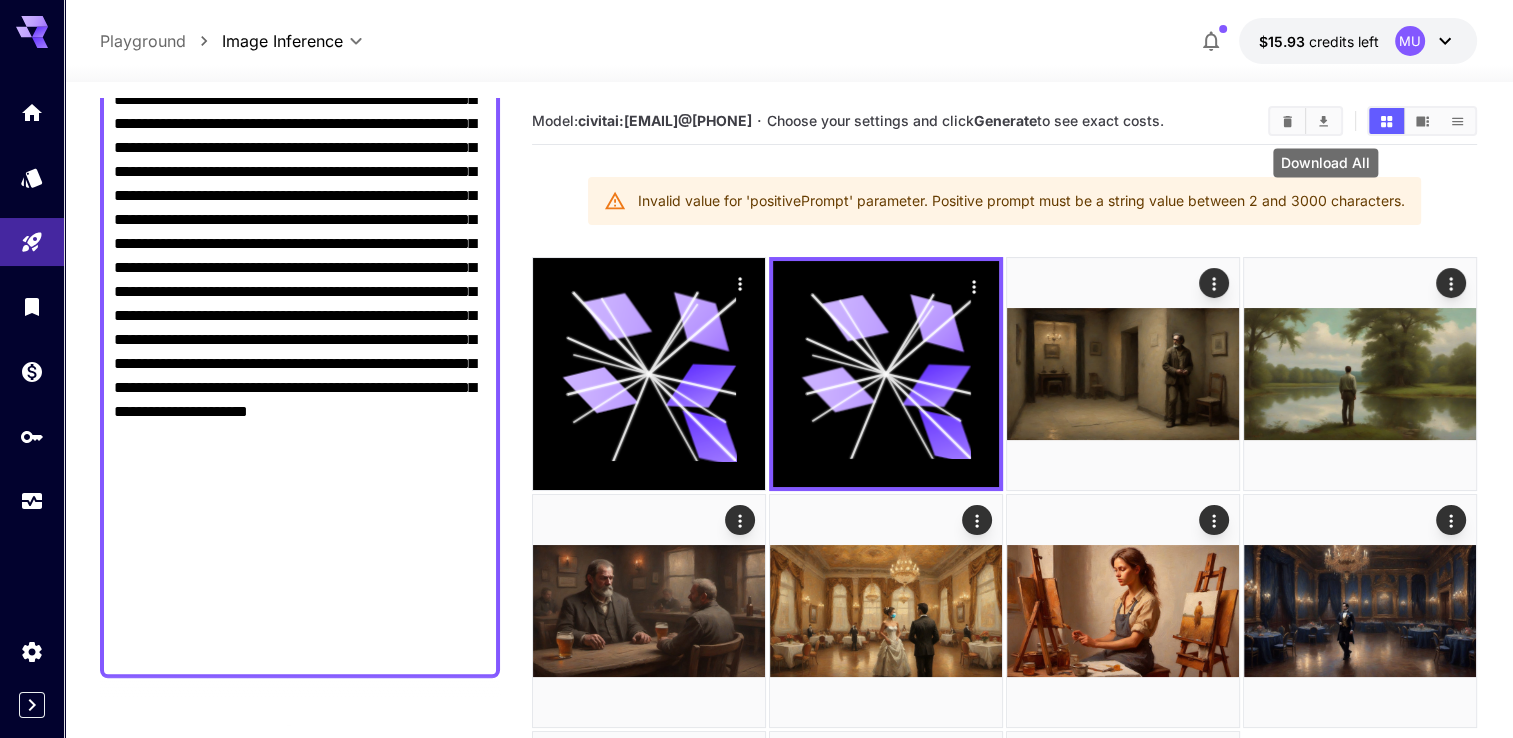 click 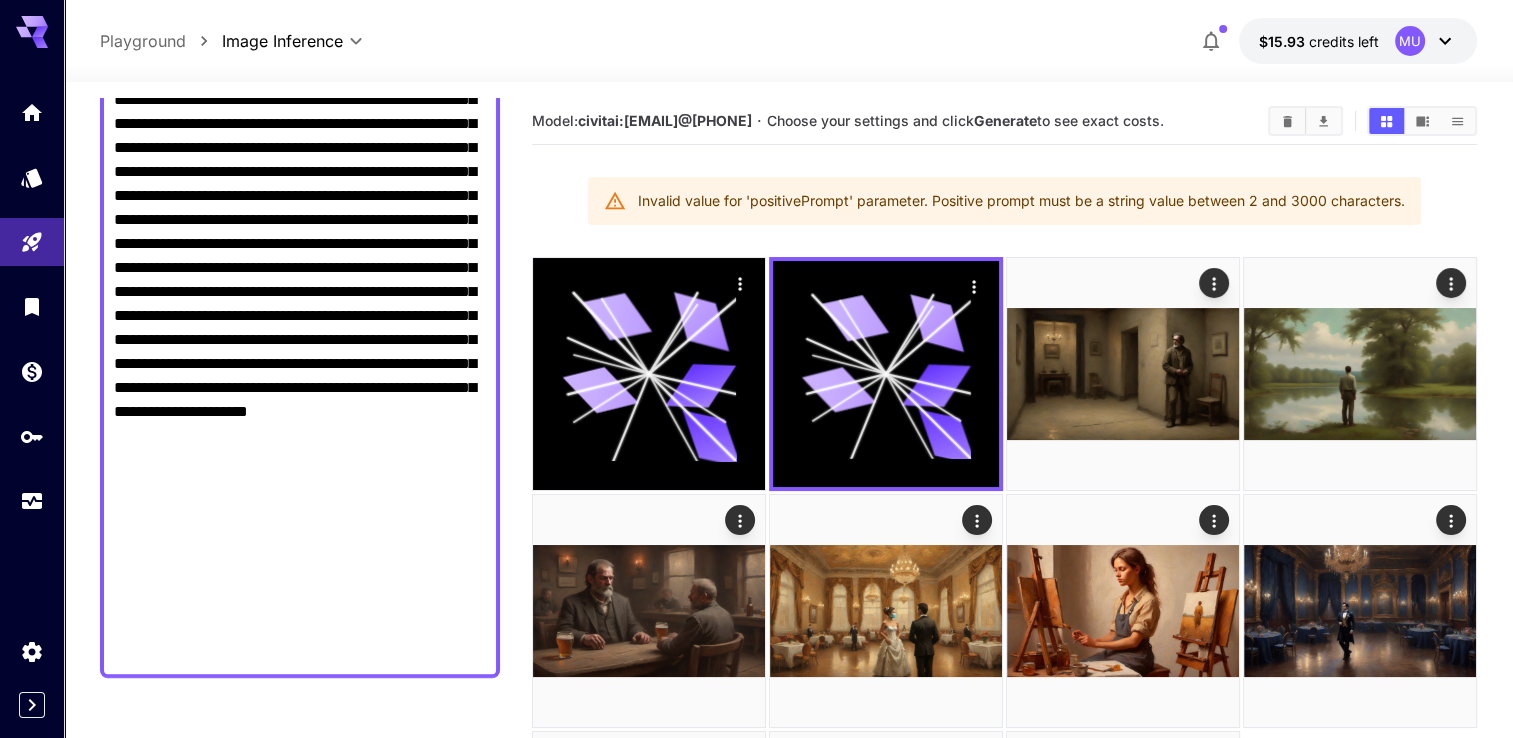 click at bounding box center (788, 70) 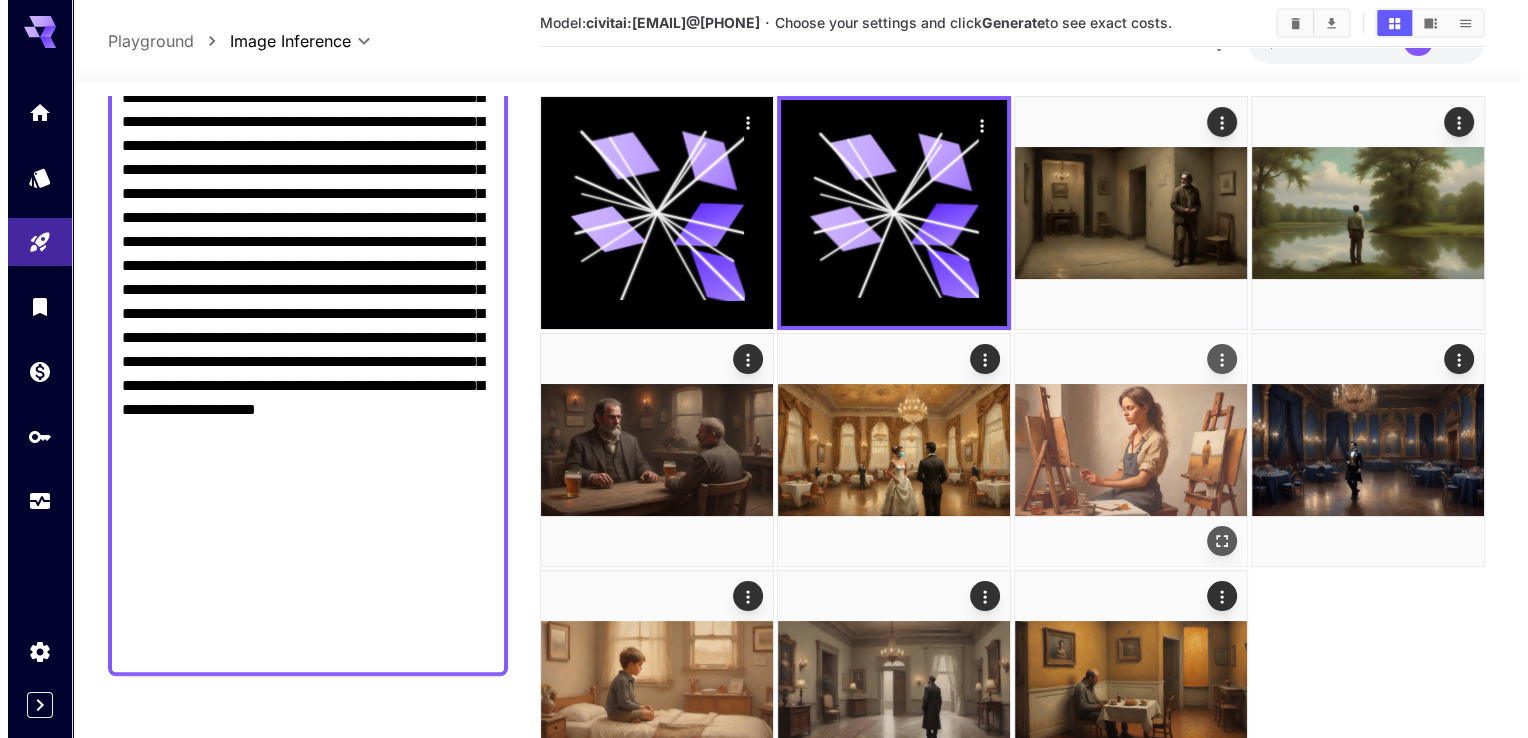scroll, scrollTop: 285, scrollLeft: 0, axis: vertical 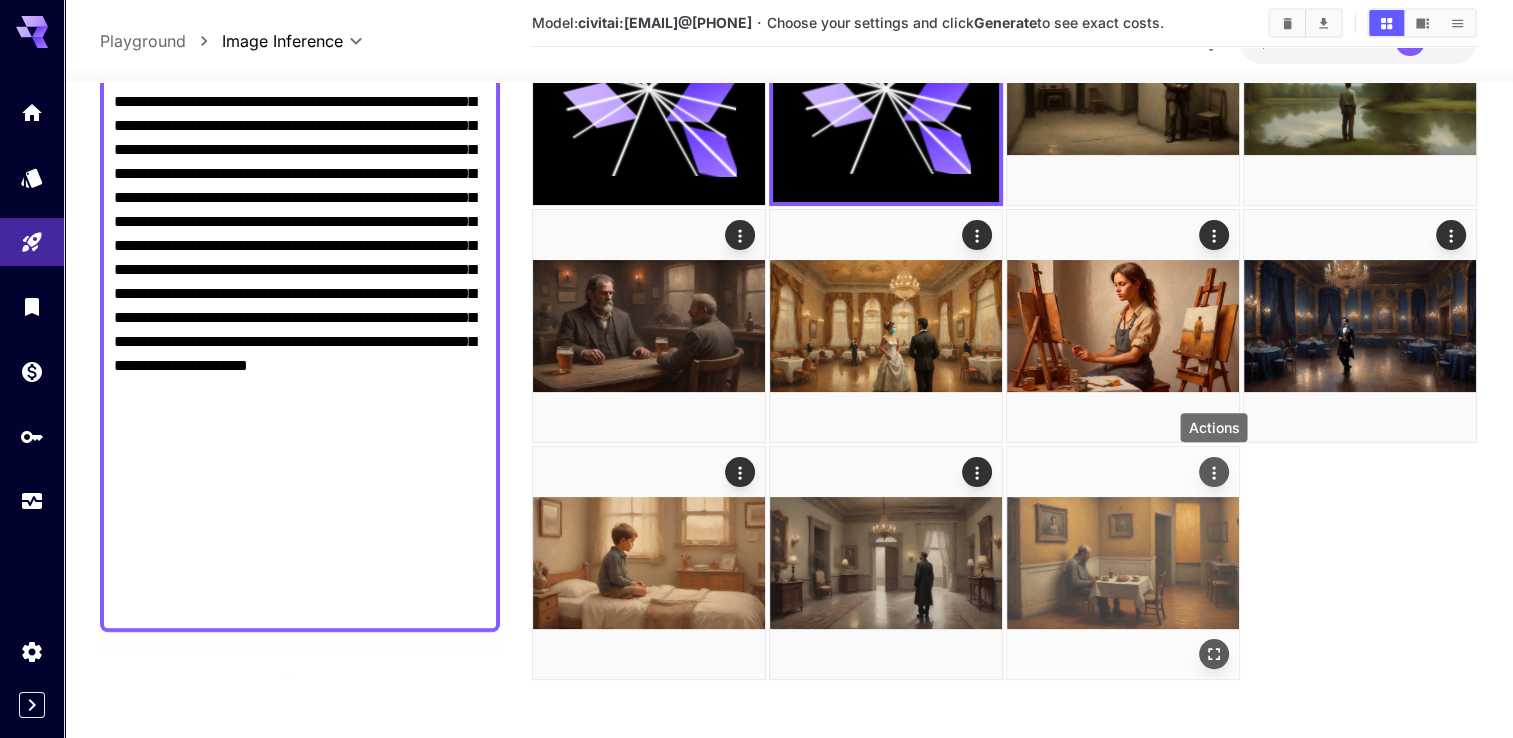 click 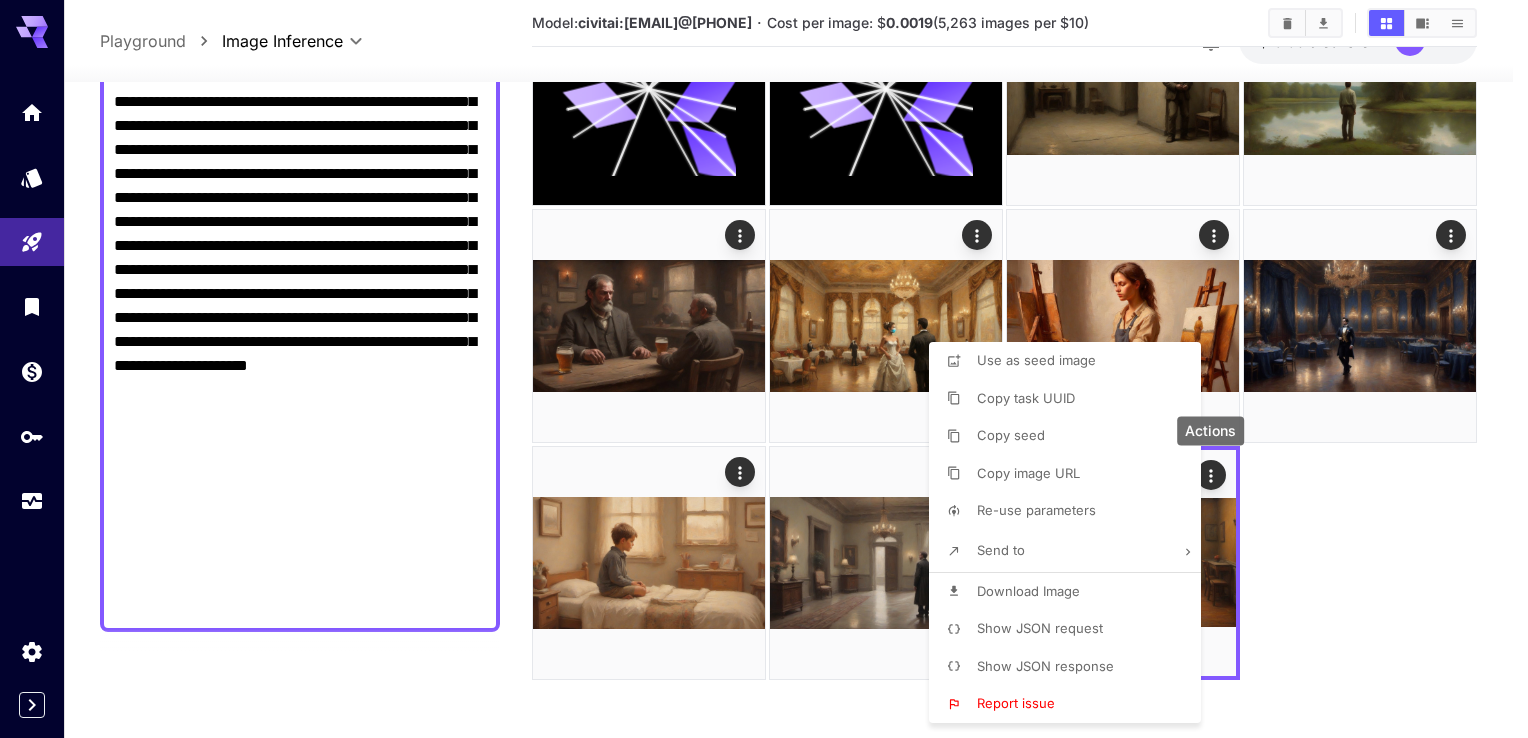click on "Use as seed image" at bounding box center [1036, 360] 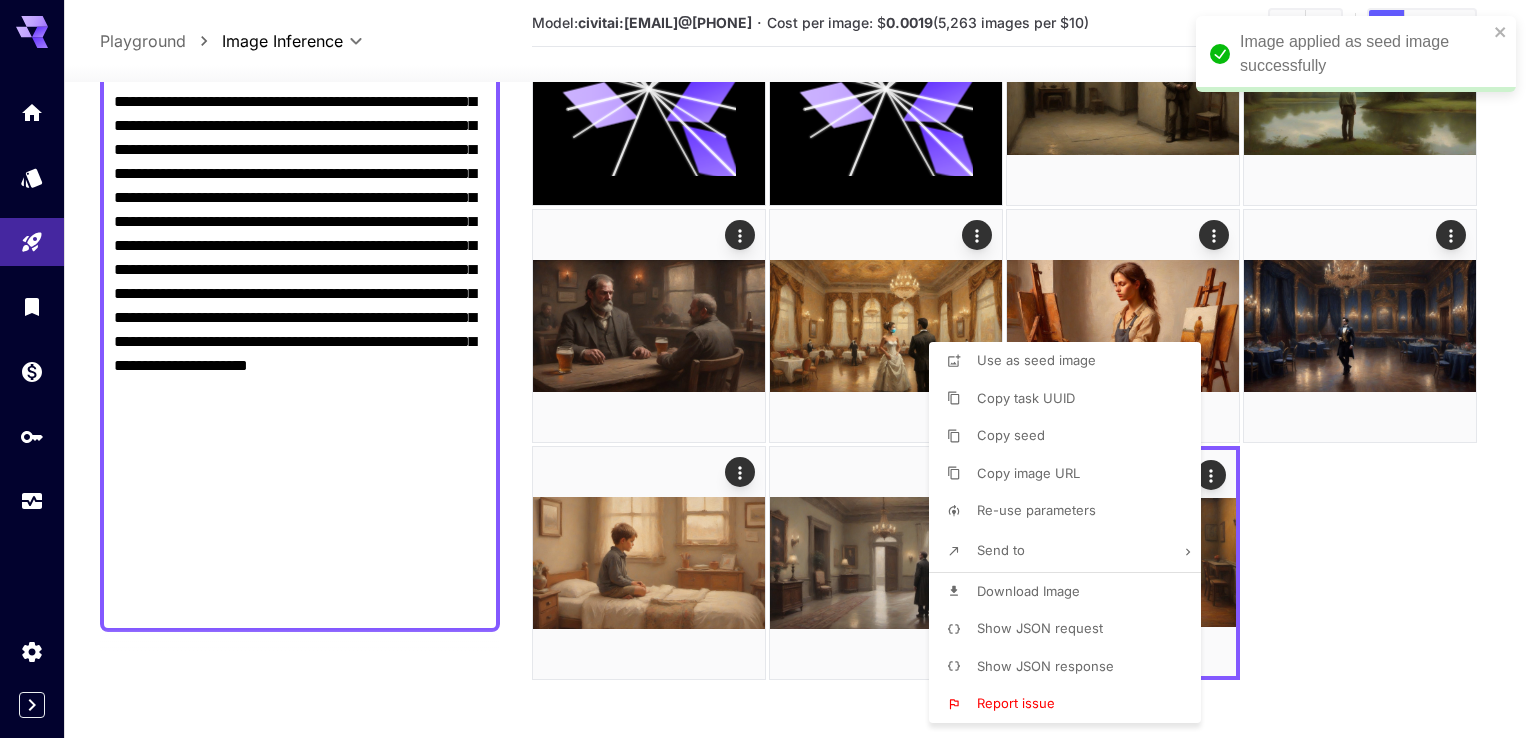 type on "**********" 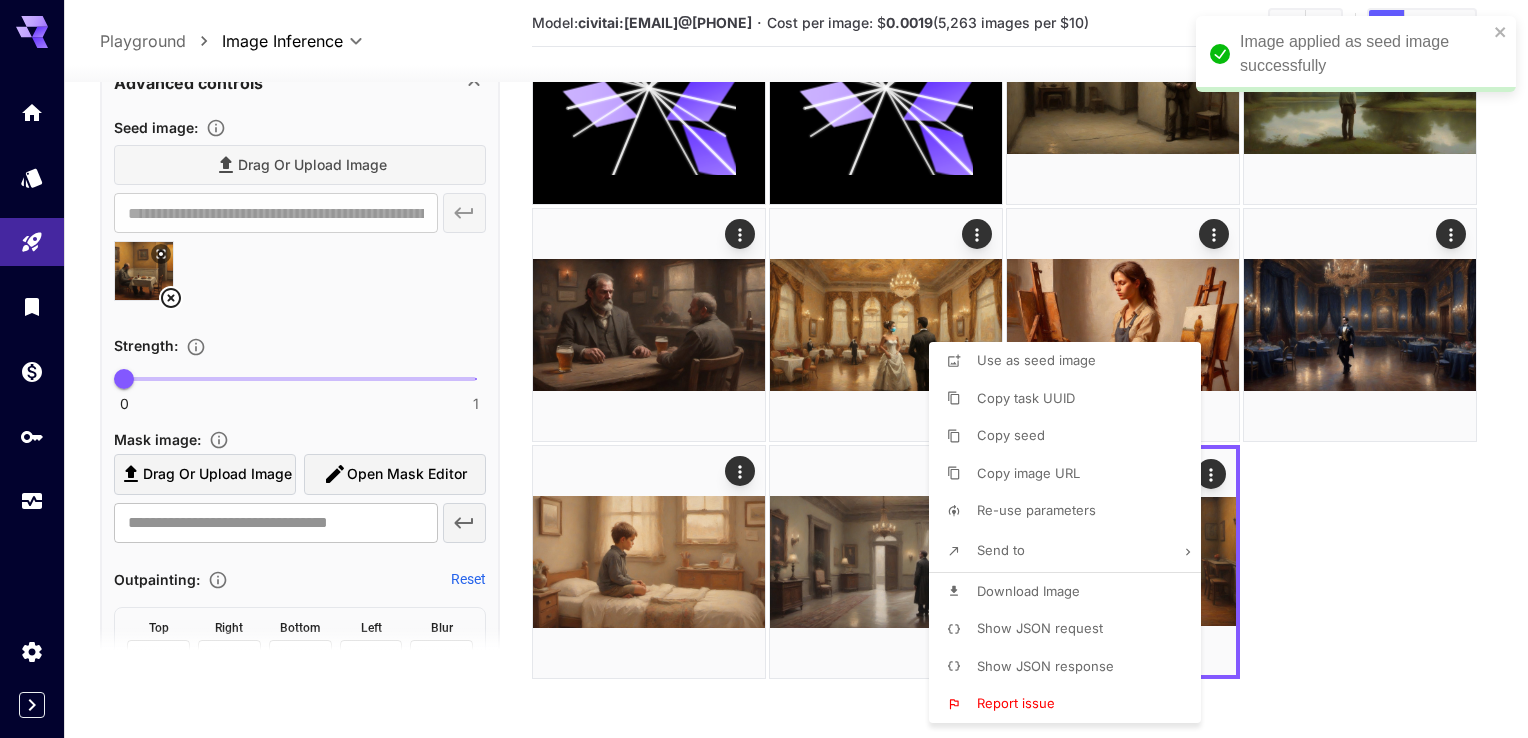 scroll, scrollTop: 2274, scrollLeft: 0, axis: vertical 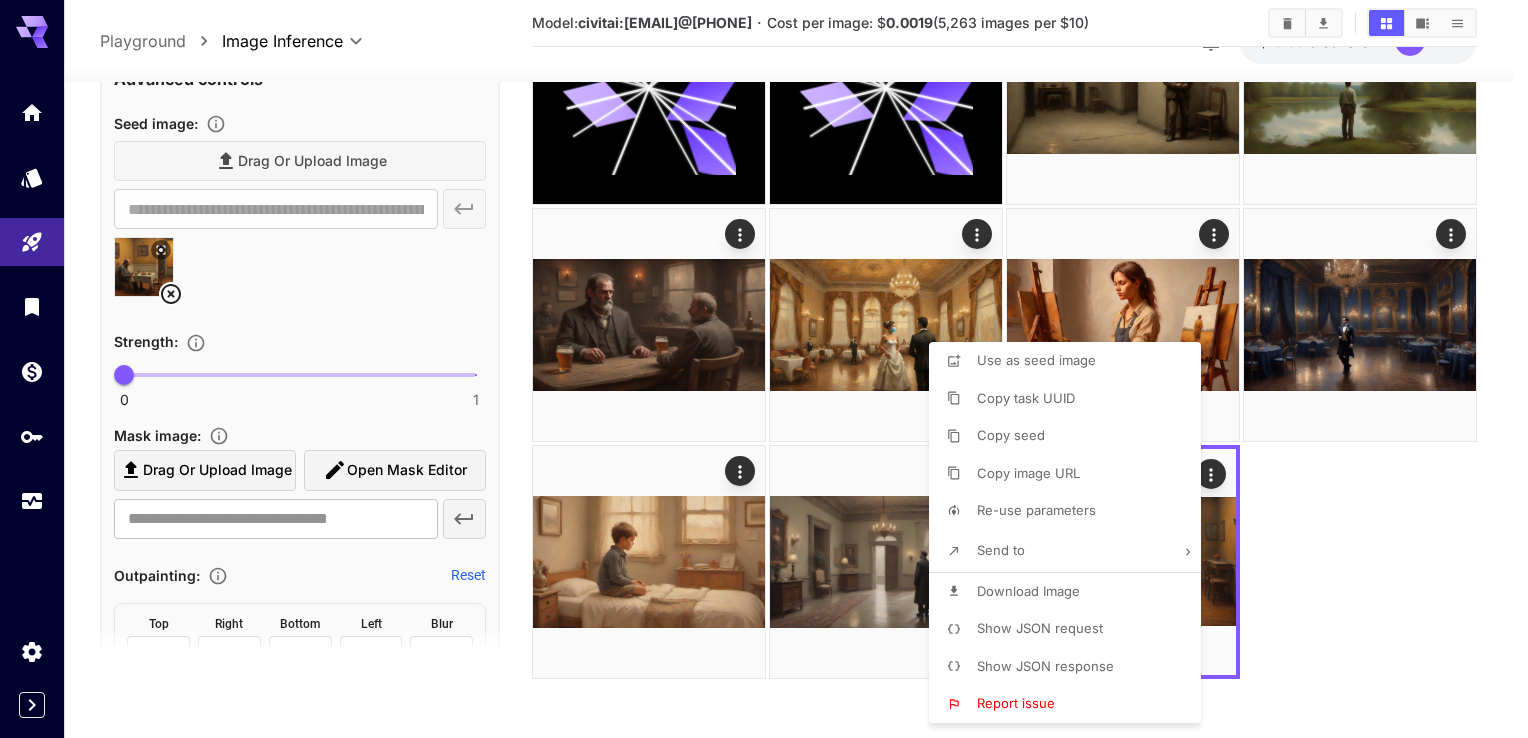 click at bounding box center [764, 369] 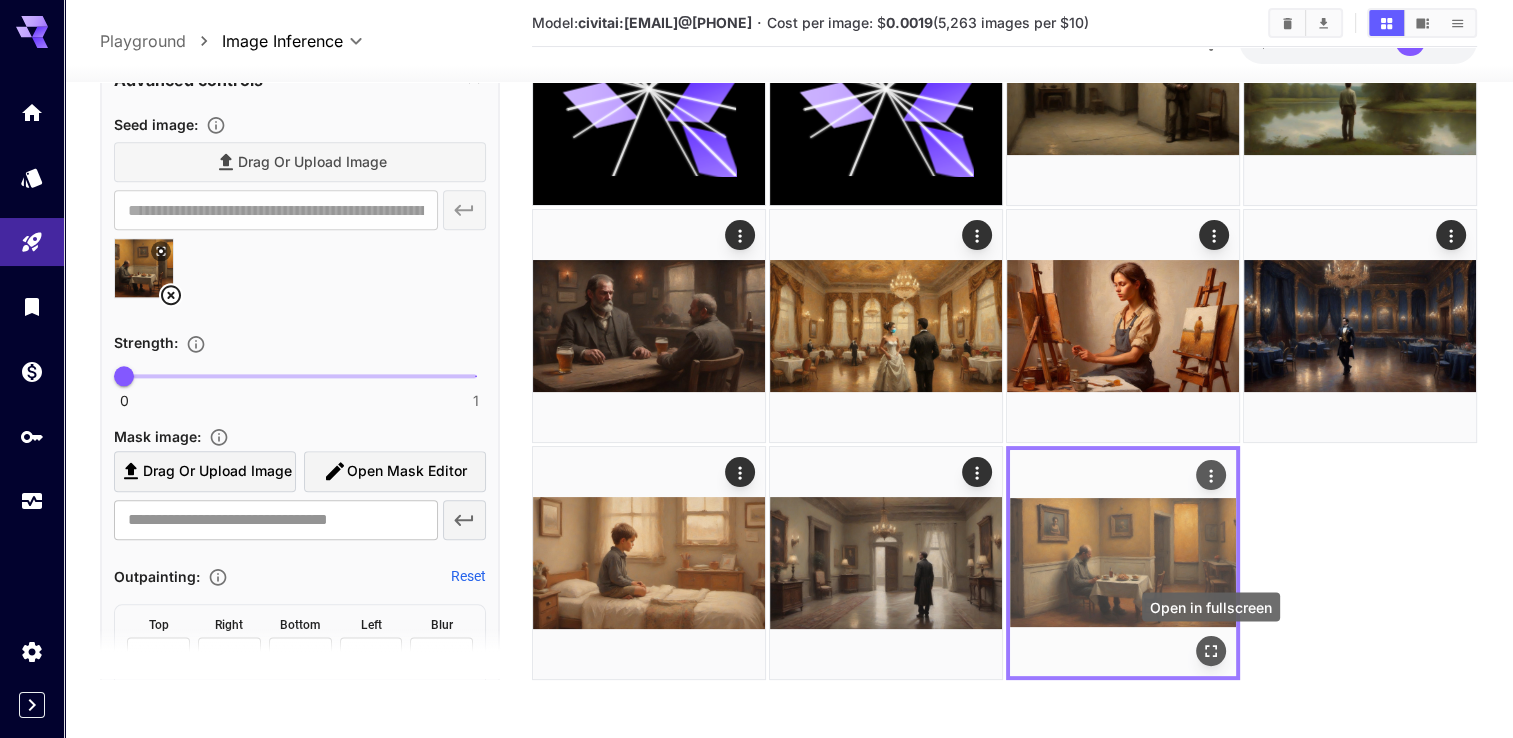 click 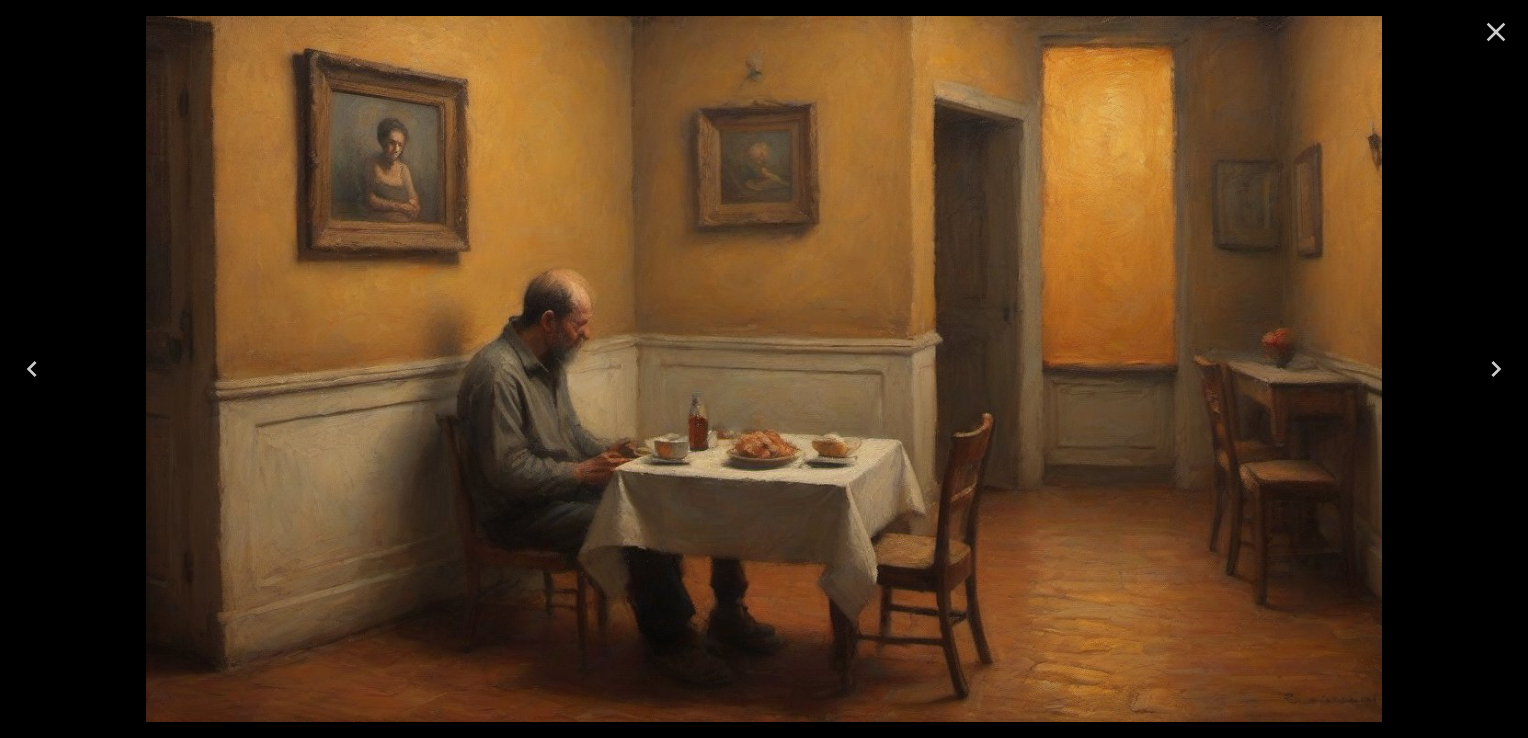 click 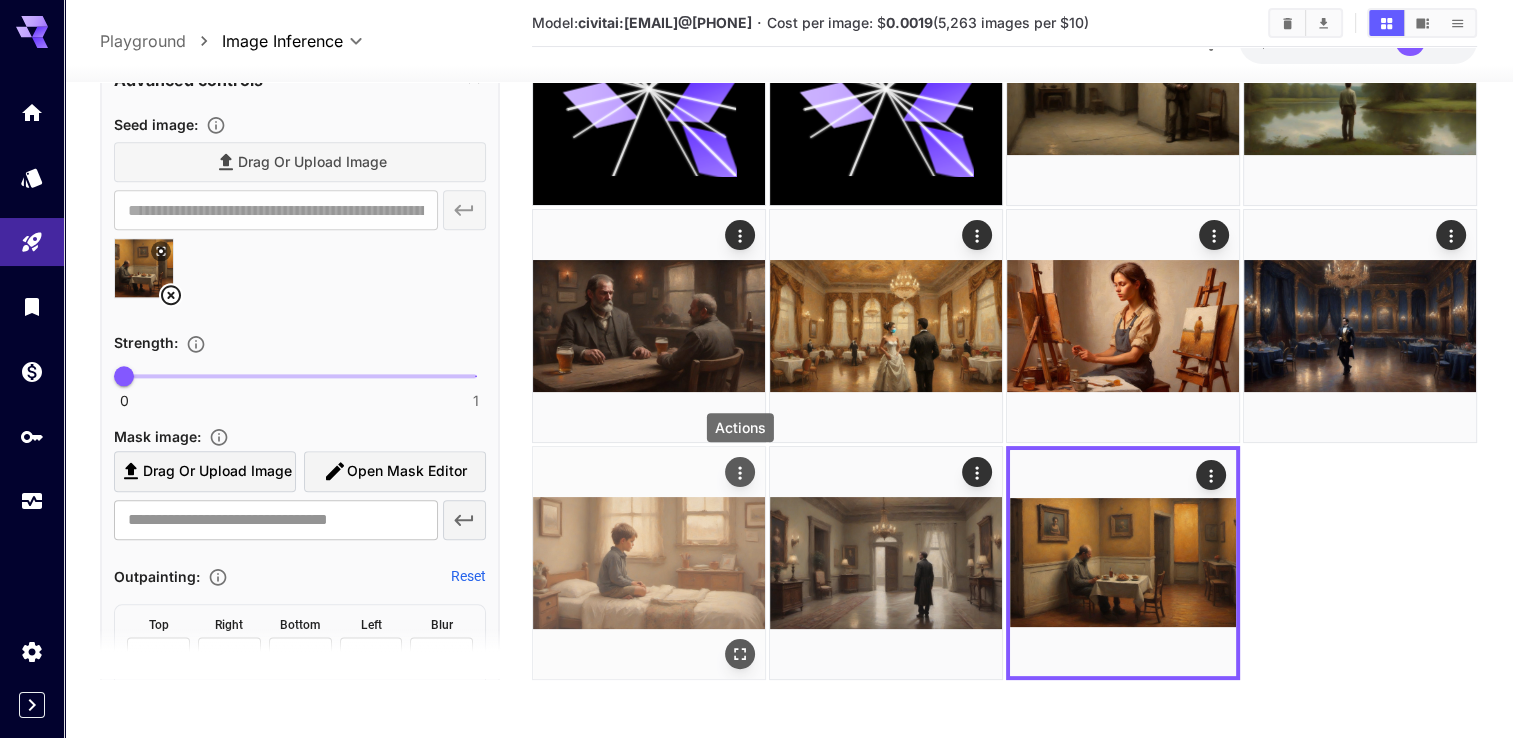 click 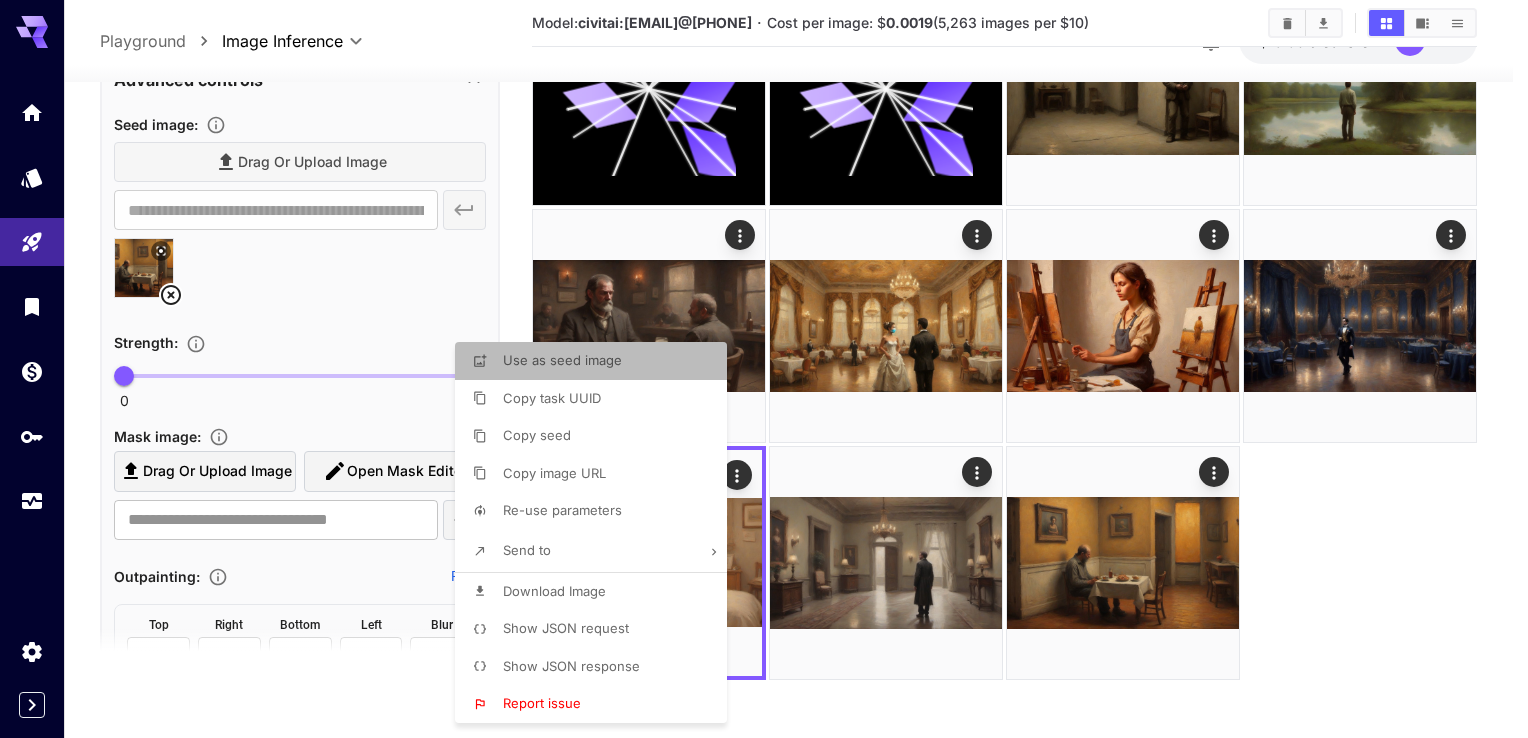 click on "Use as seed image" at bounding box center (562, 360) 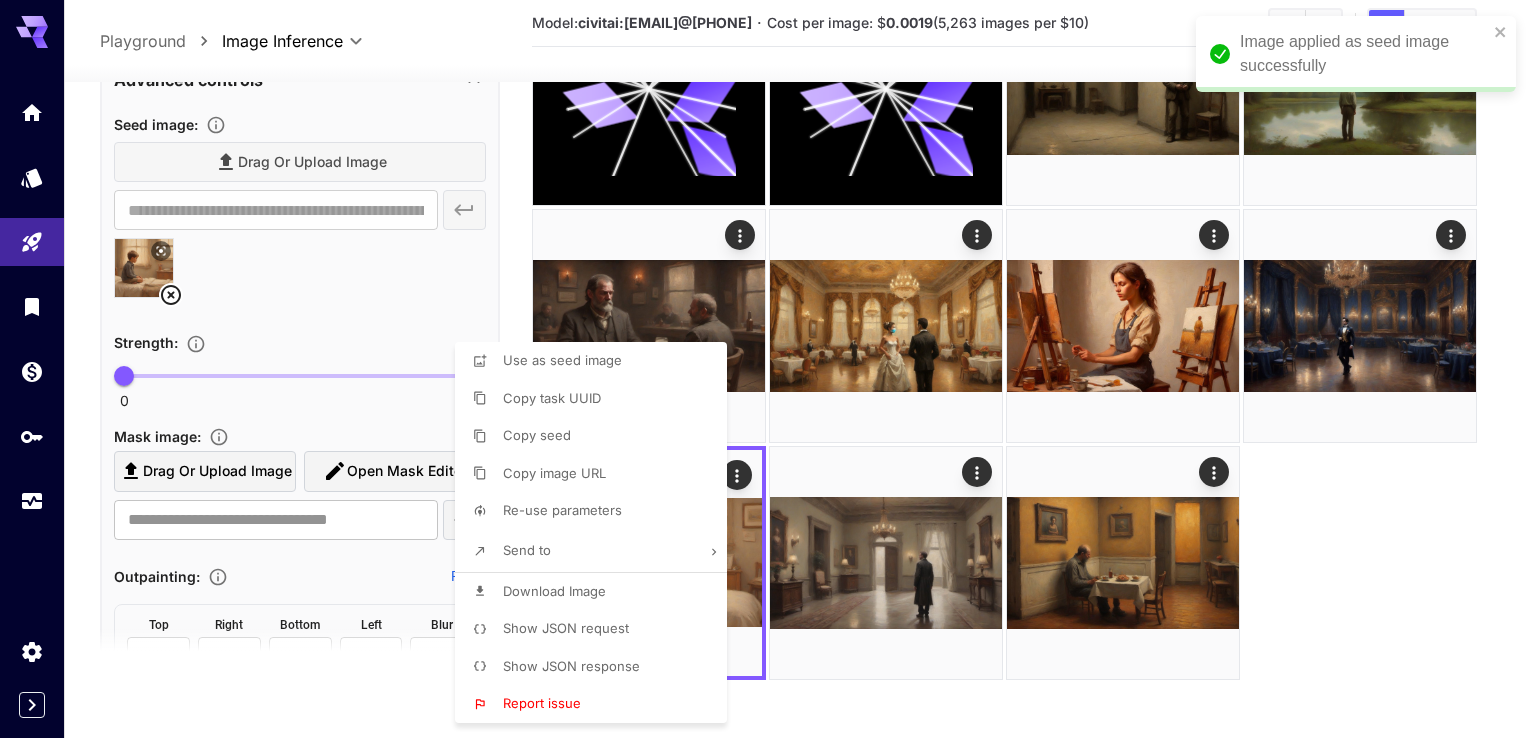 scroll, scrollTop: 286, scrollLeft: 0, axis: vertical 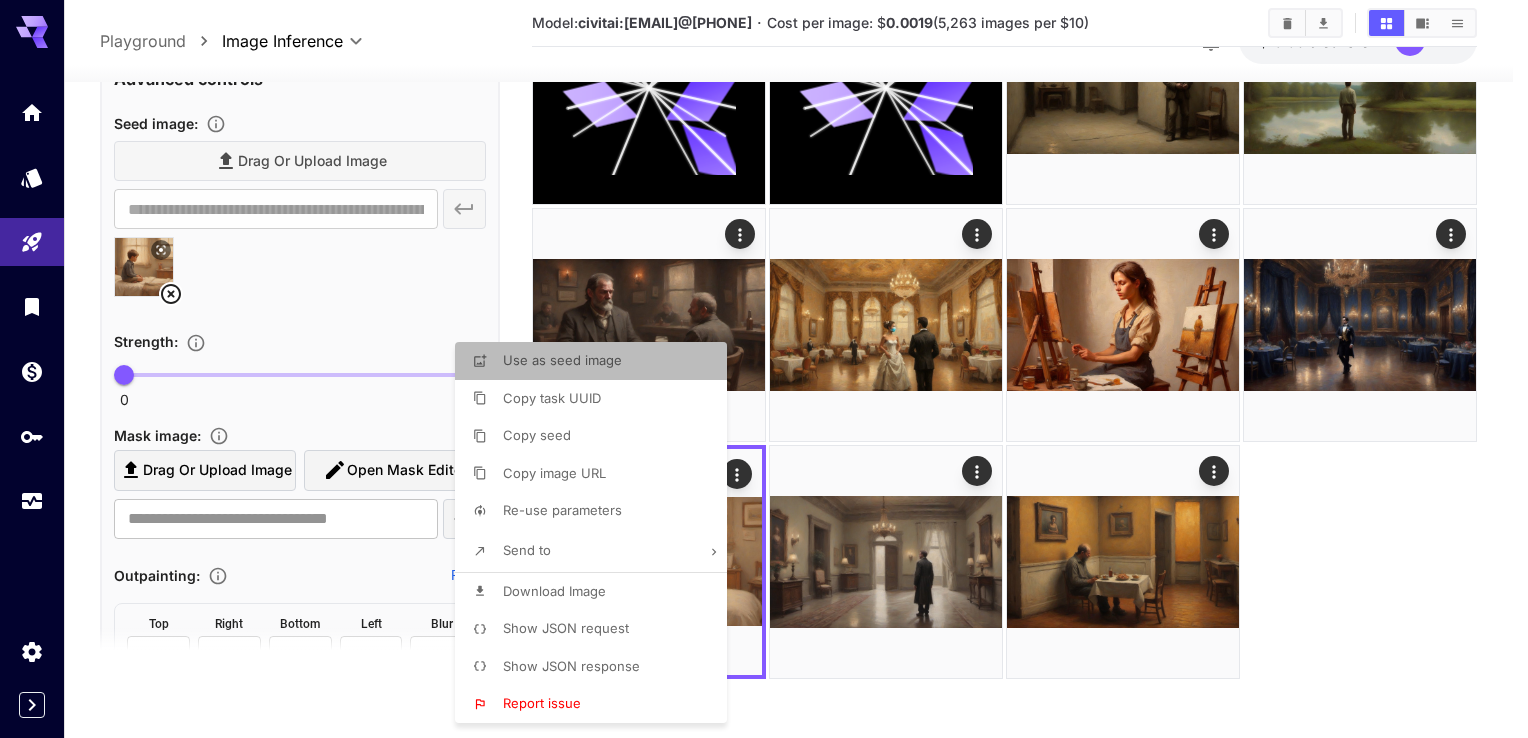 click on "Use as seed image" at bounding box center [562, 360] 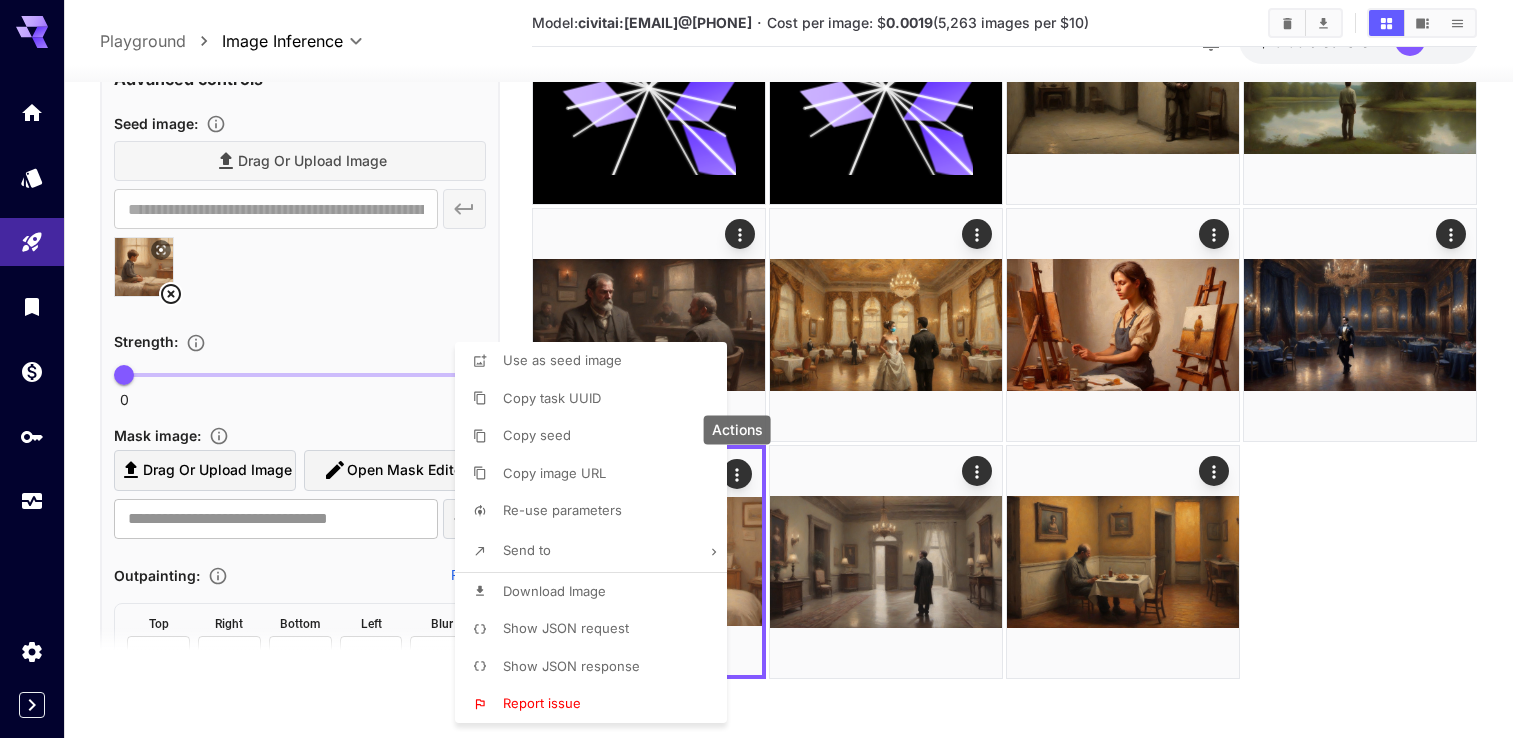 click at bounding box center (764, 369) 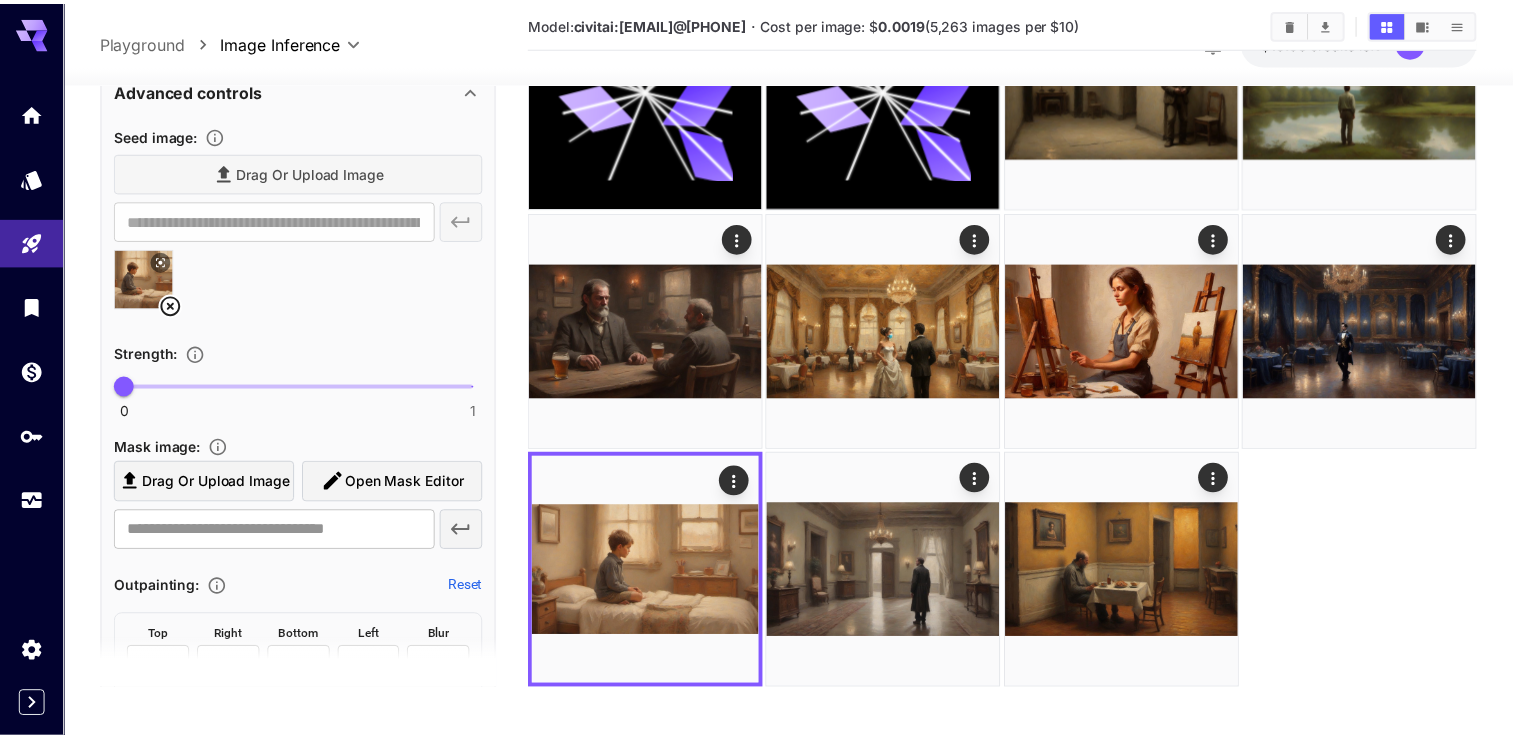 scroll, scrollTop: 285, scrollLeft: 0, axis: vertical 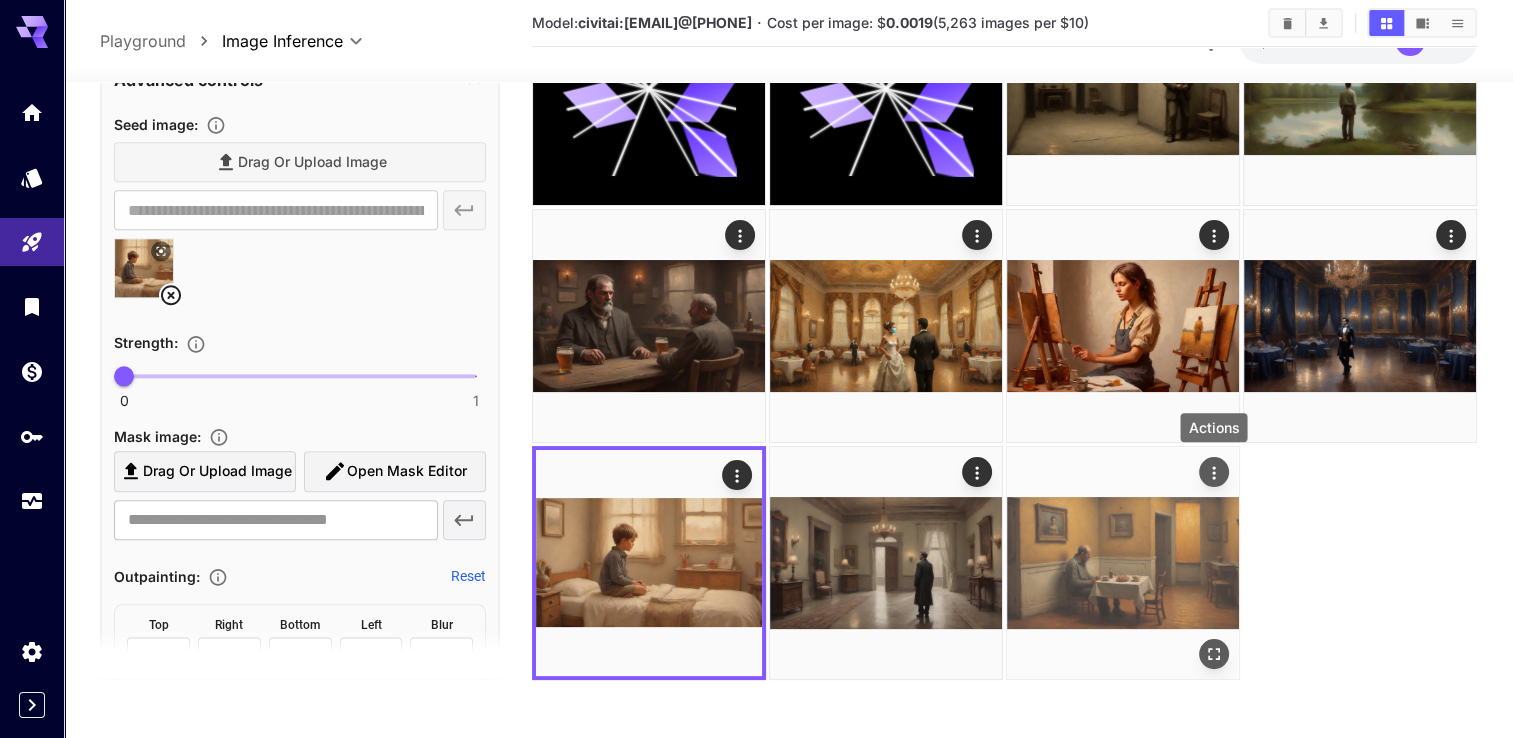 click 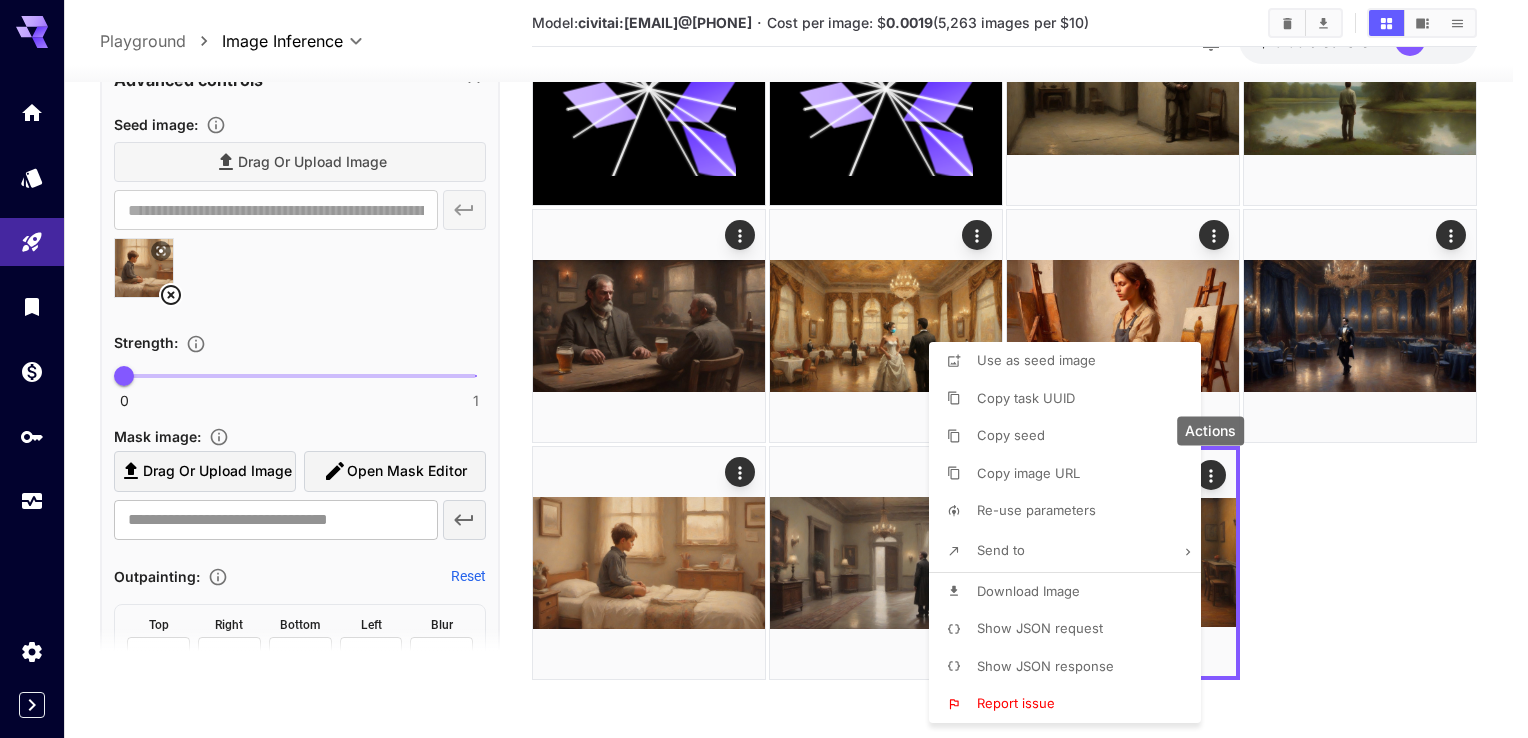 click at bounding box center [764, 369] 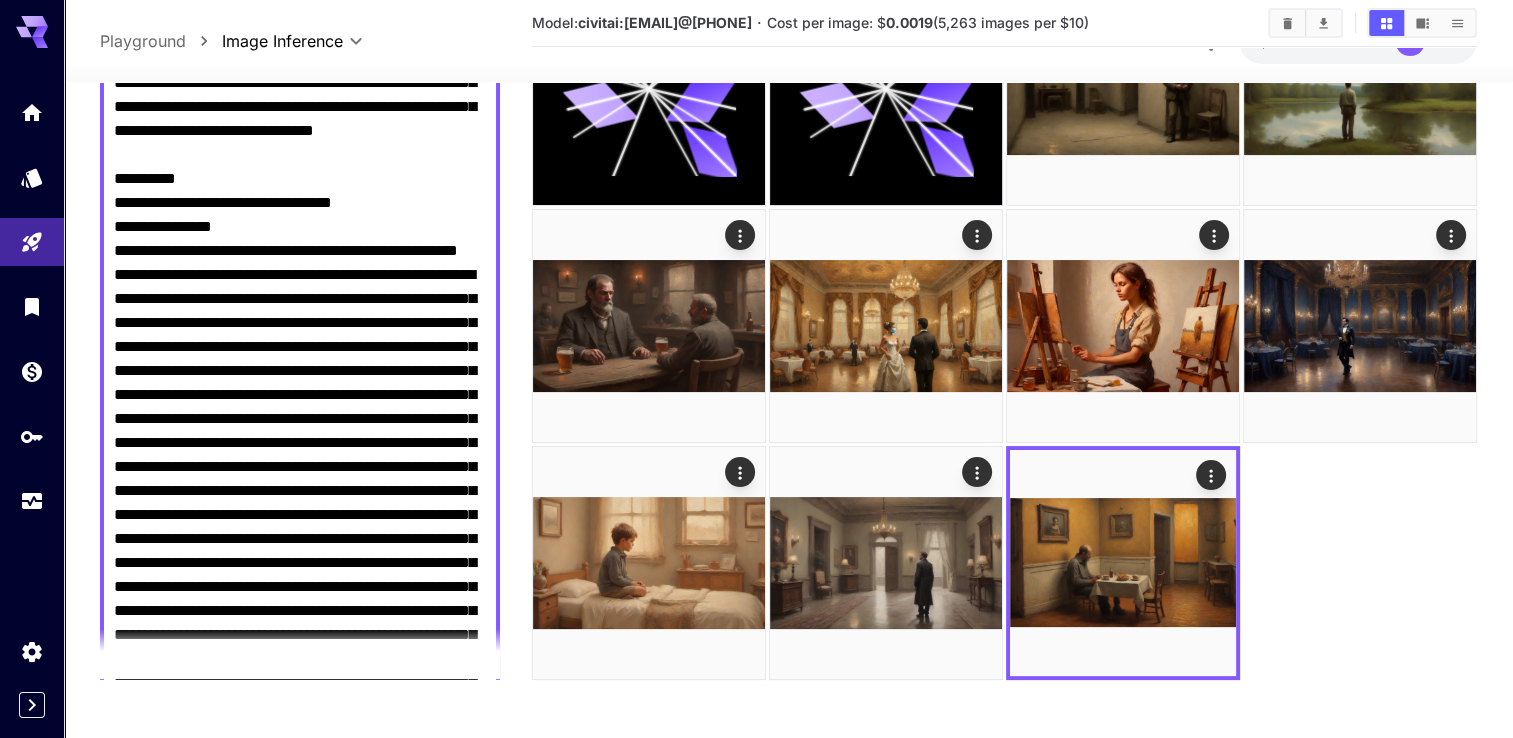 scroll, scrollTop: 674, scrollLeft: 0, axis: vertical 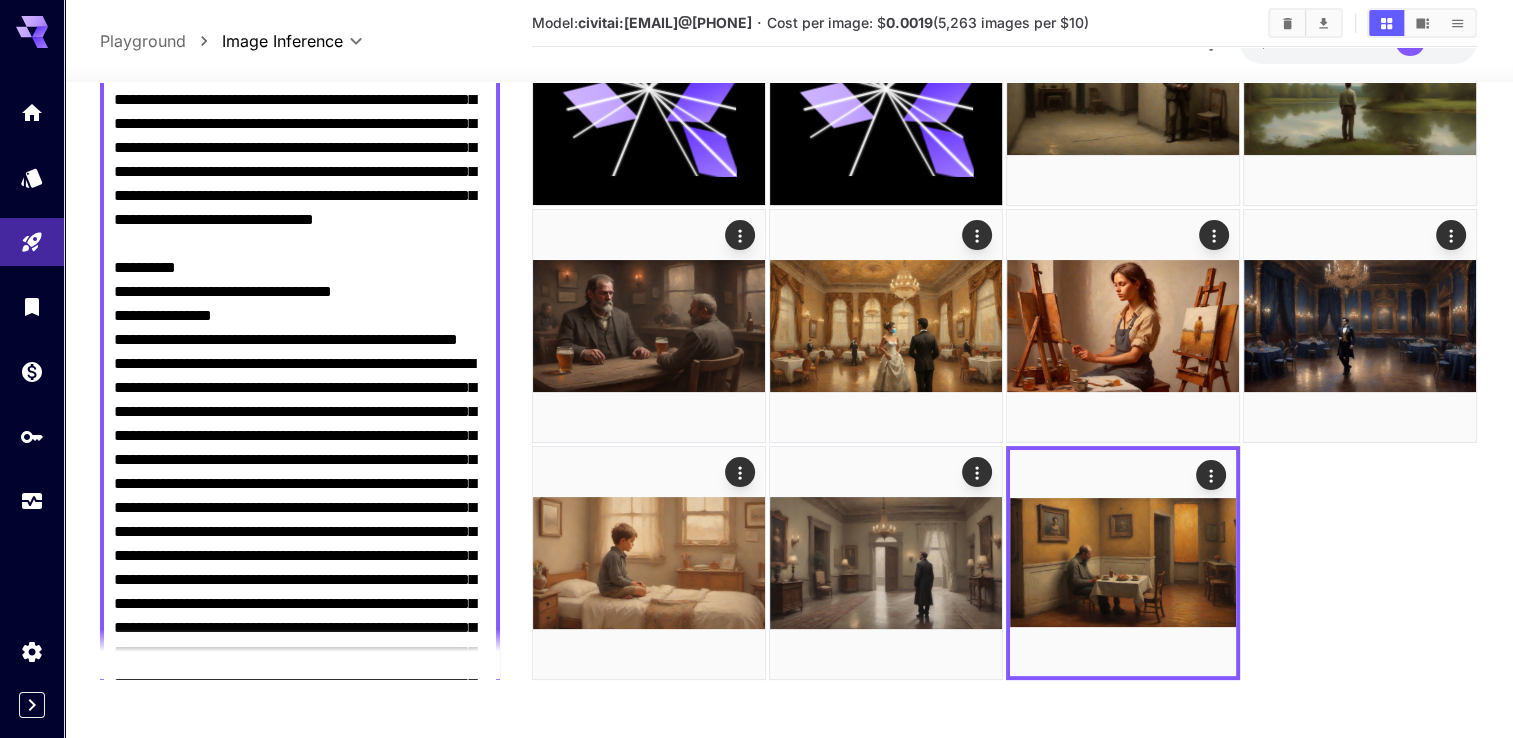 click on "Negative Prompt" at bounding box center (300, 352) 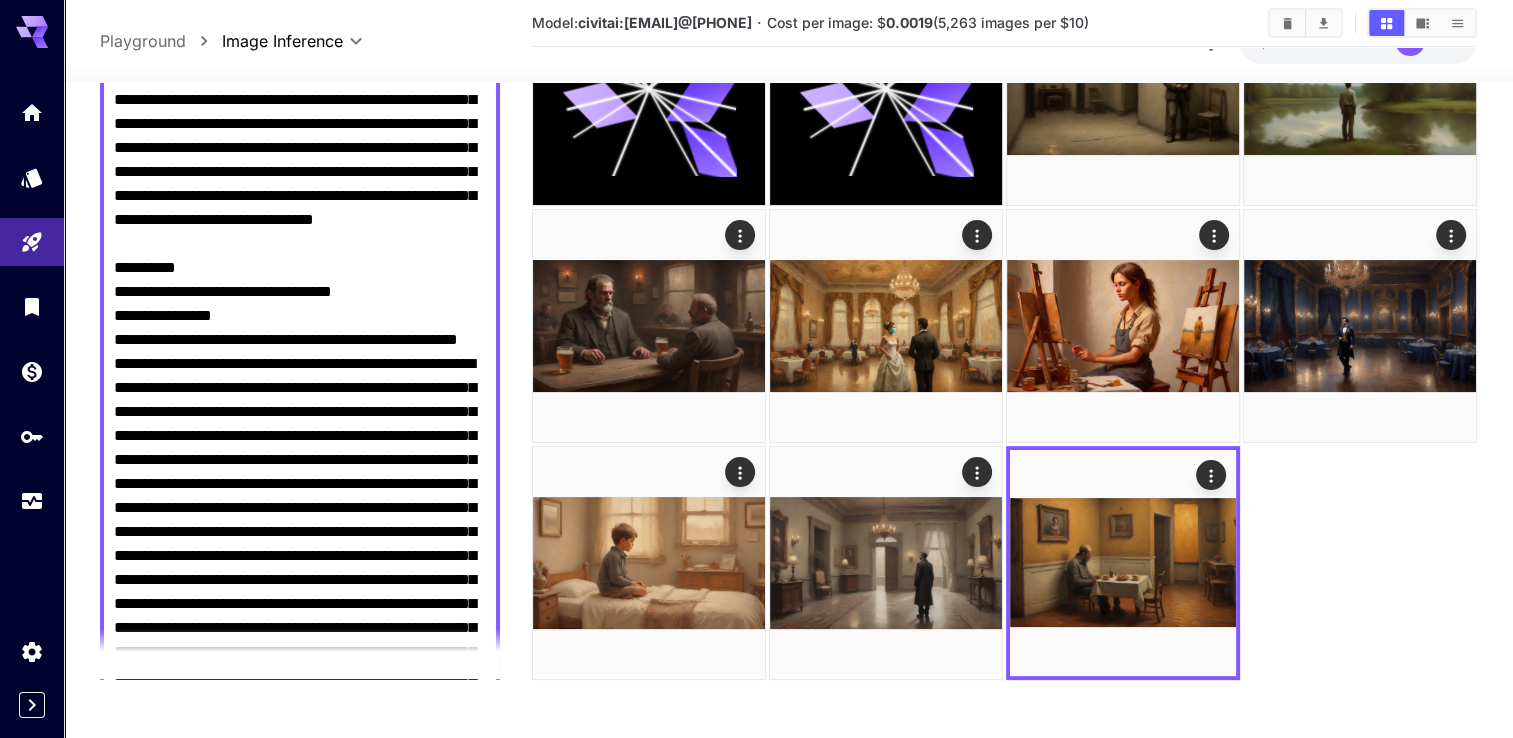click on "Negative Prompt" at bounding box center [300, 352] 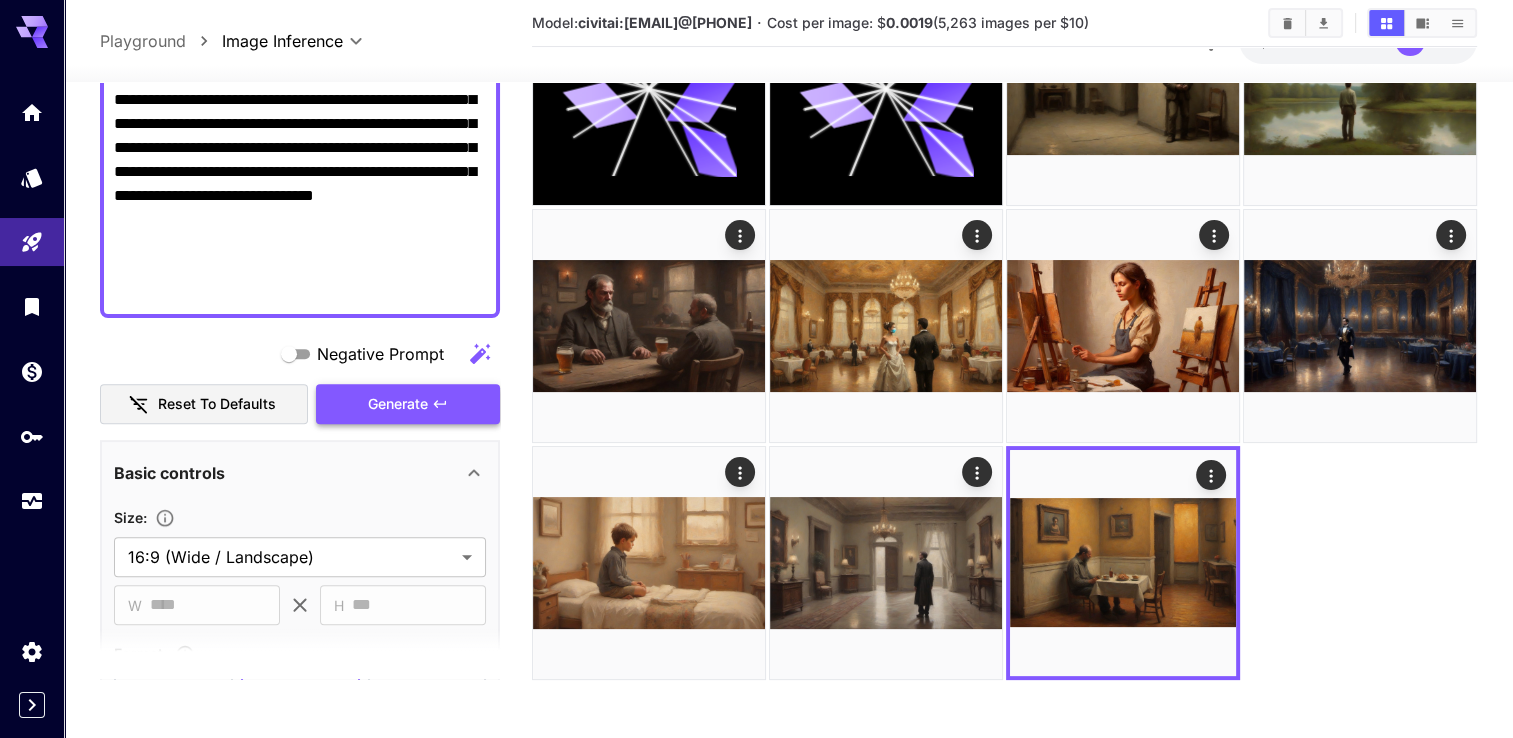 type on "**********" 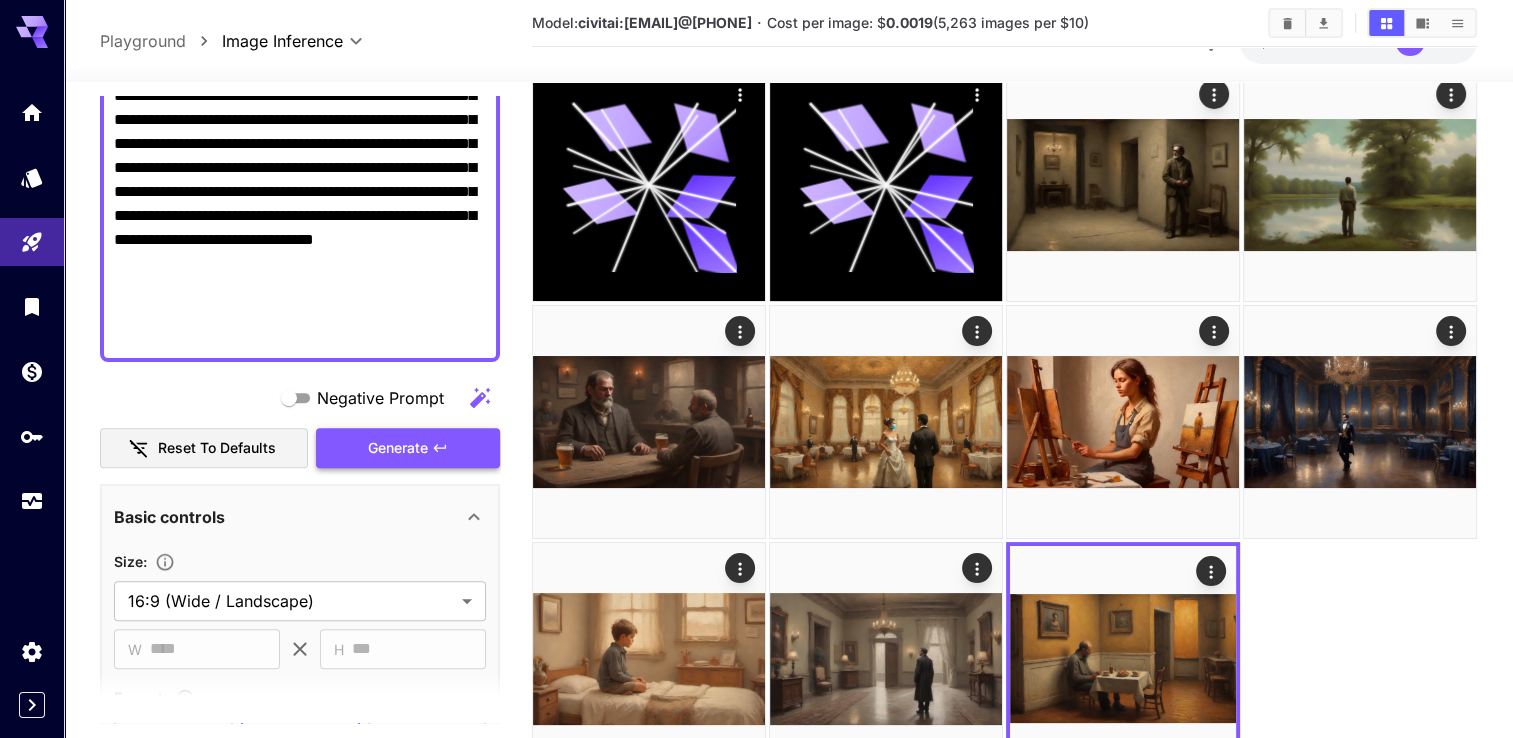 click on "Negative Prompt Reset to defaults Generate" at bounding box center [300, 423] 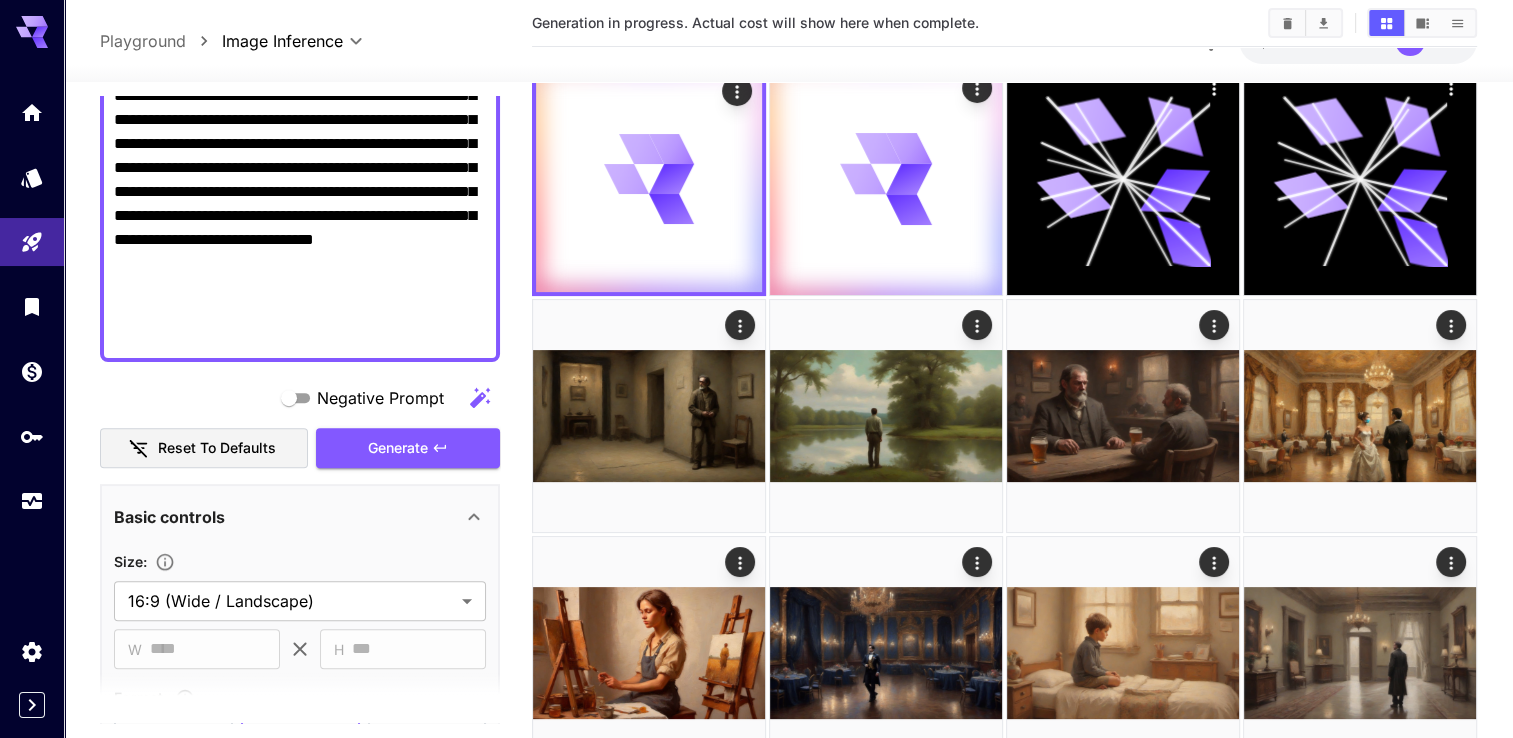 scroll, scrollTop: 0, scrollLeft: 0, axis: both 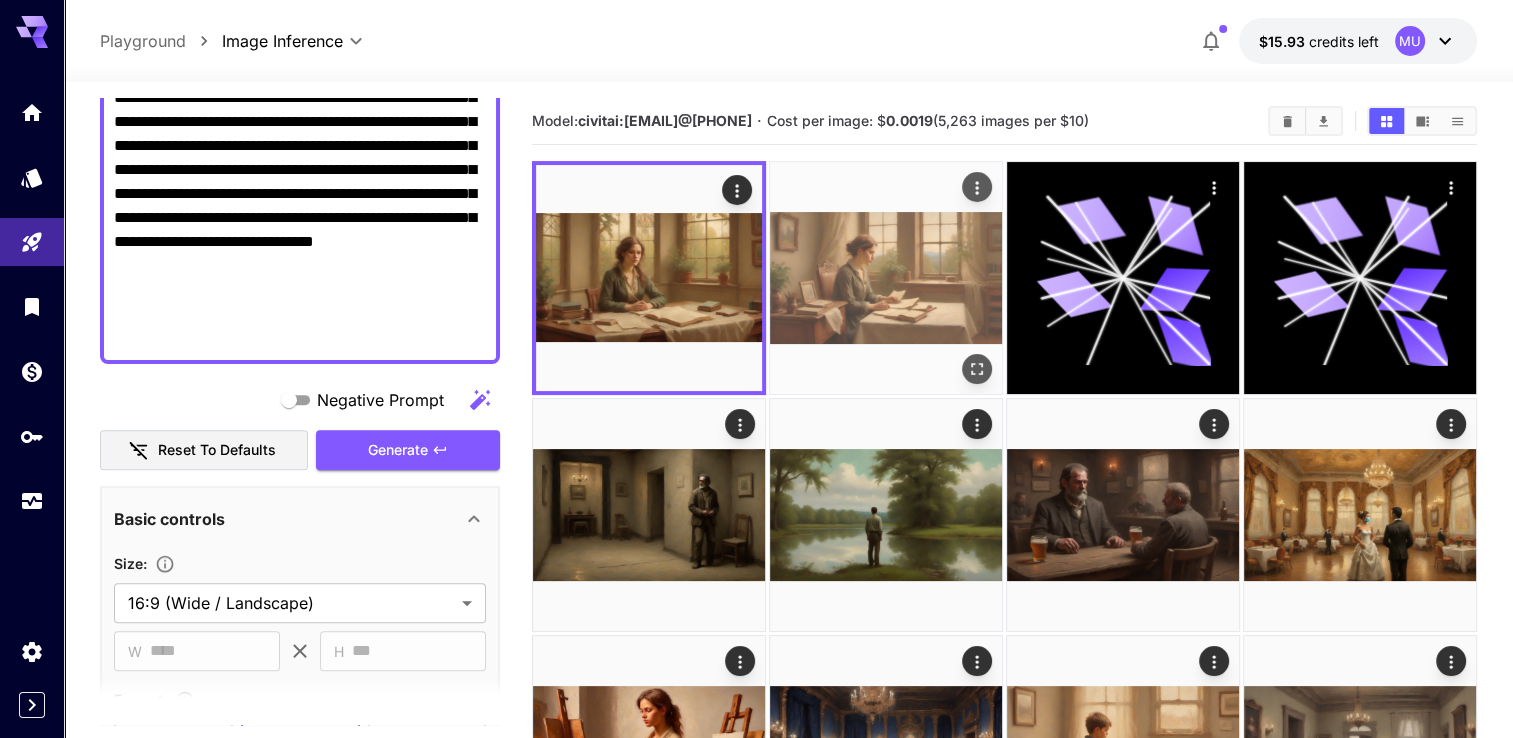 click 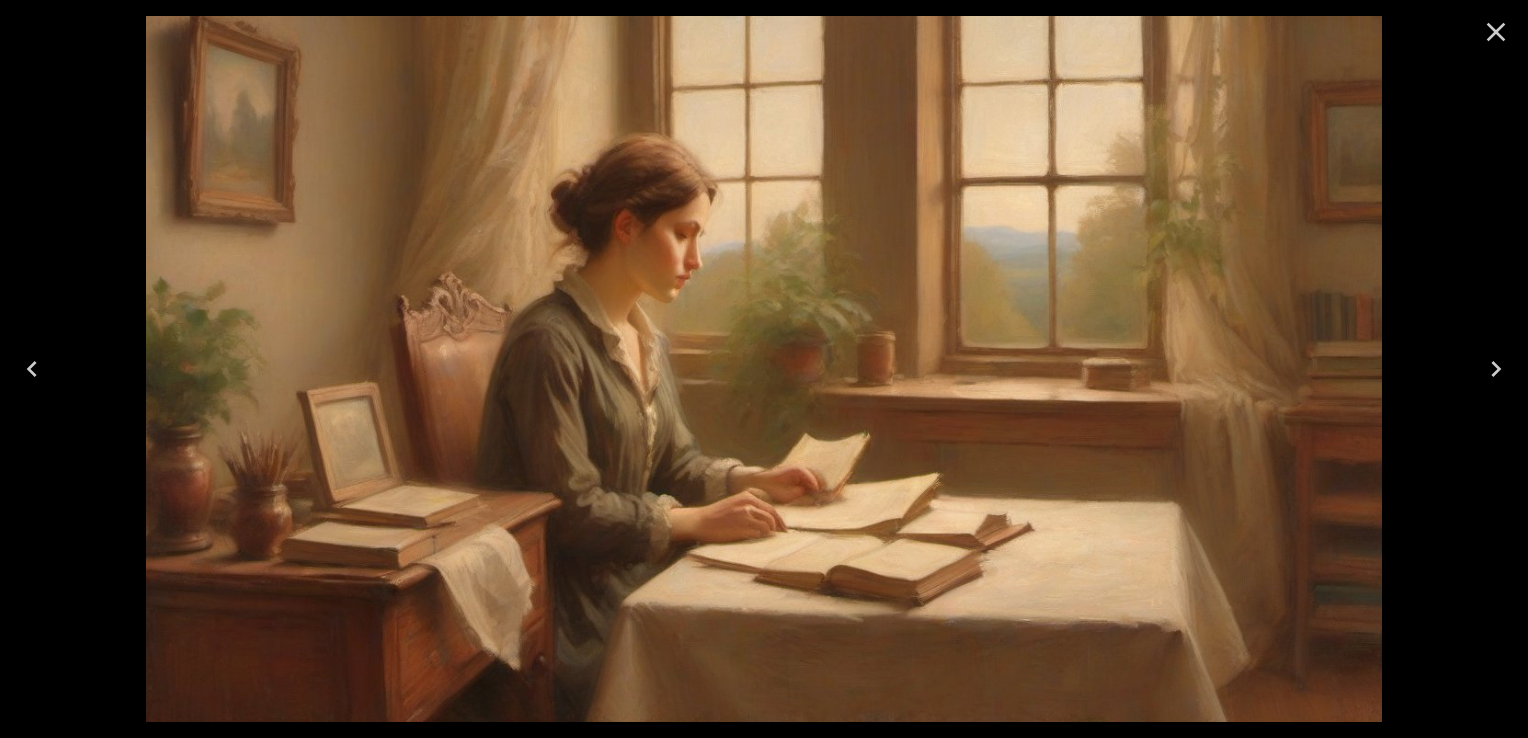 click 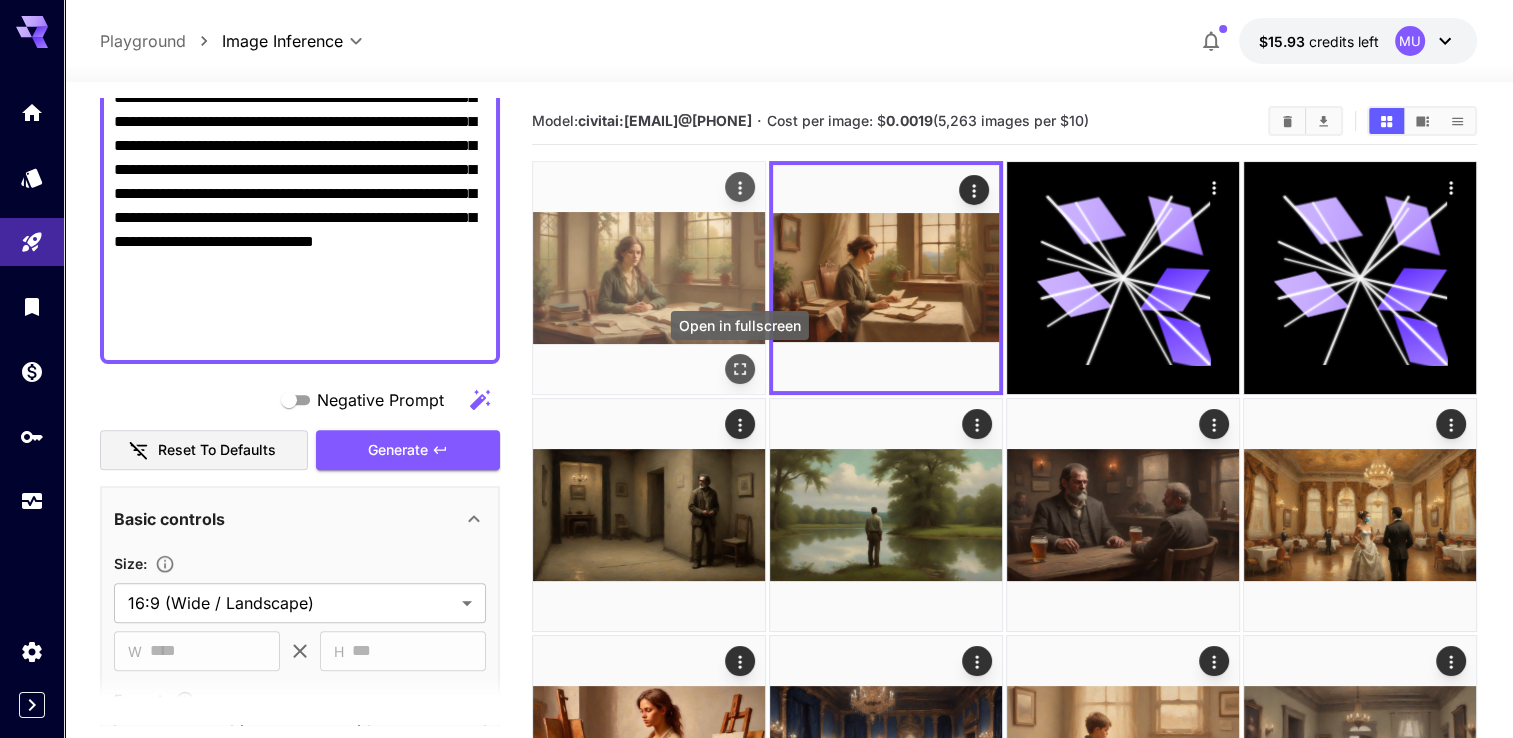 click 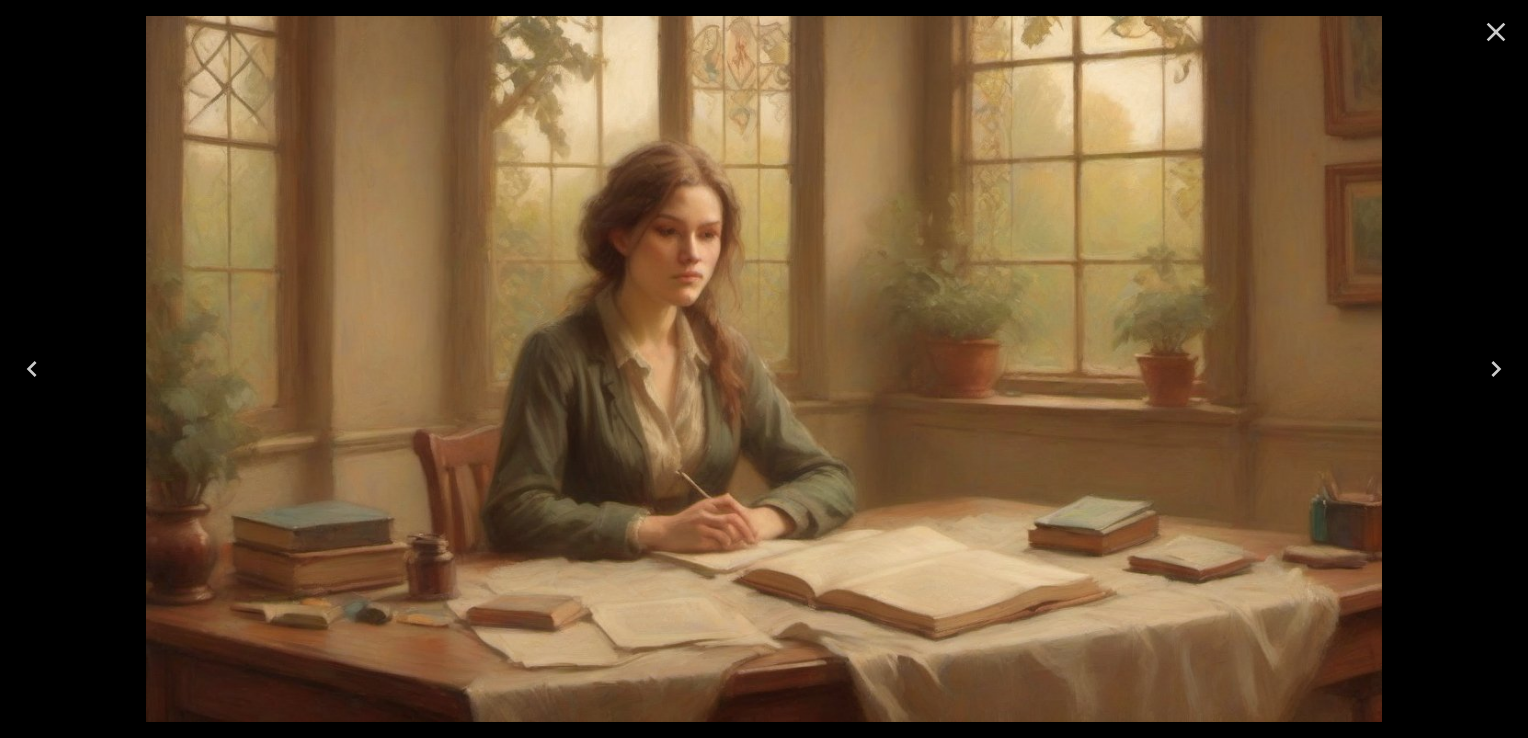 click 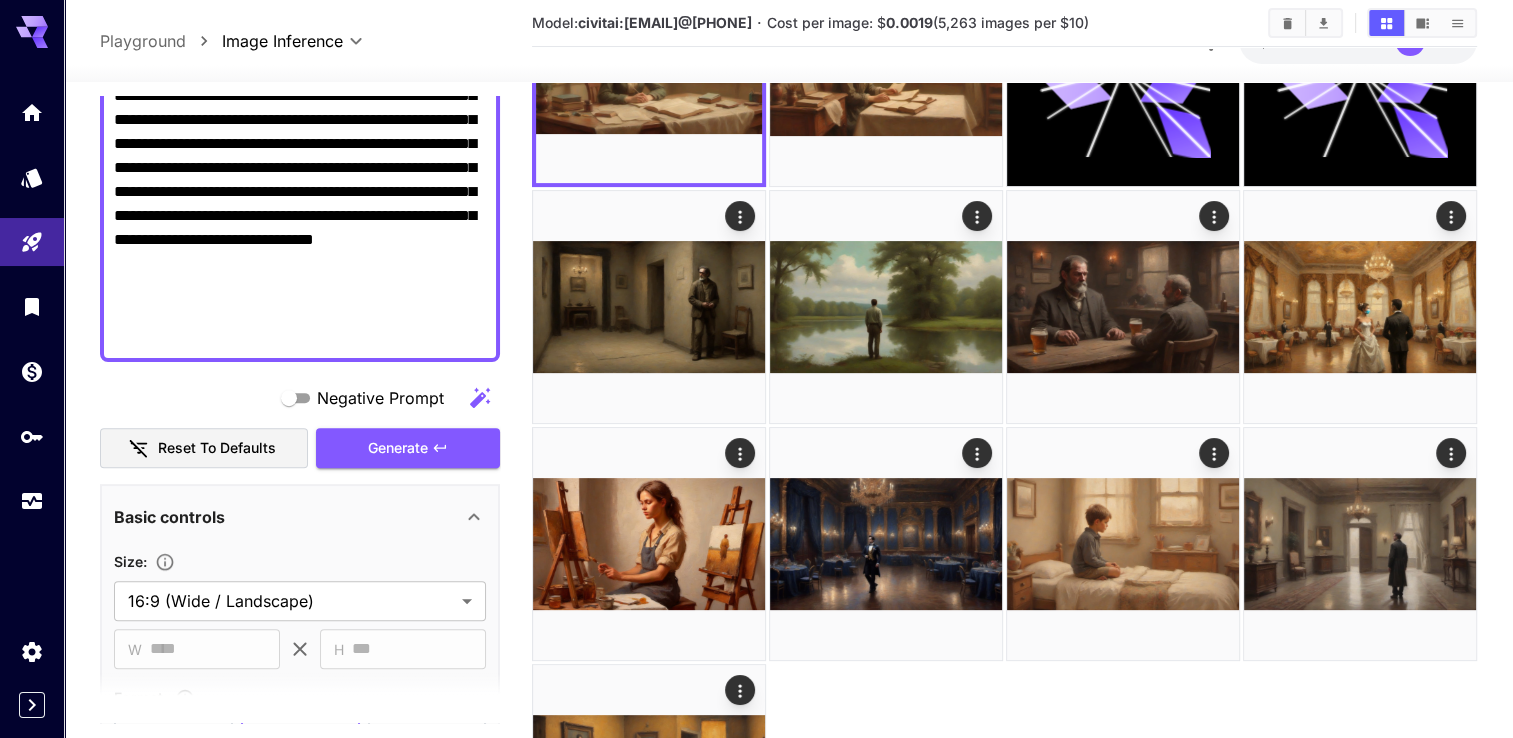 scroll, scrollTop: 0, scrollLeft: 0, axis: both 